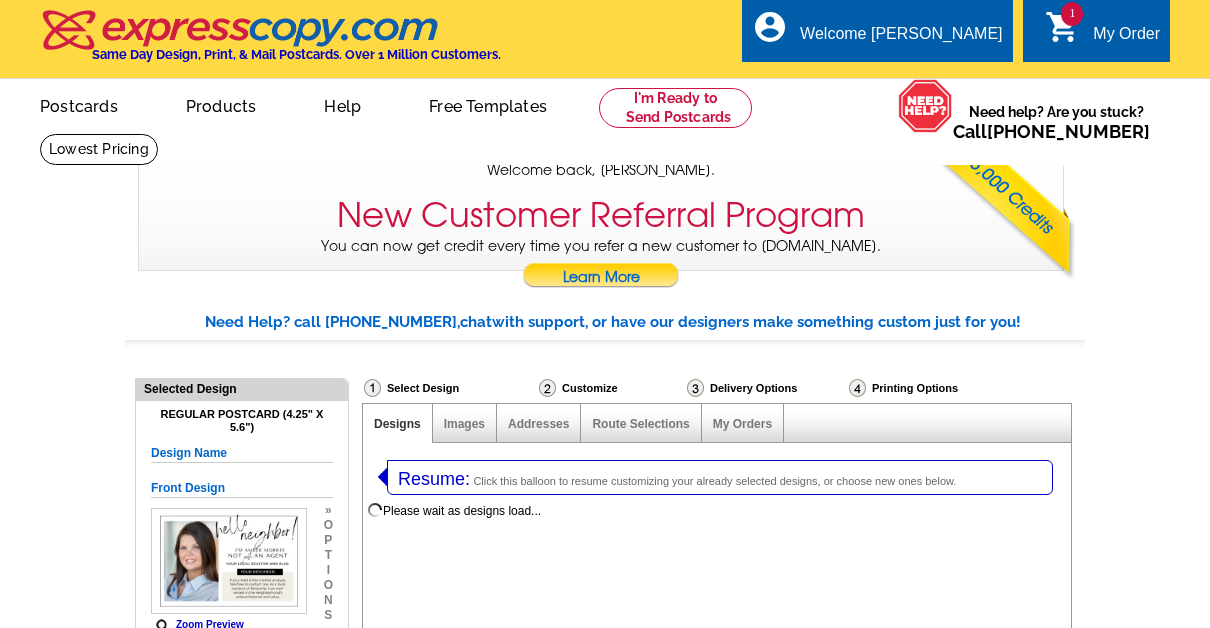 select on "1" 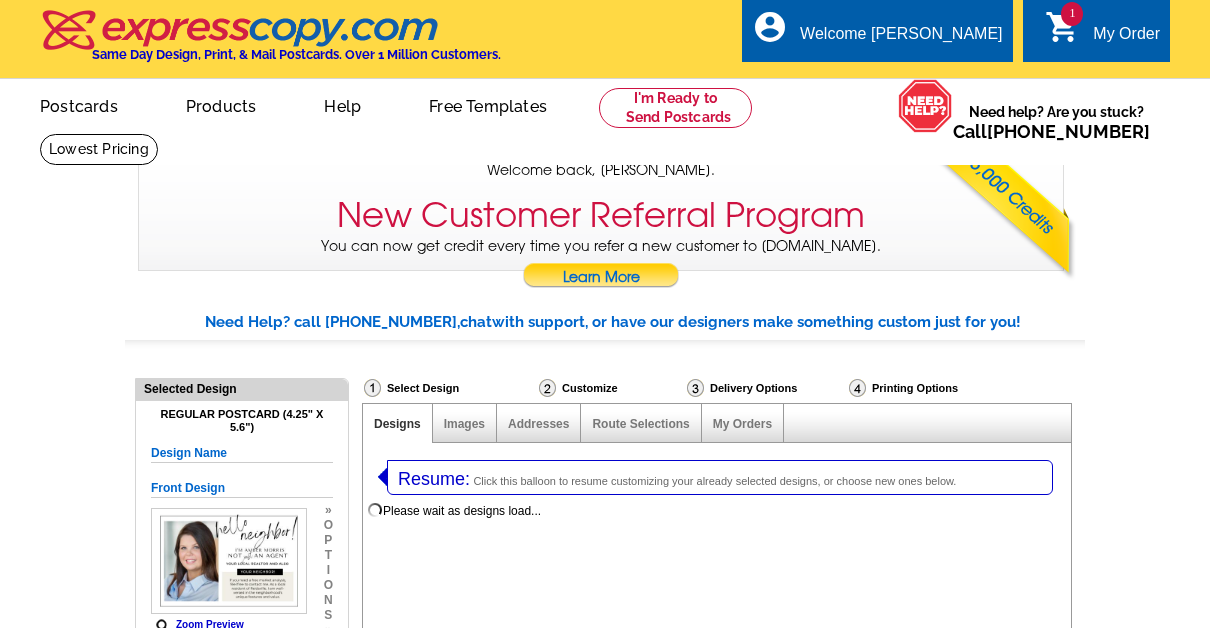 scroll, scrollTop: 0, scrollLeft: 0, axis: both 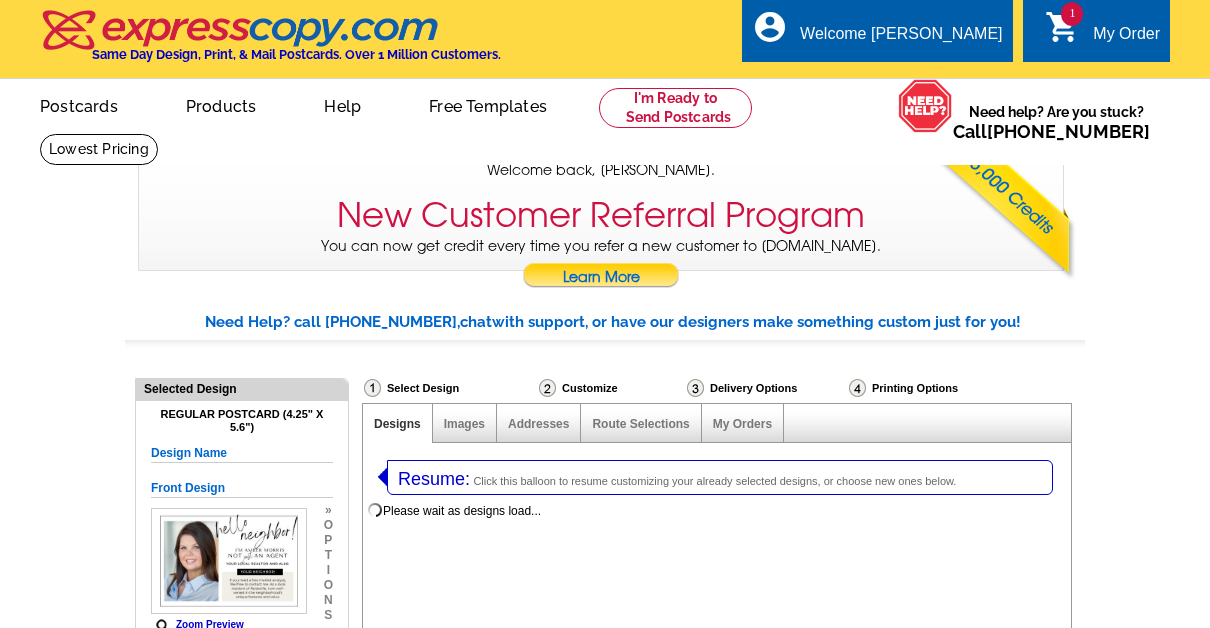 select on "785" 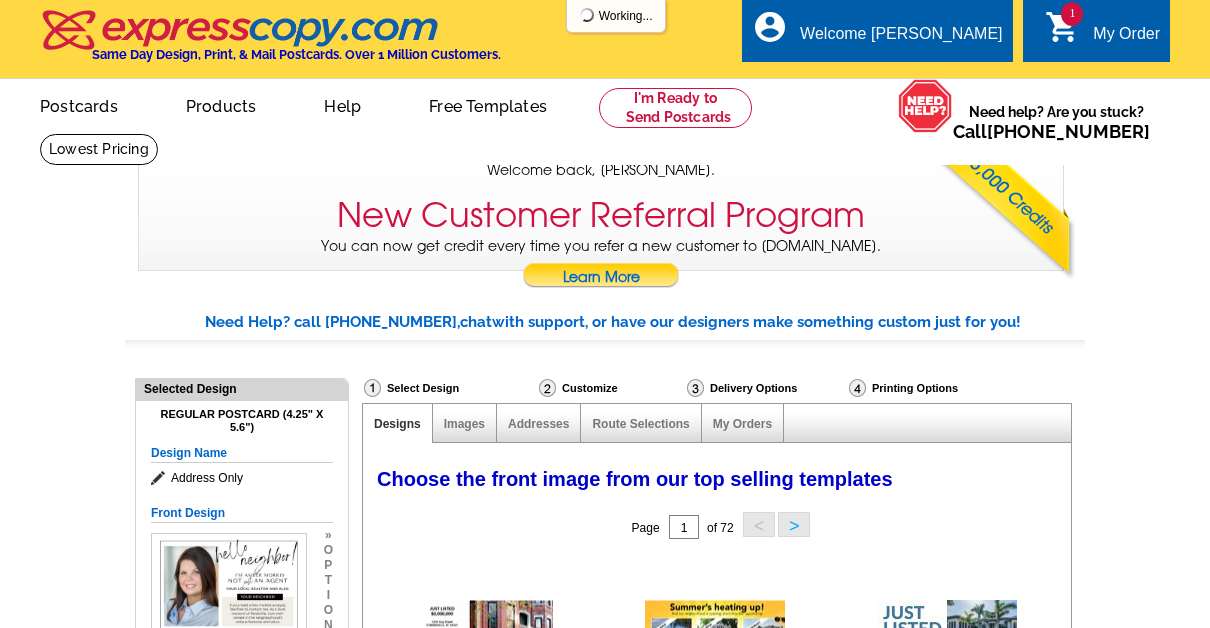 scroll, scrollTop: 164, scrollLeft: 0, axis: vertical 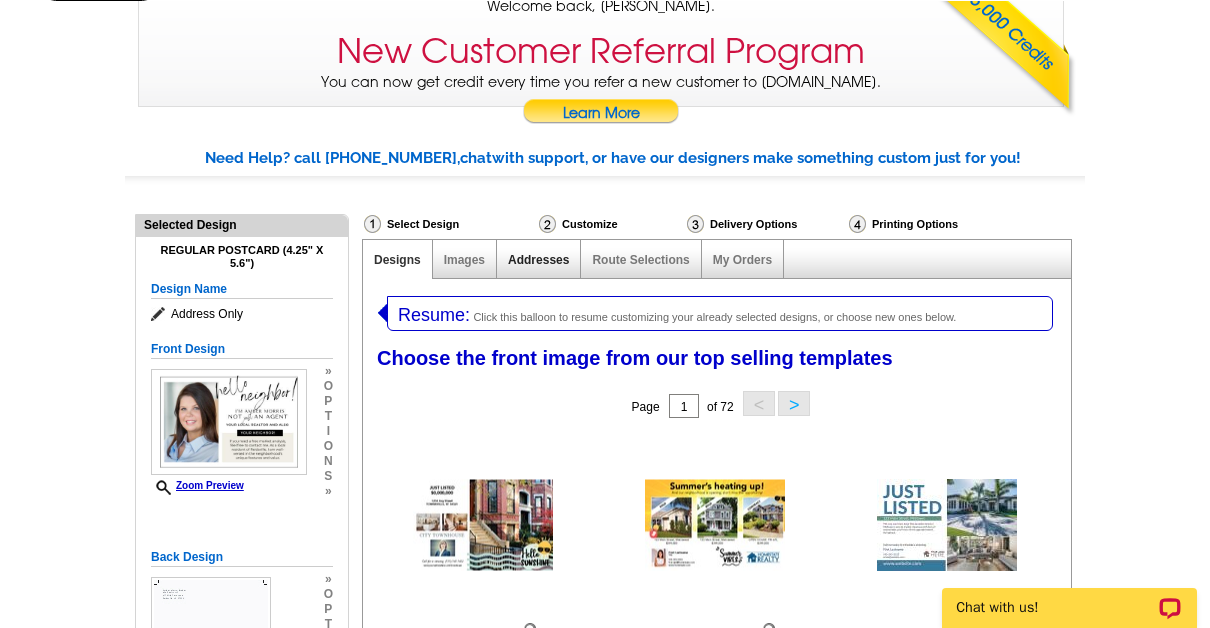 click on "Addresses" at bounding box center [538, 260] 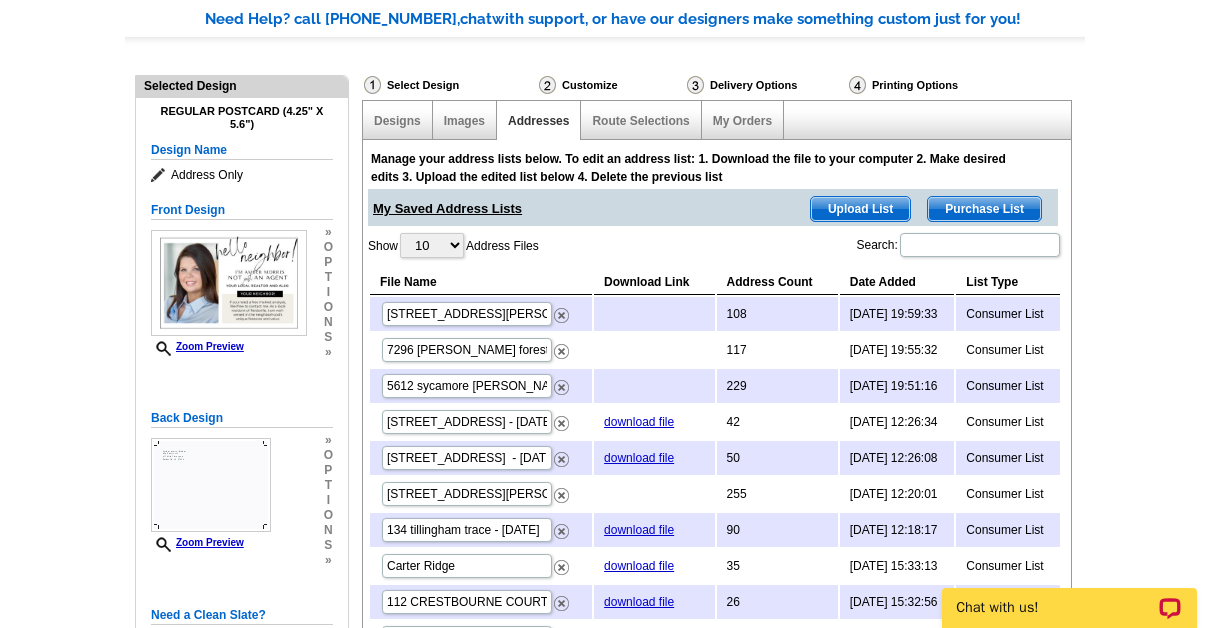 scroll, scrollTop: 286, scrollLeft: 0, axis: vertical 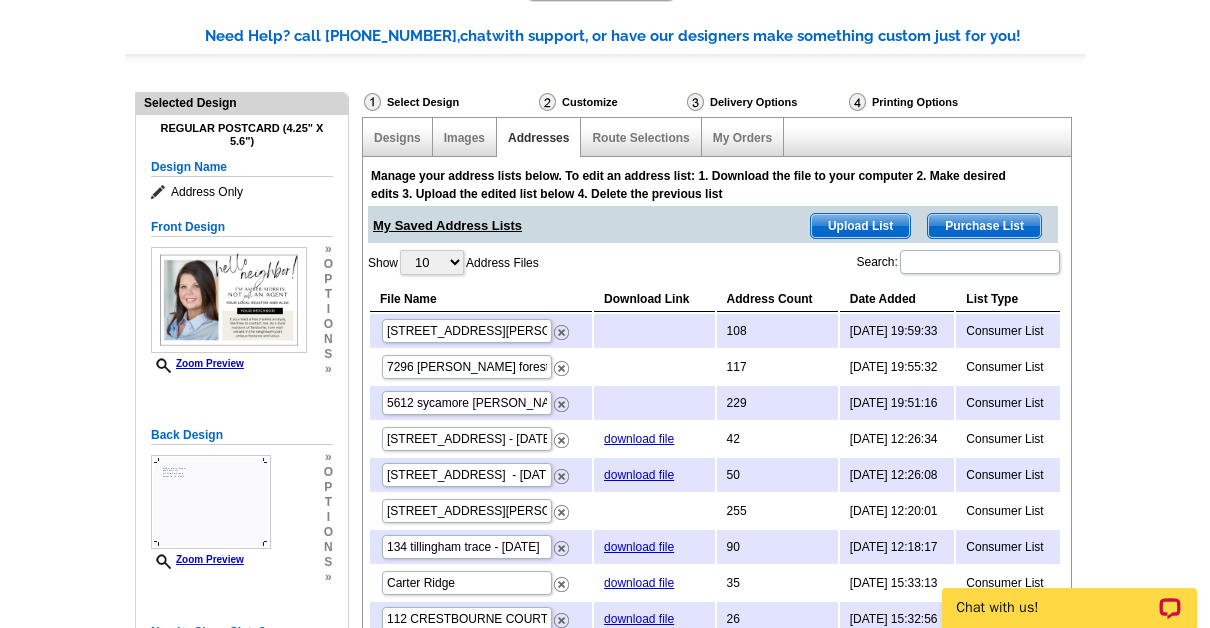 click on "Purchase List" at bounding box center (984, 226) 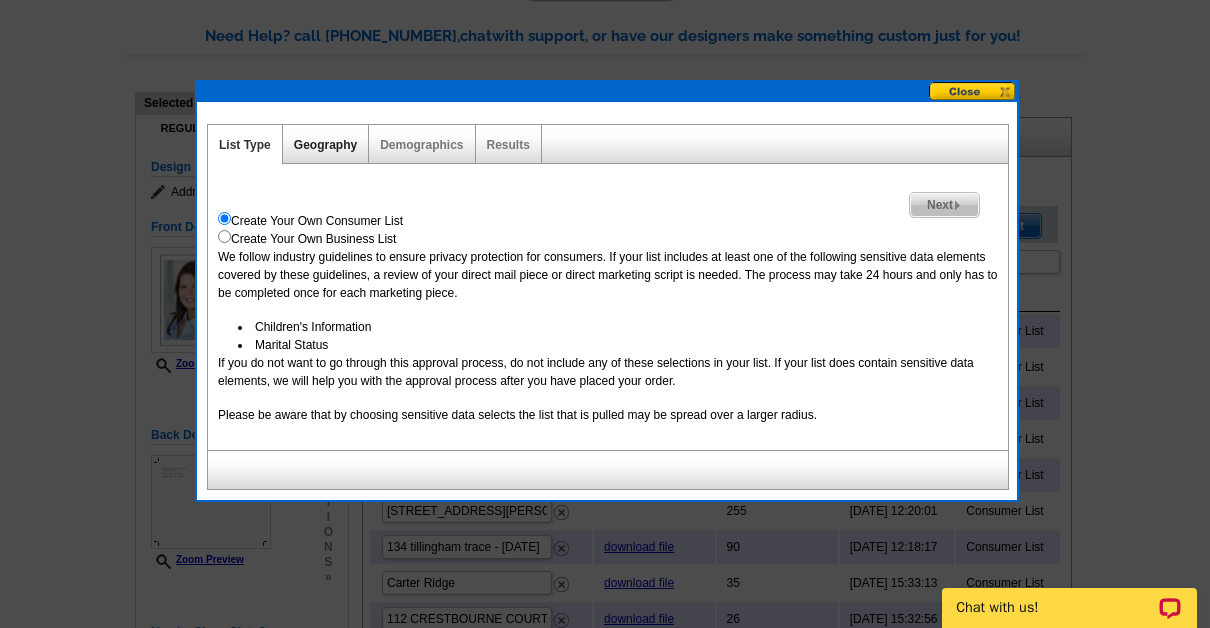 click on "Geography" at bounding box center (325, 145) 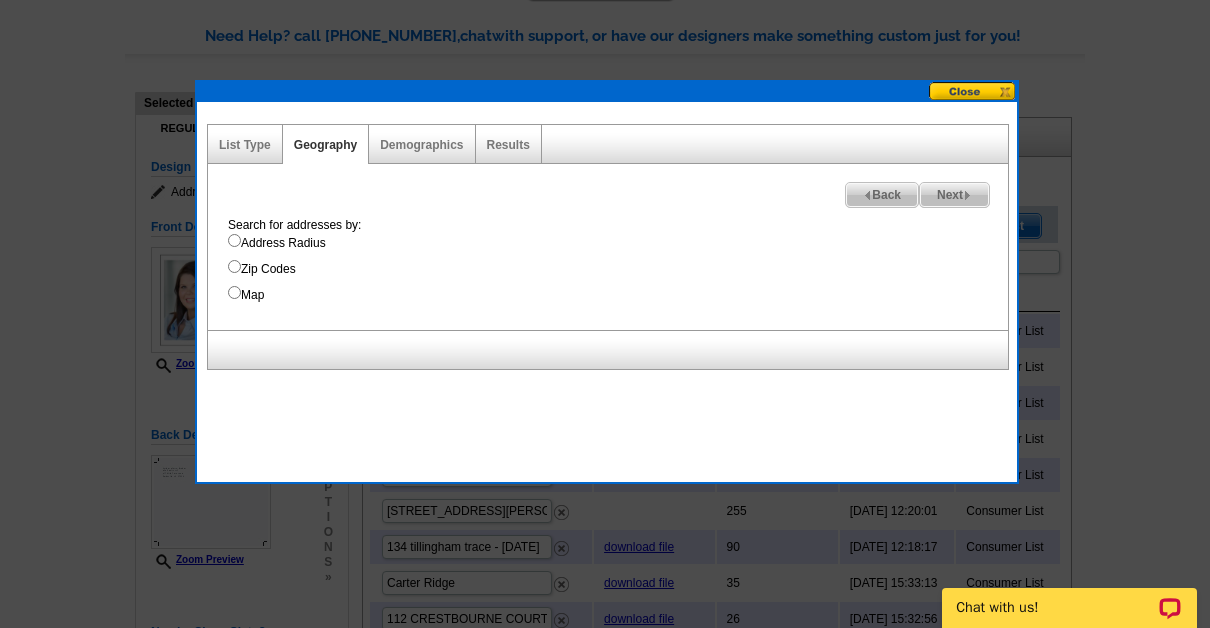 click on "Address Radius" at bounding box center [234, 240] 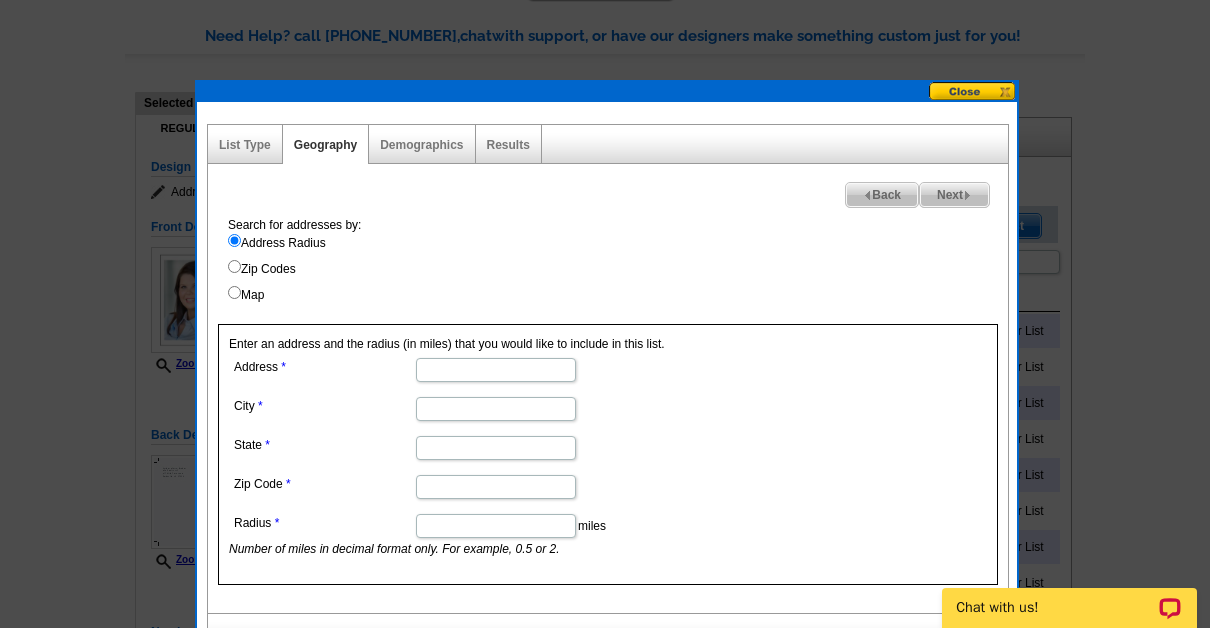 click on "Address" at bounding box center [496, 370] 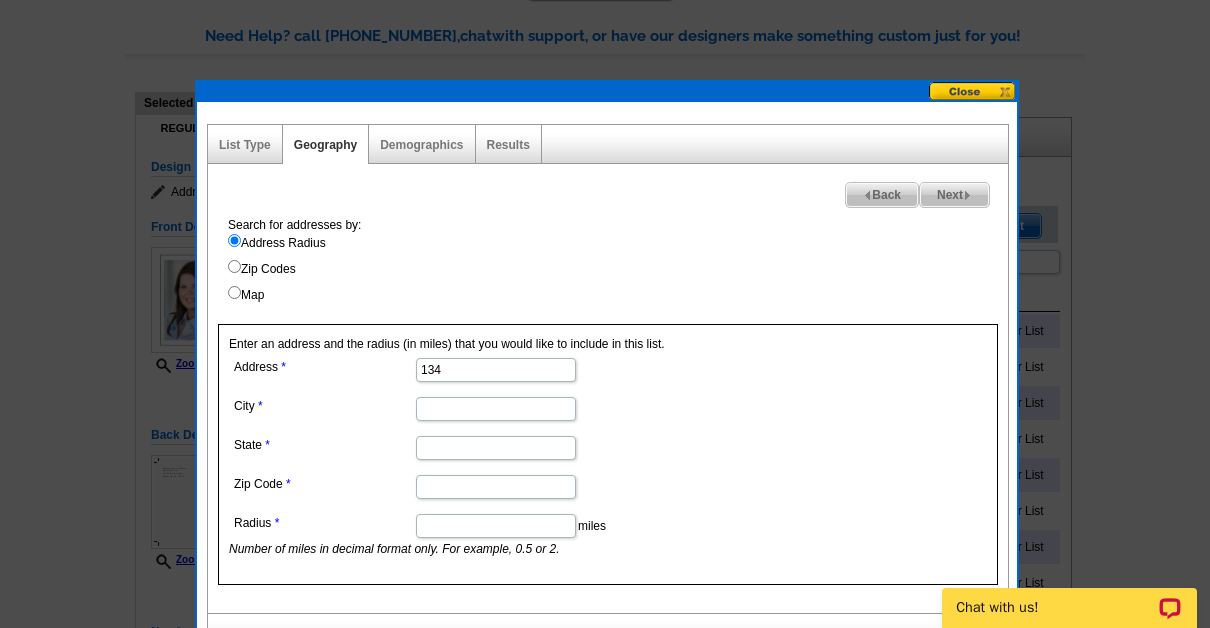 type on "134 stillwater lane" 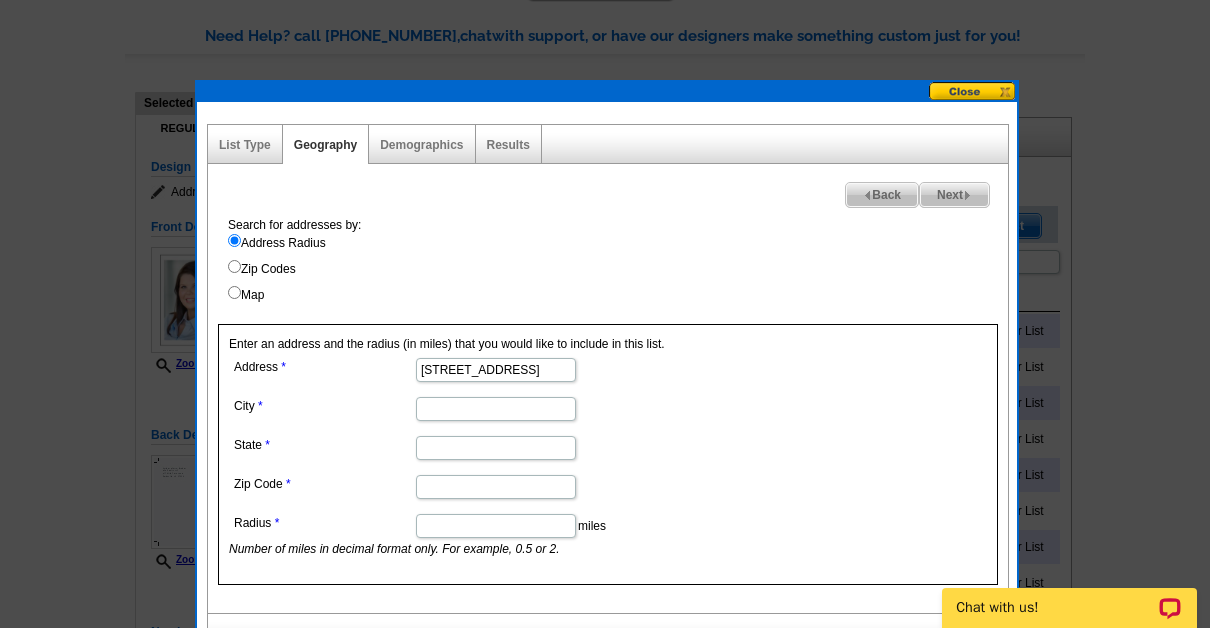 scroll, scrollTop: 0, scrollLeft: 0, axis: both 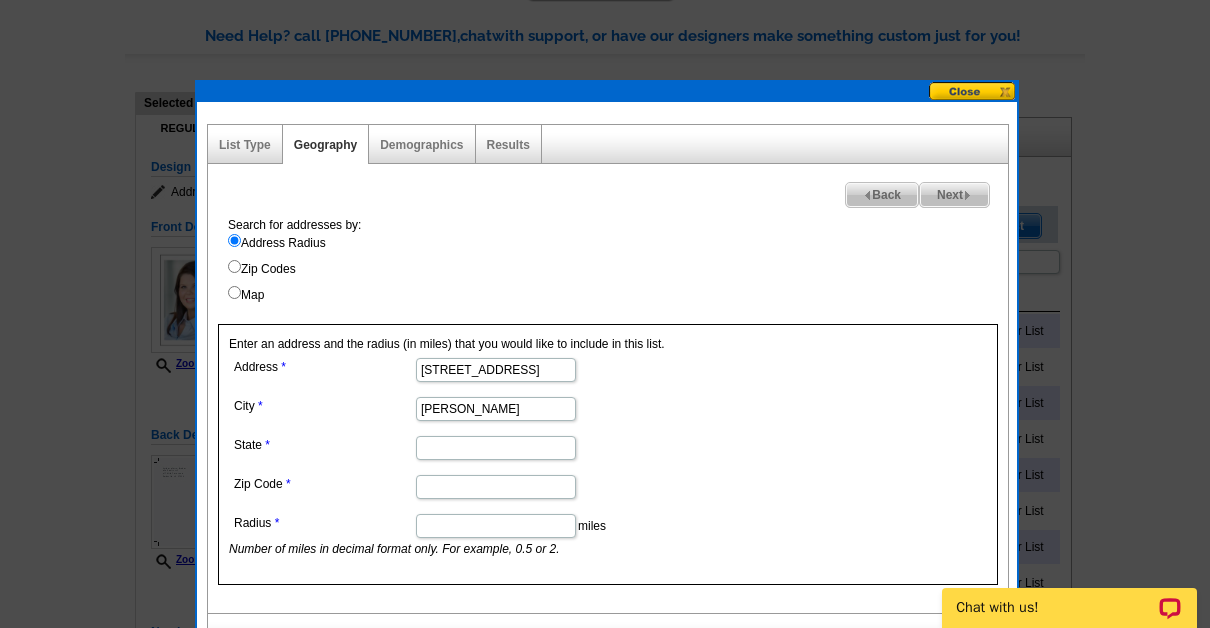 type on "Reidsville" 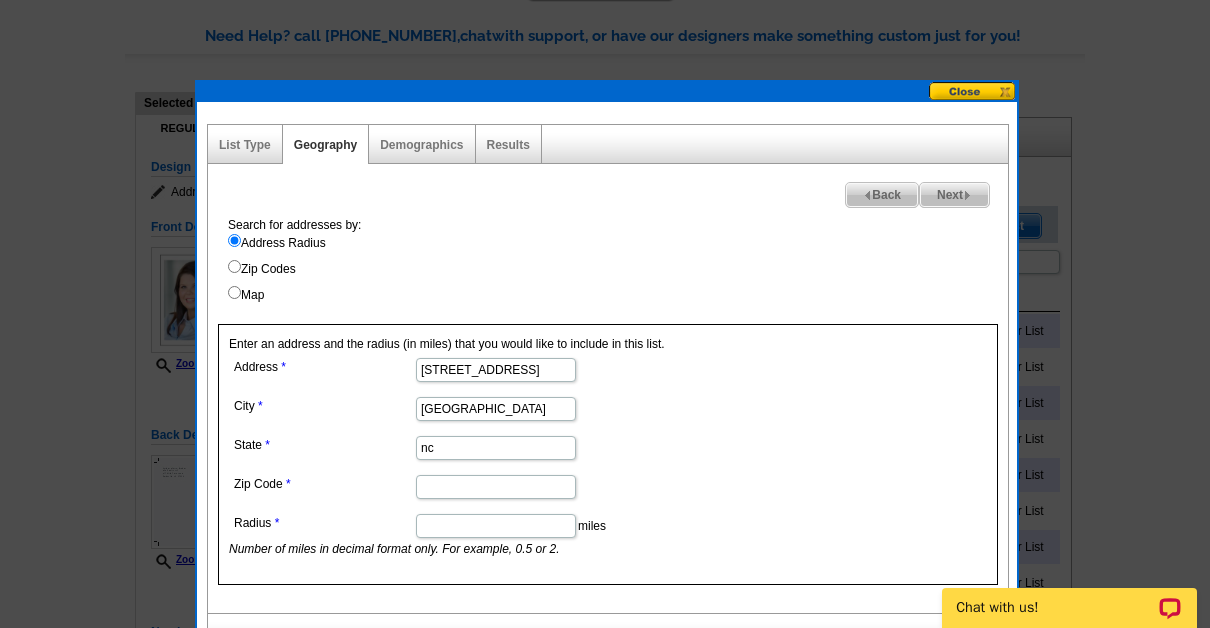 type on "nc" 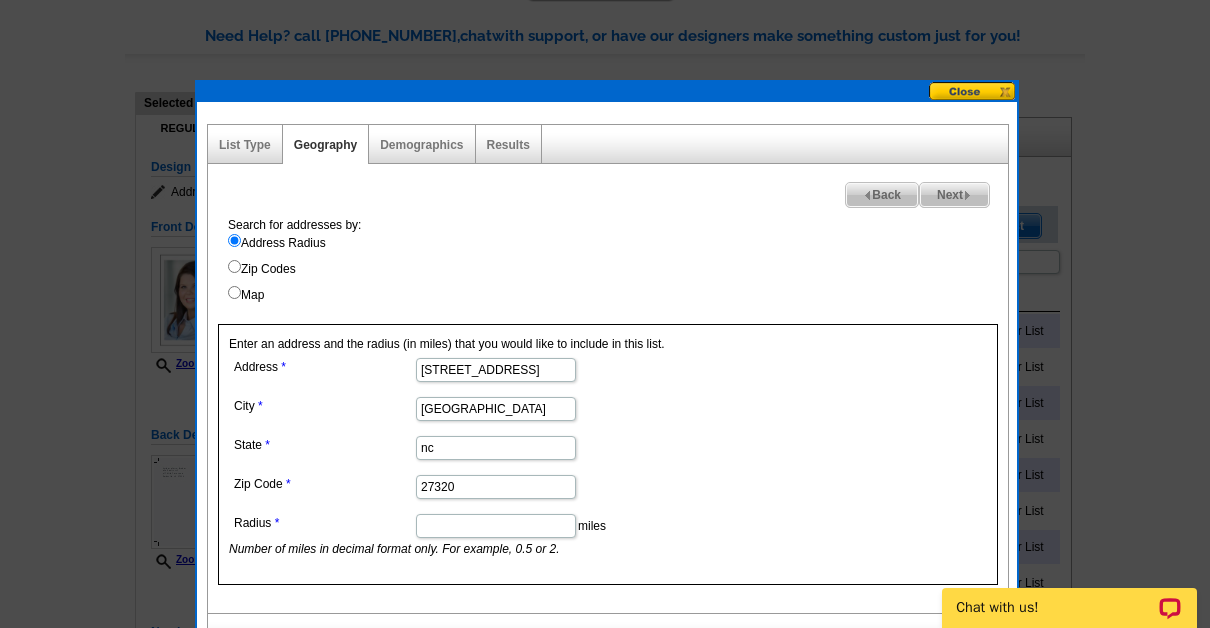 type on "27320" 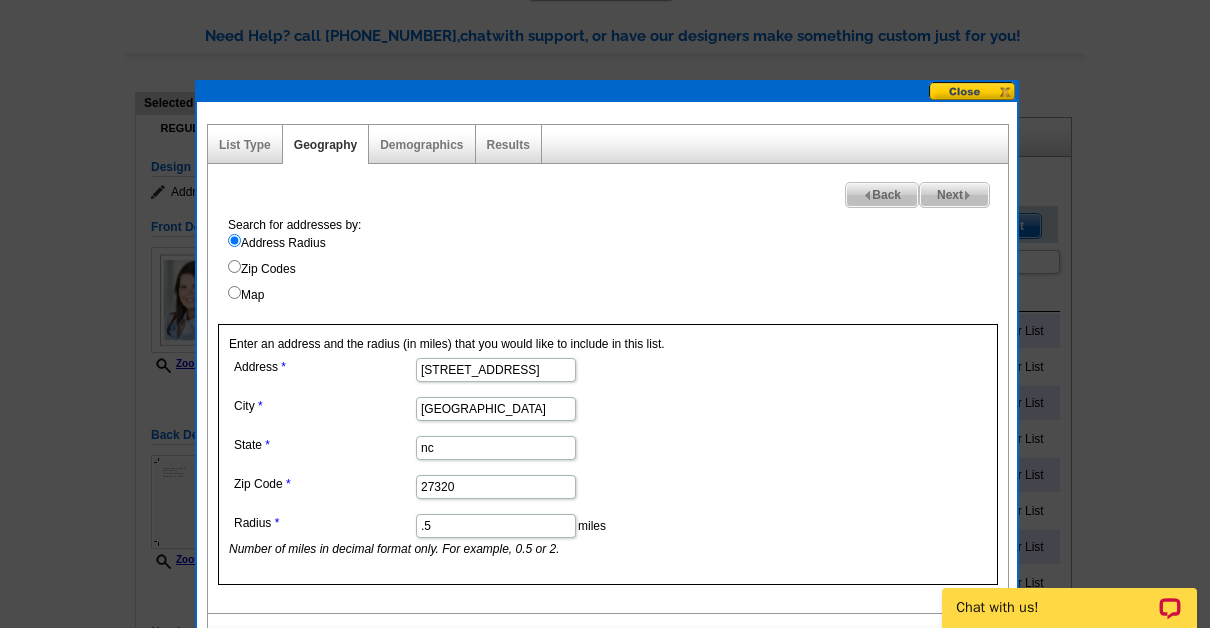 click on "nc" at bounding box center [495, 446] 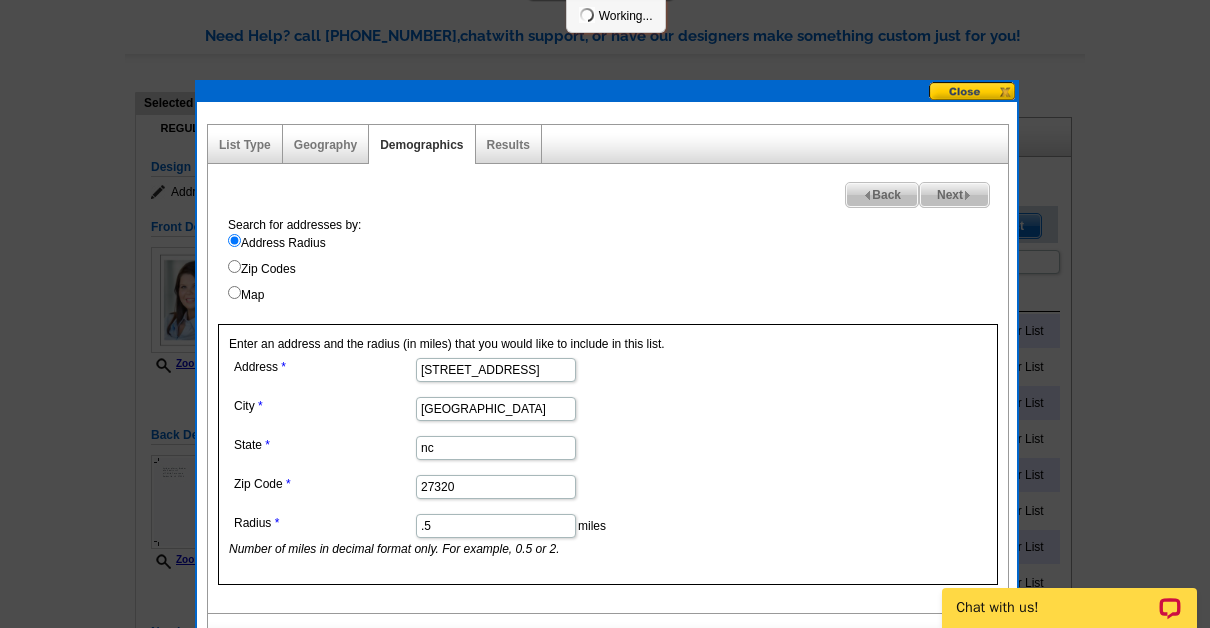 select 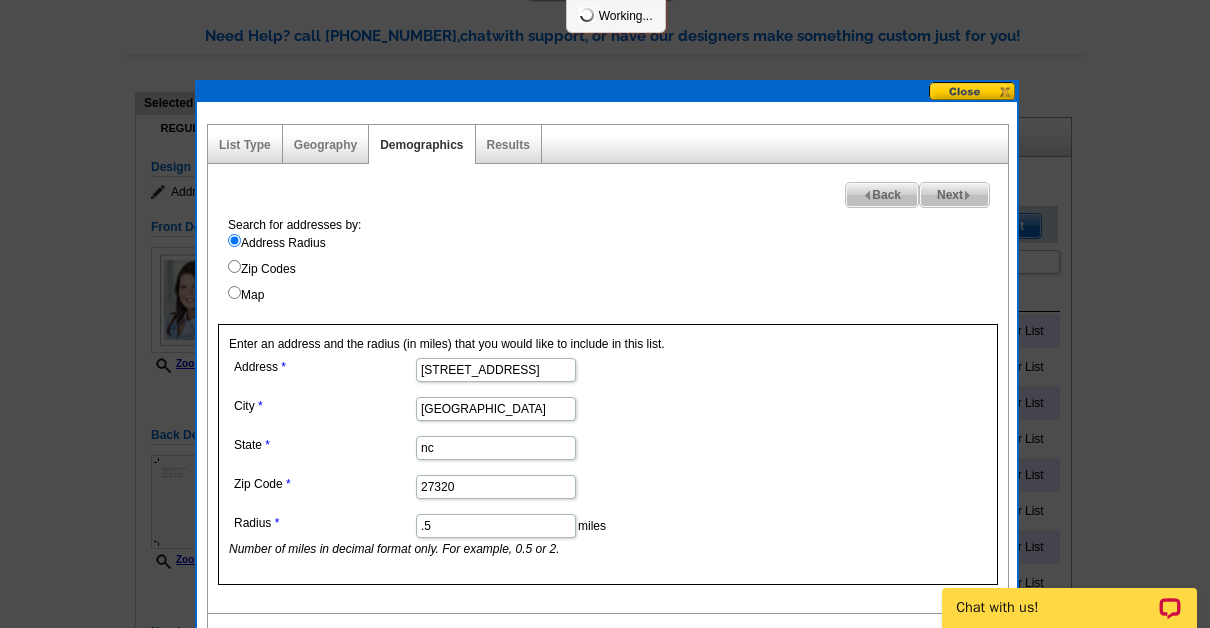 select 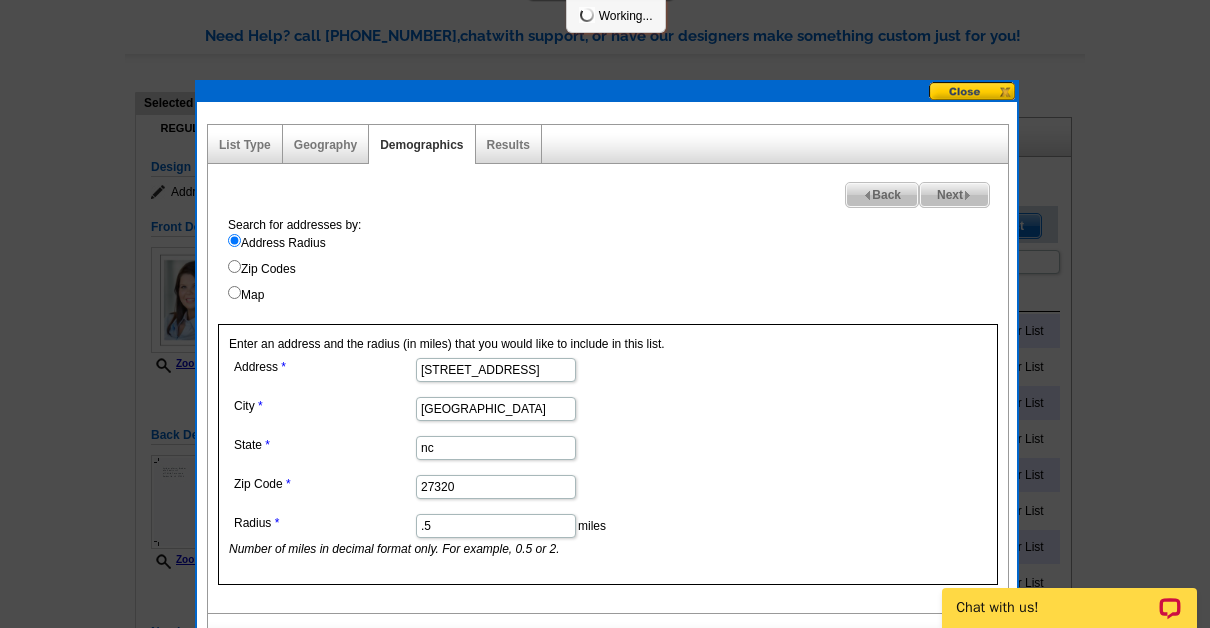 select 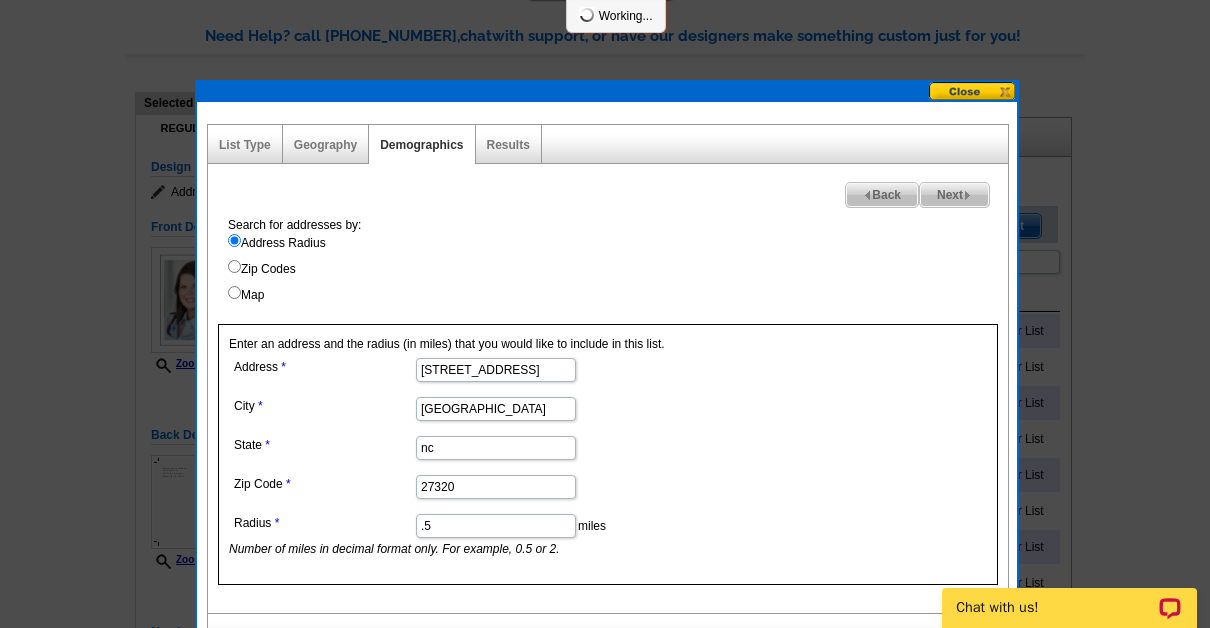select 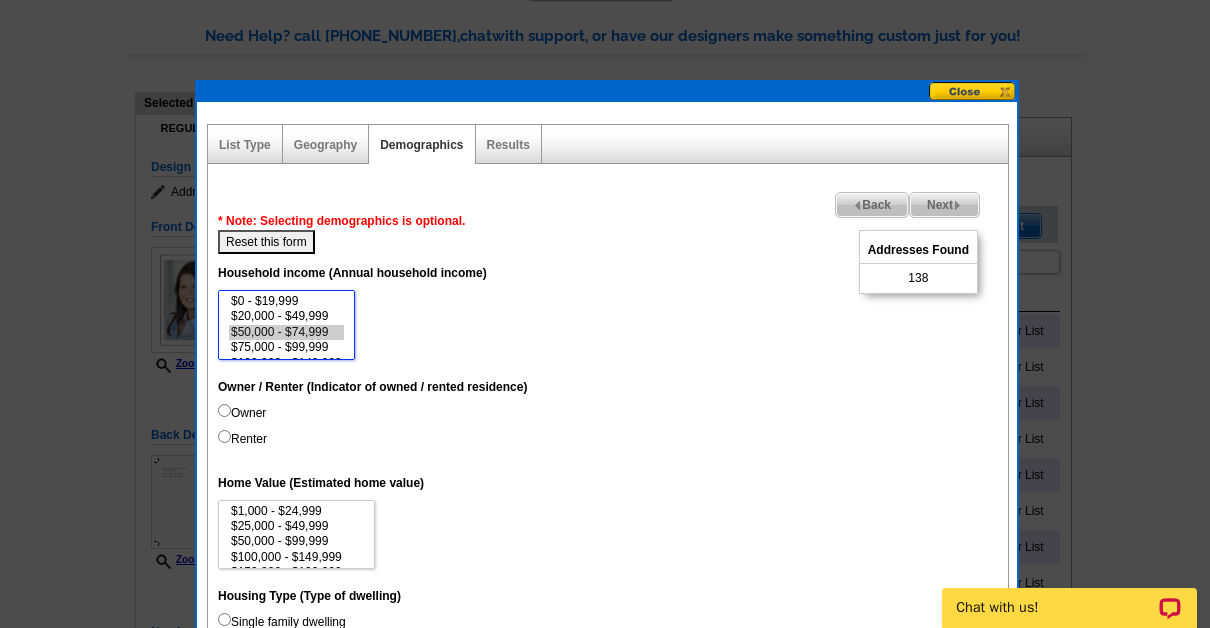click on "$50,000 - $74,999" at bounding box center [286, 332] 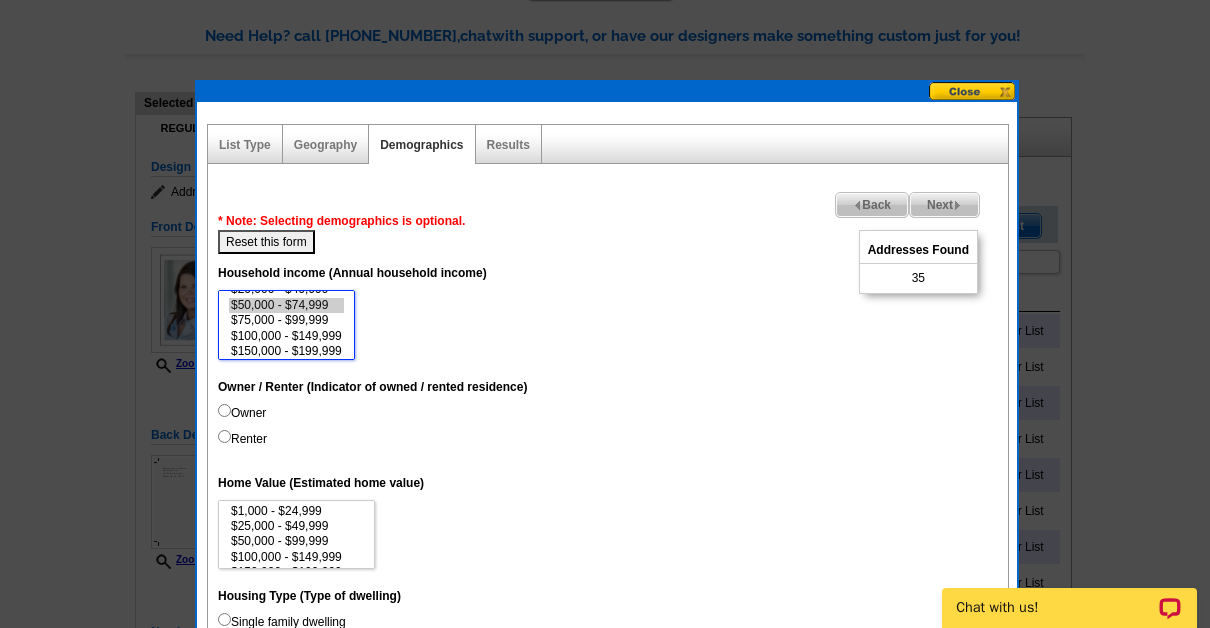scroll, scrollTop: 40, scrollLeft: 0, axis: vertical 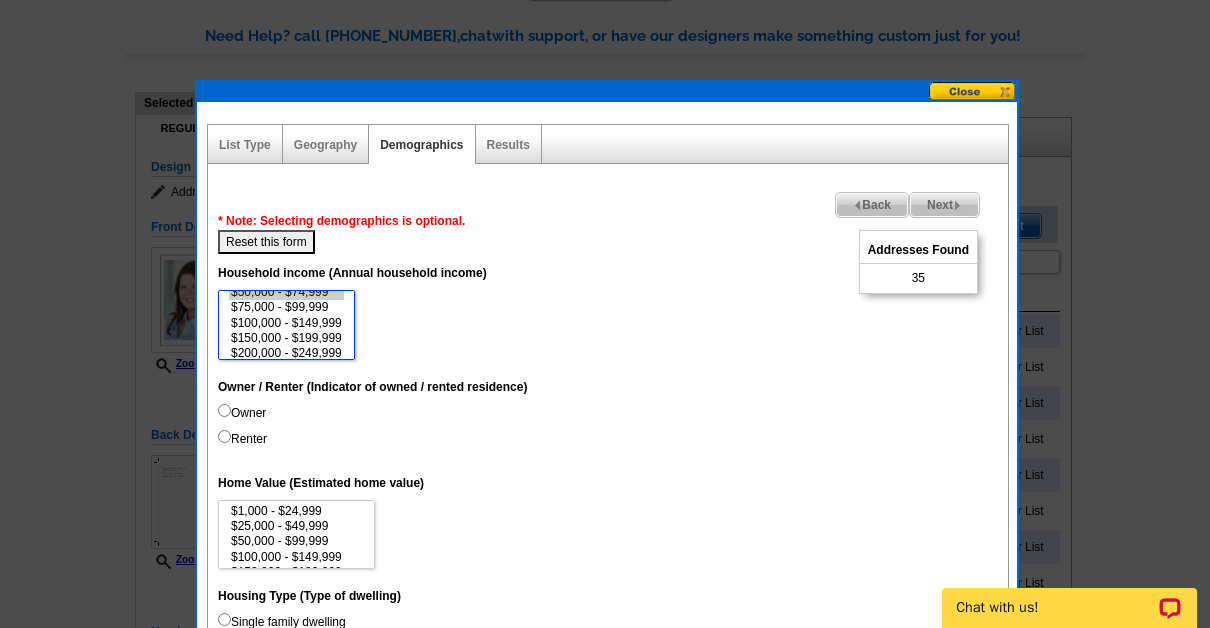 click on "$150,000 - $199,999" at bounding box center (286, 338) 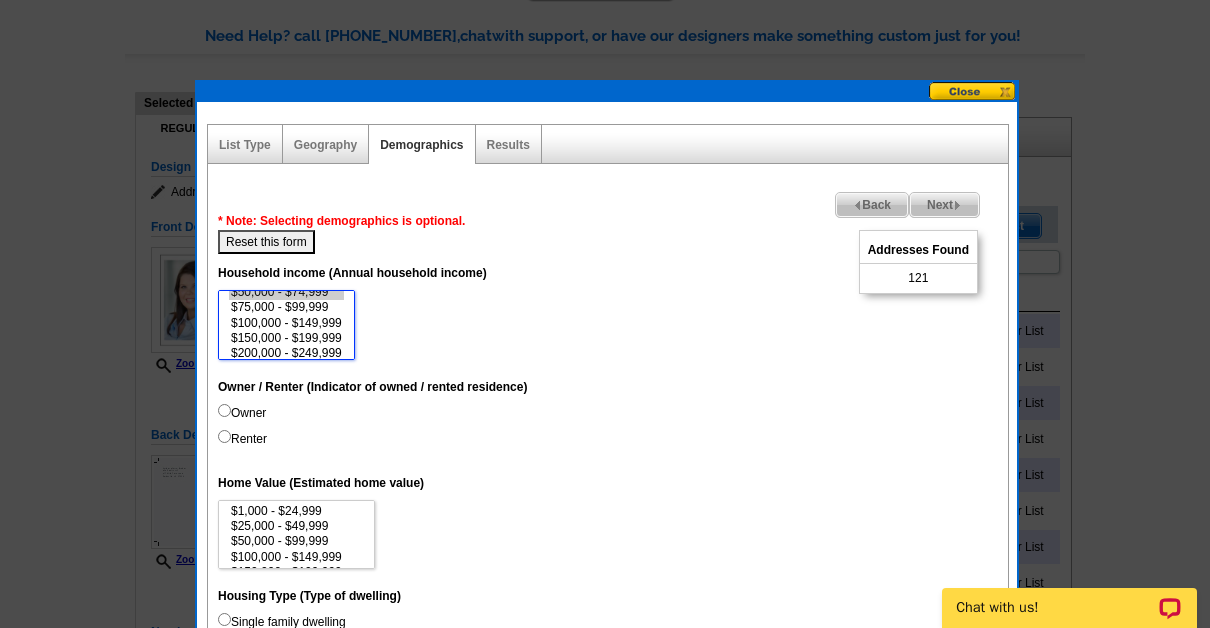 click on "$0 - $19,999
$20,000 - $49,999
$50,000 - $74,999
$75,000 - $99,999
$100,000 - $149,999
$150,000 - $199,999
$200,000 - $249,999
$250,000 - $499,999
$500,000 - $999,999
$1,000,000+" at bounding box center [286, 325] 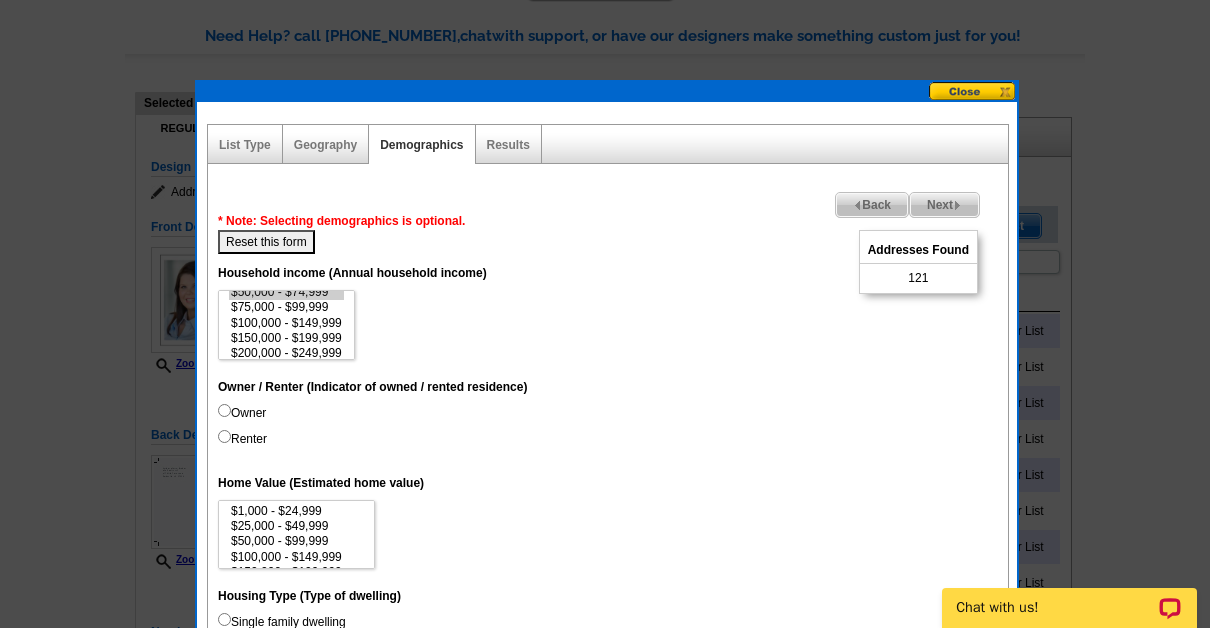 scroll, scrollTop: 5, scrollLeft: 0, axis: vertical 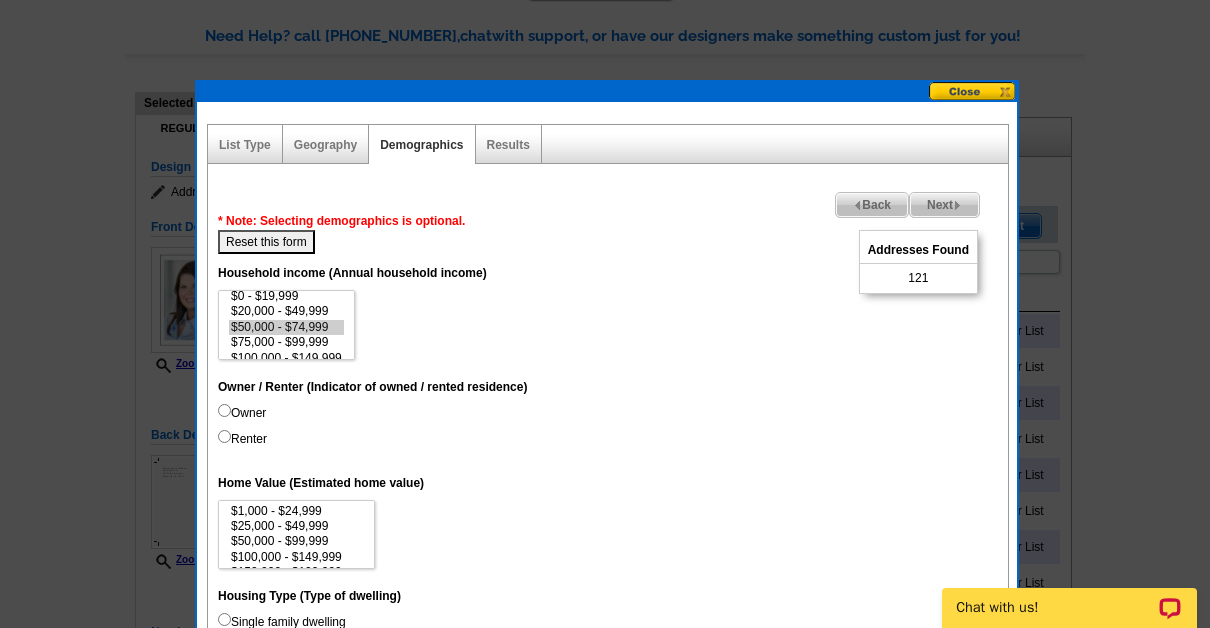 drag, startPoint x: 420, startPoint y: 296, endPoint x: 313, endPoint y: 292, distance: 107.07474 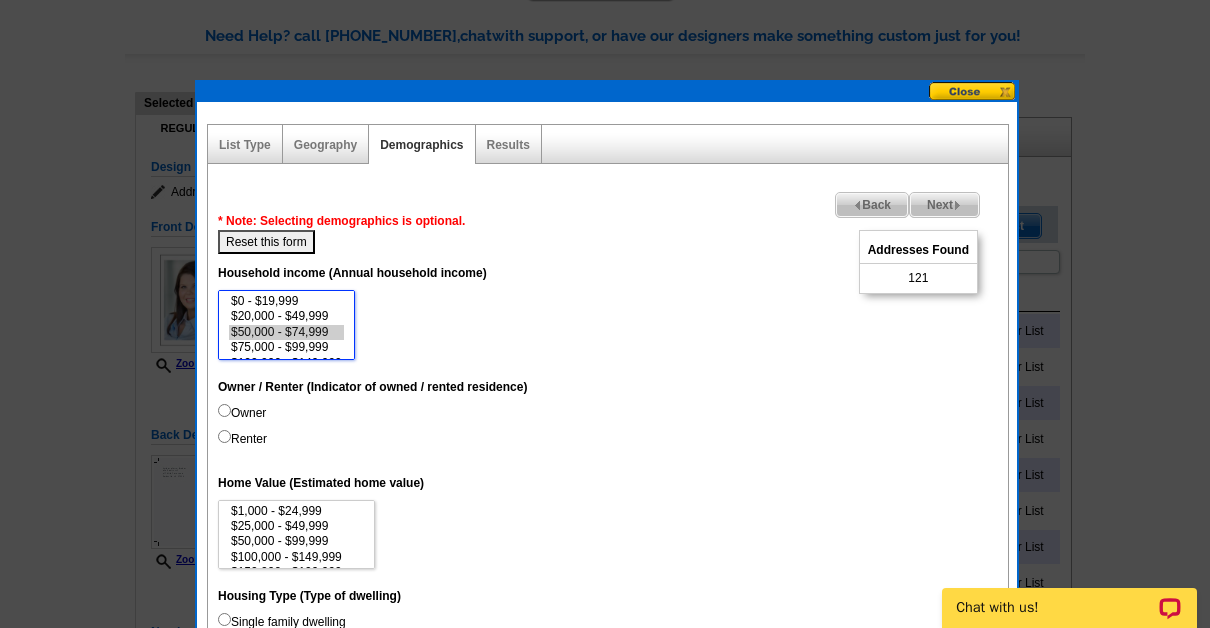 click on "$0 - $19,999
$20,000 - $49,999
$50,000 - $74,999
$75,000 - $99,999
$100,000 - $149,999
$150,000 - $199,999
$200,000 - $249,999
$250,000 - $499,999
$500,000 - $999,999
$1,000,000+" at bounding box center [286, 325] 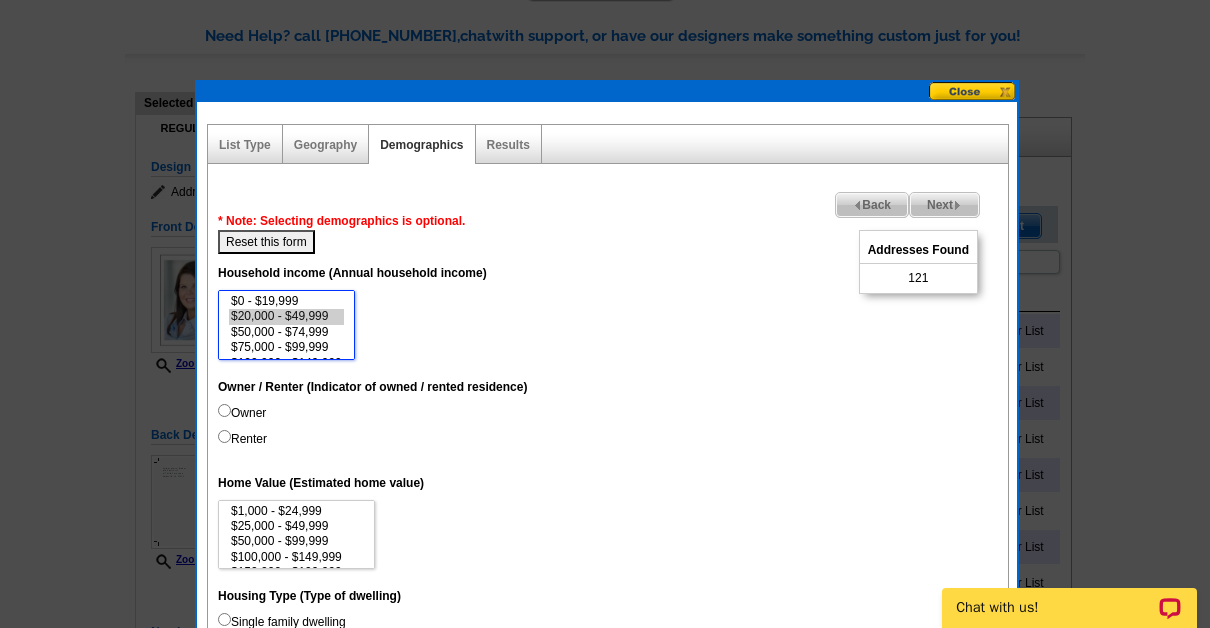 click on "$20,000 - $49,999" at bounding box center [286, 316] 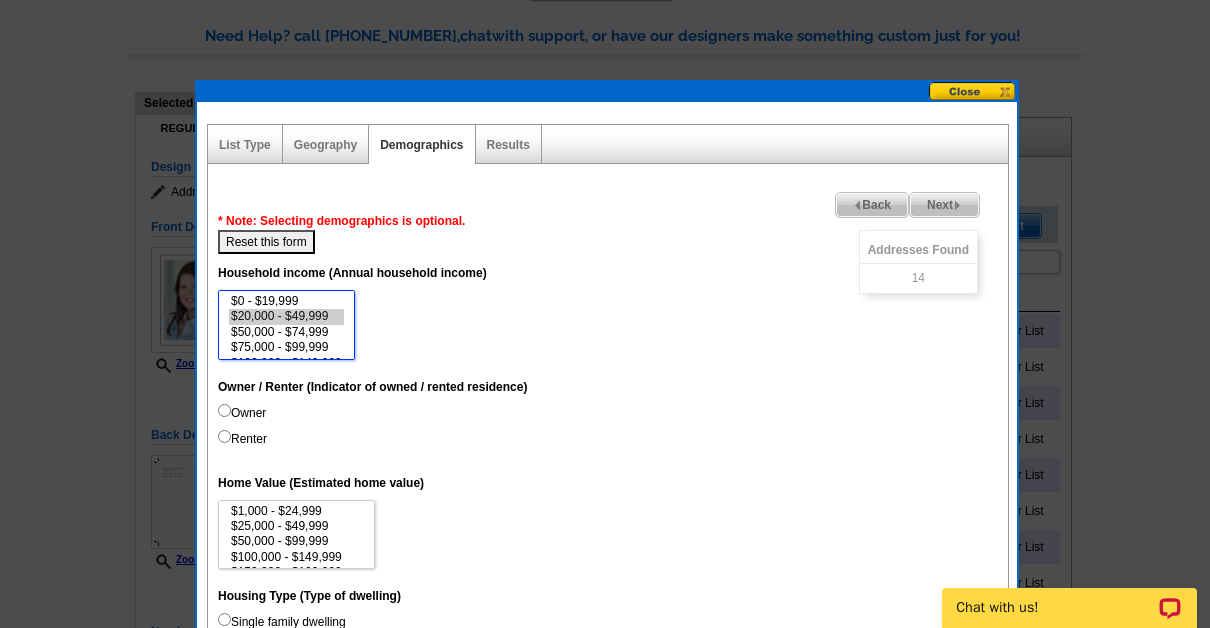 select on "20000-49999" 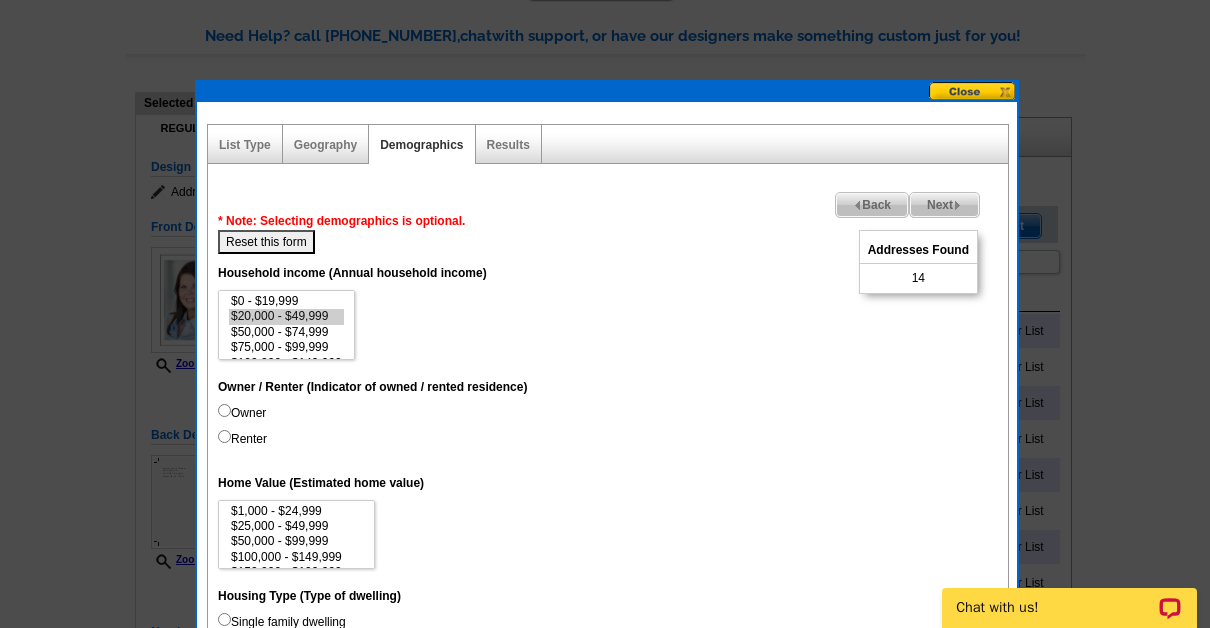 click on "$0 - $19,999
$20,000 - $49,999
$50,000 - $74,999
$75,000 - $99,999
$100,000 - $149,999
$150,000 - $199,999
$200,000 - $249,999
$250,000 - $499,999
$500,000 - $999,999
$1,000,000+" at bounding box center (608, 325) 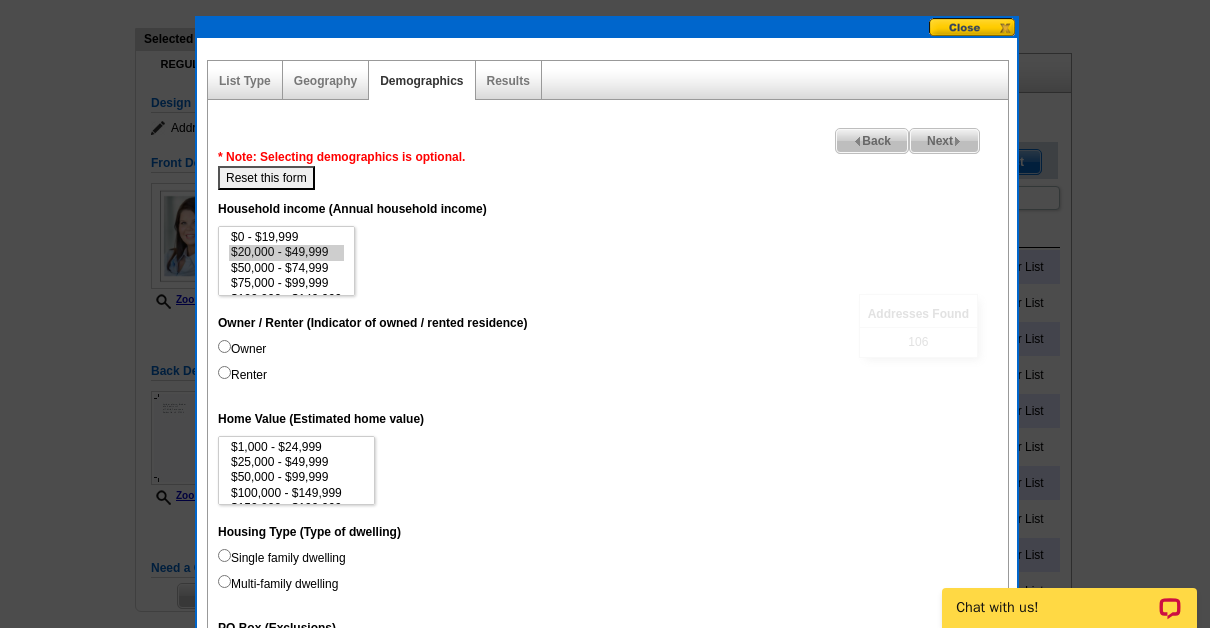 scroll, scrollTop: 356, scrollLeft: 0, axis: vertical 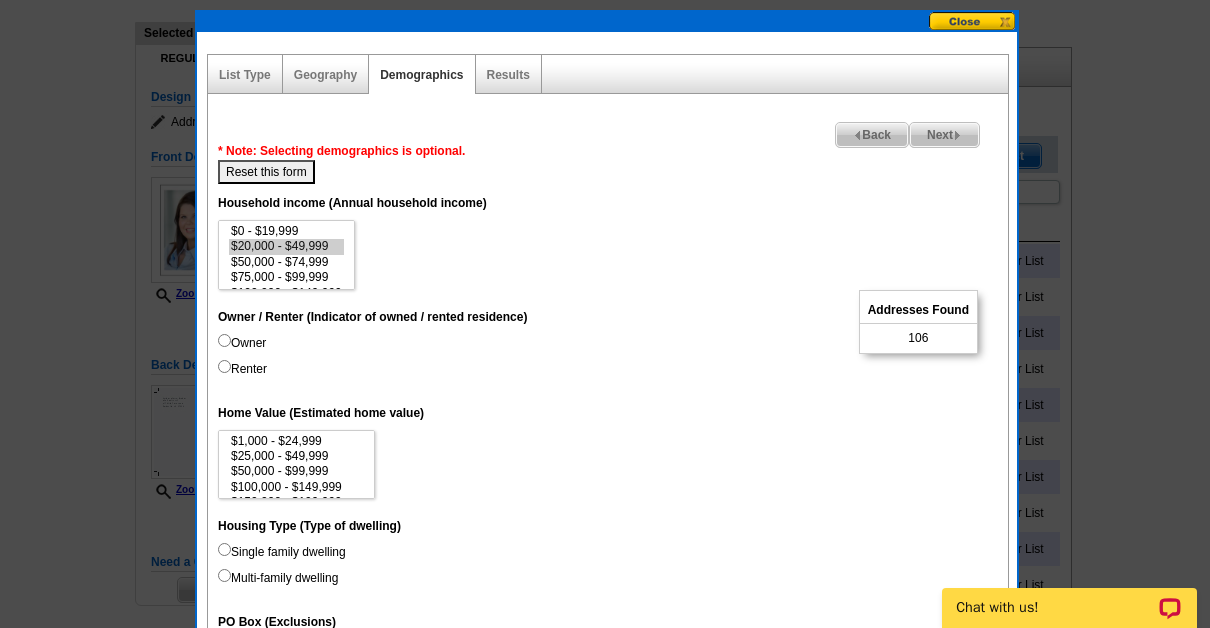 click on "Owner" at bounding box center (242, 343) 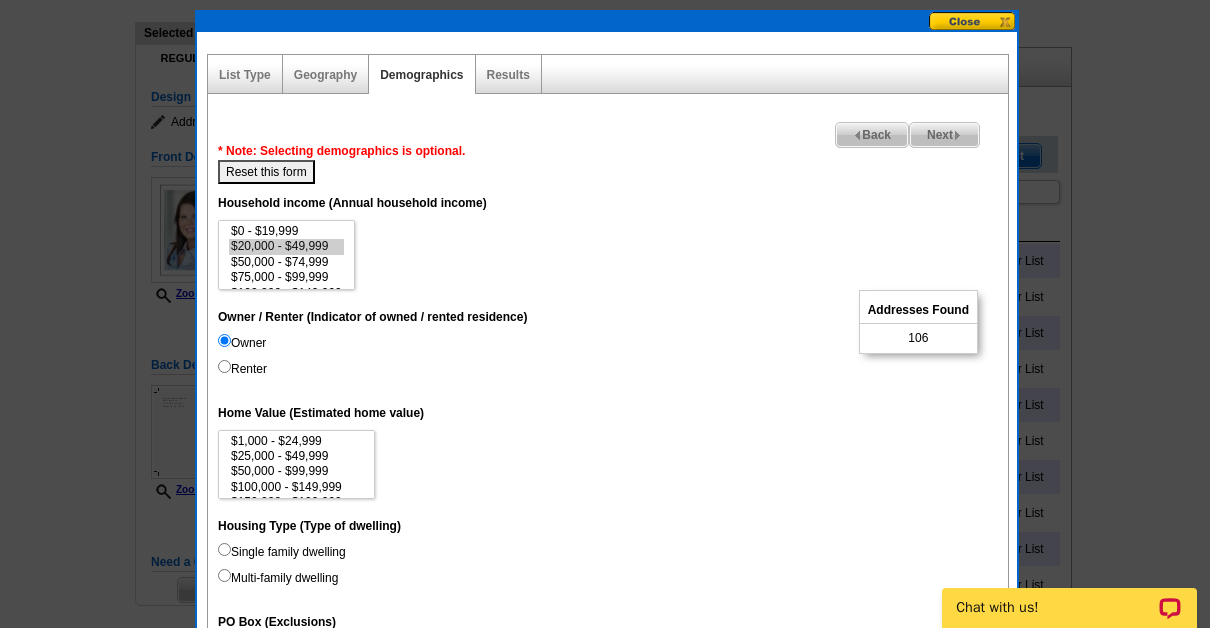 click on "Renter" at bounding box center (242, 369) 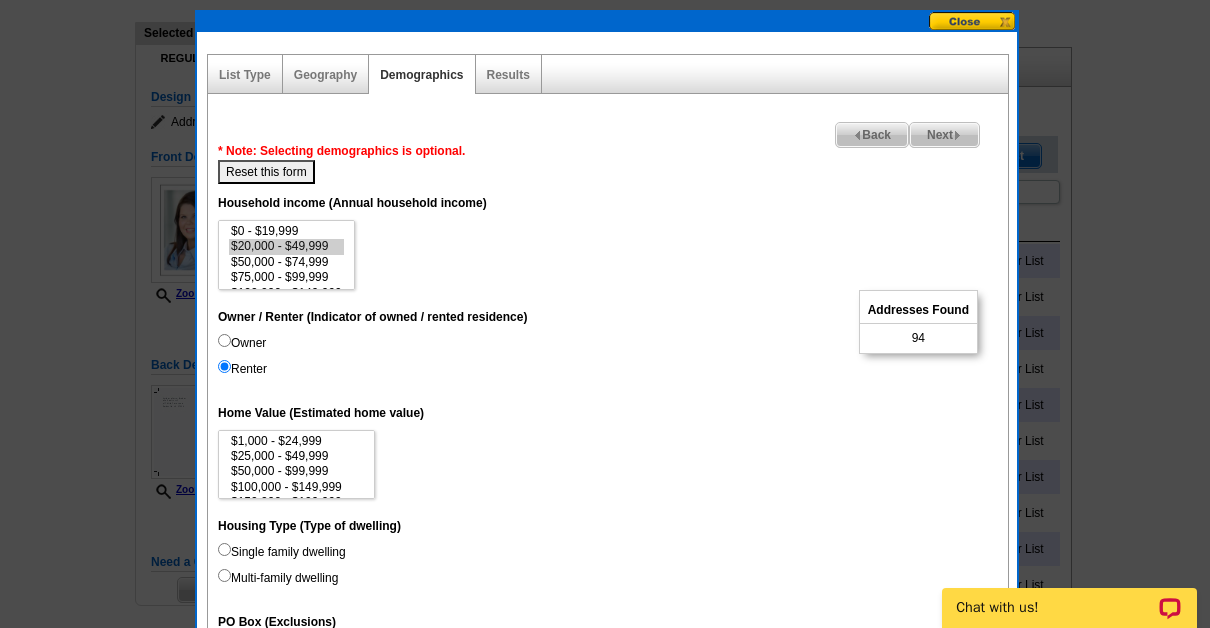click on "Owner" at bounding box center (242, 343) 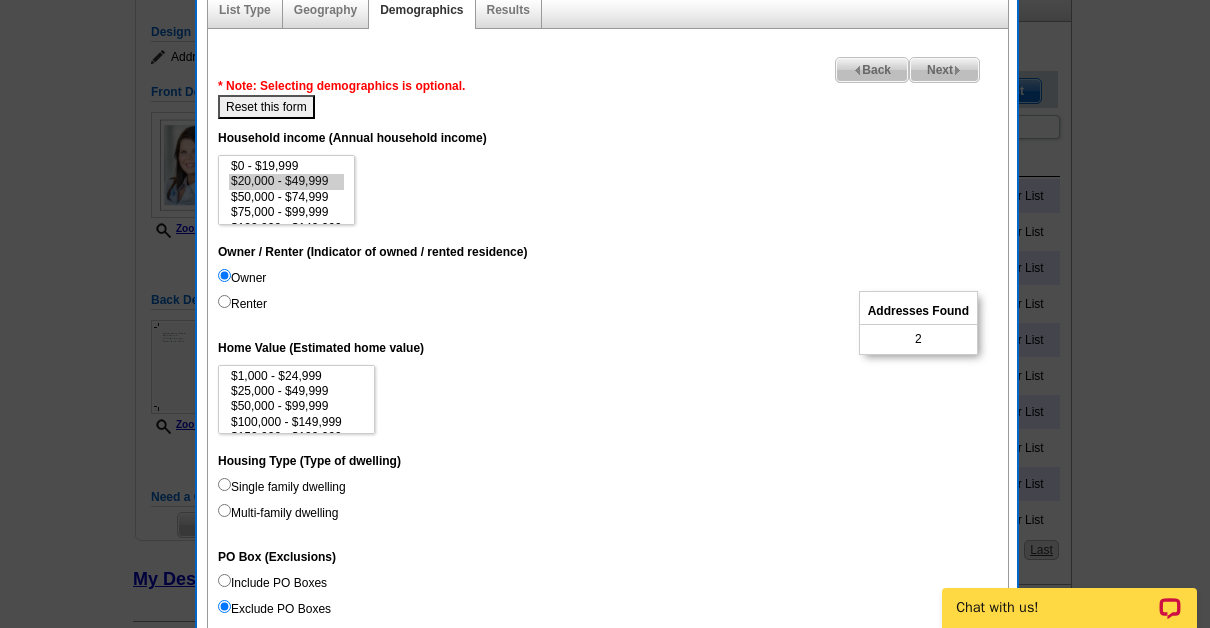 scroll, scrollTop: 422, scrollLeft: 0, axis: vertical 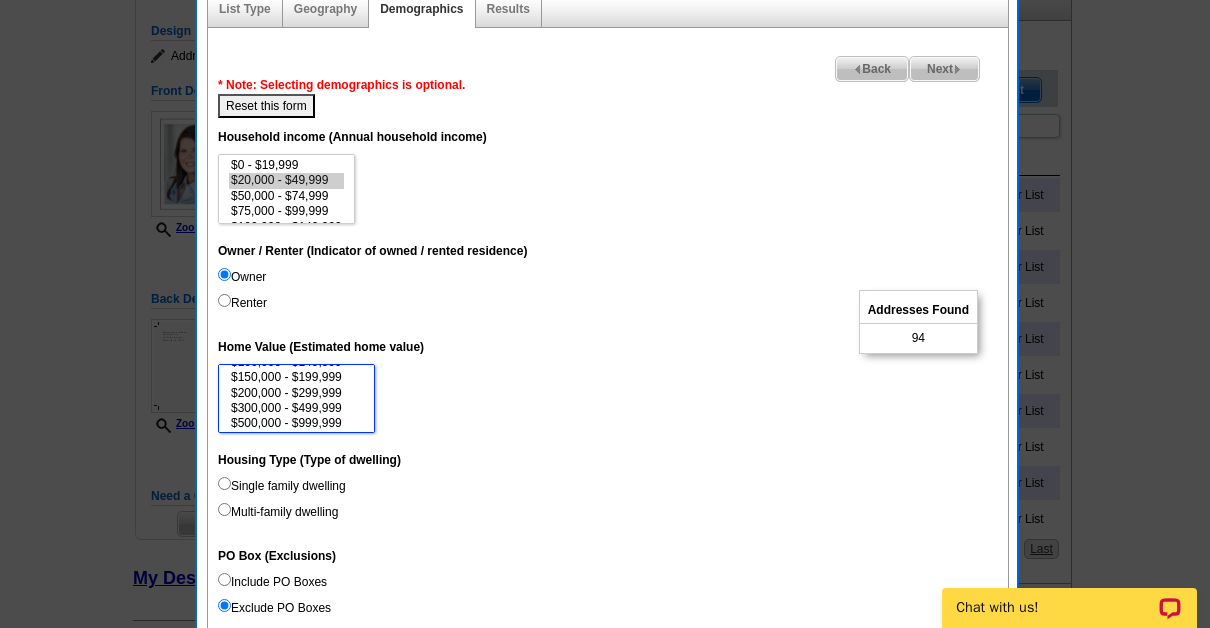 select on "300000-499999" 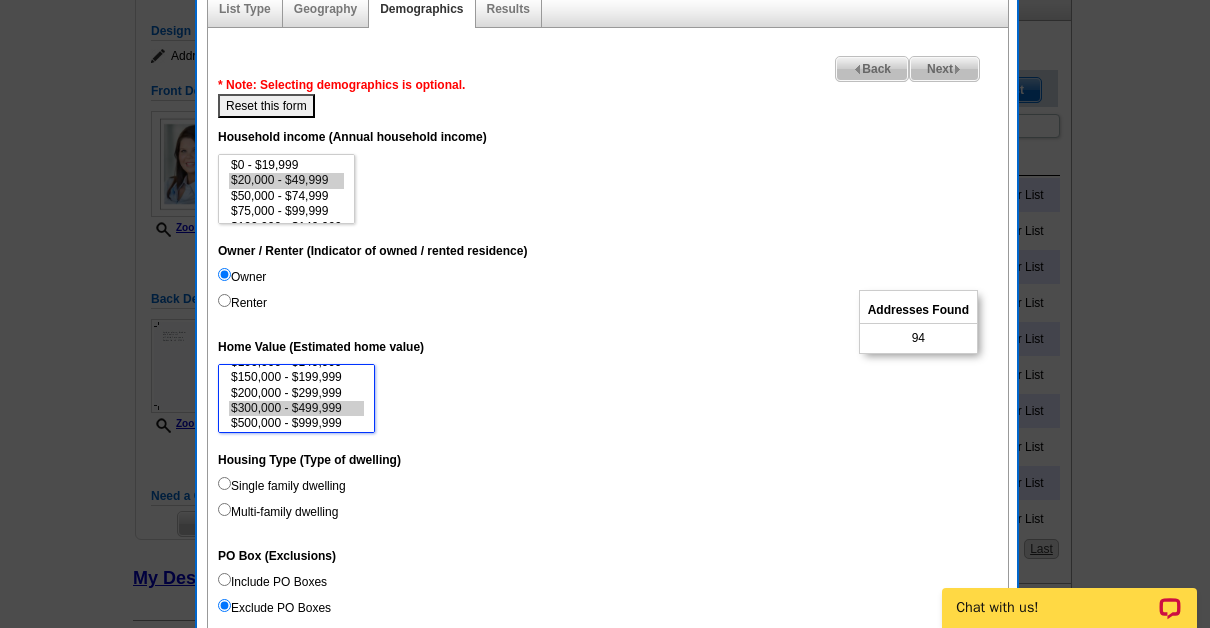 click on "$300,000 - $499,999" at bounding box center [296, 408] 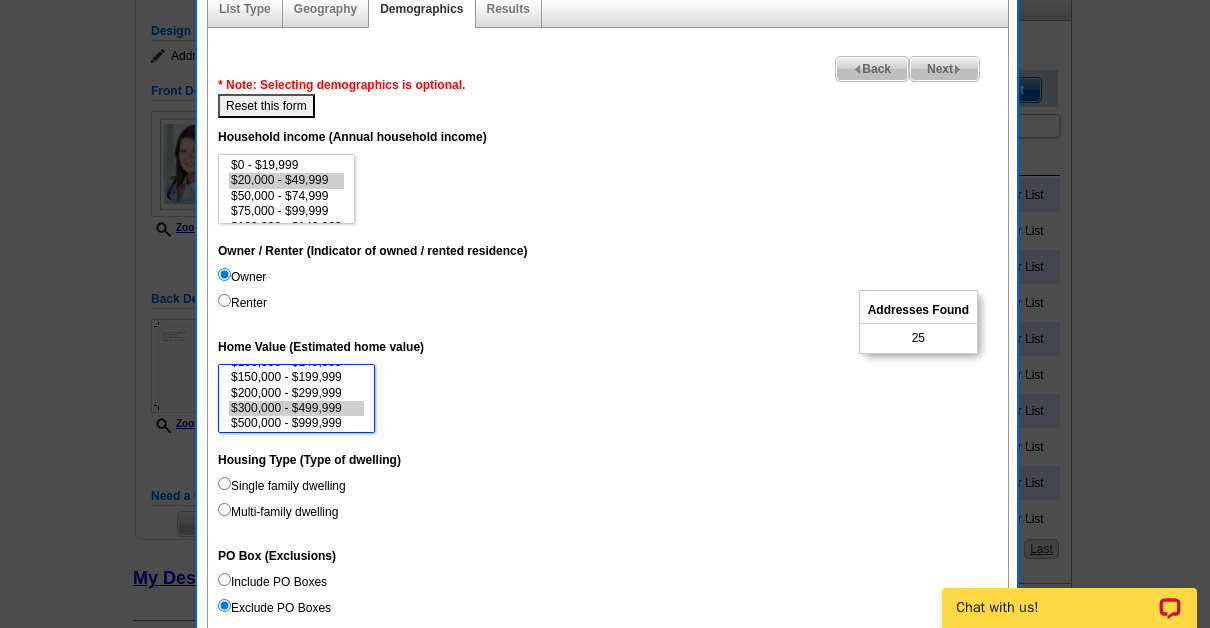 scroll, scrollTop: 453, scrollLeft: 0, axis: vertical 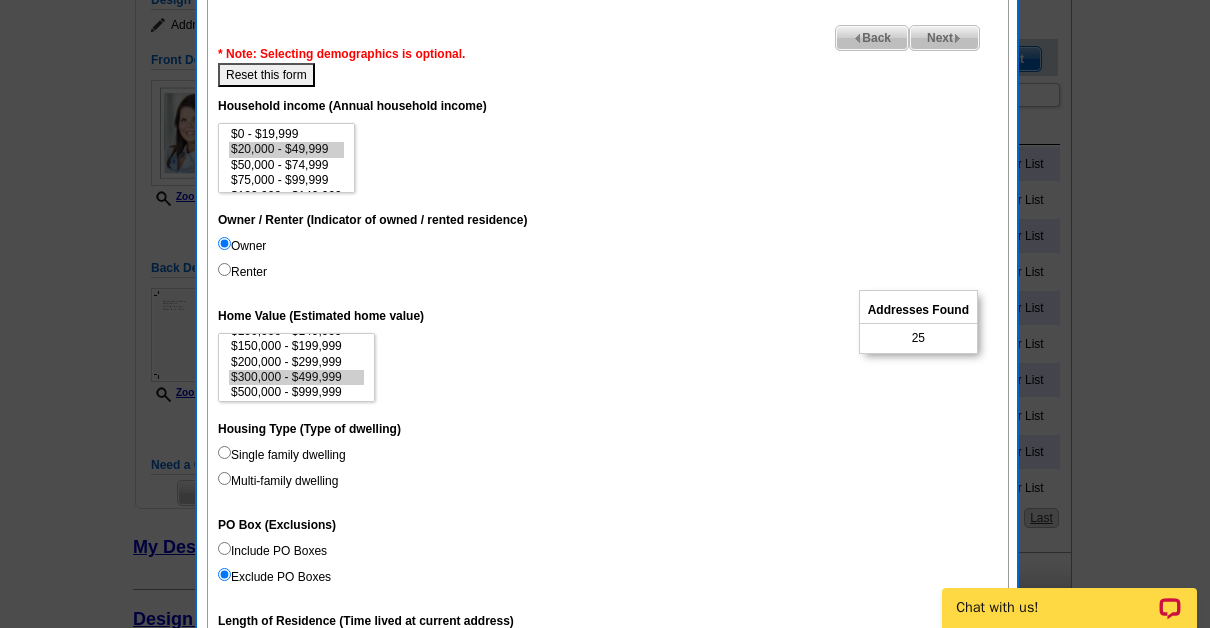 click on "Single family dwelling" at bounding box center [282, 455] 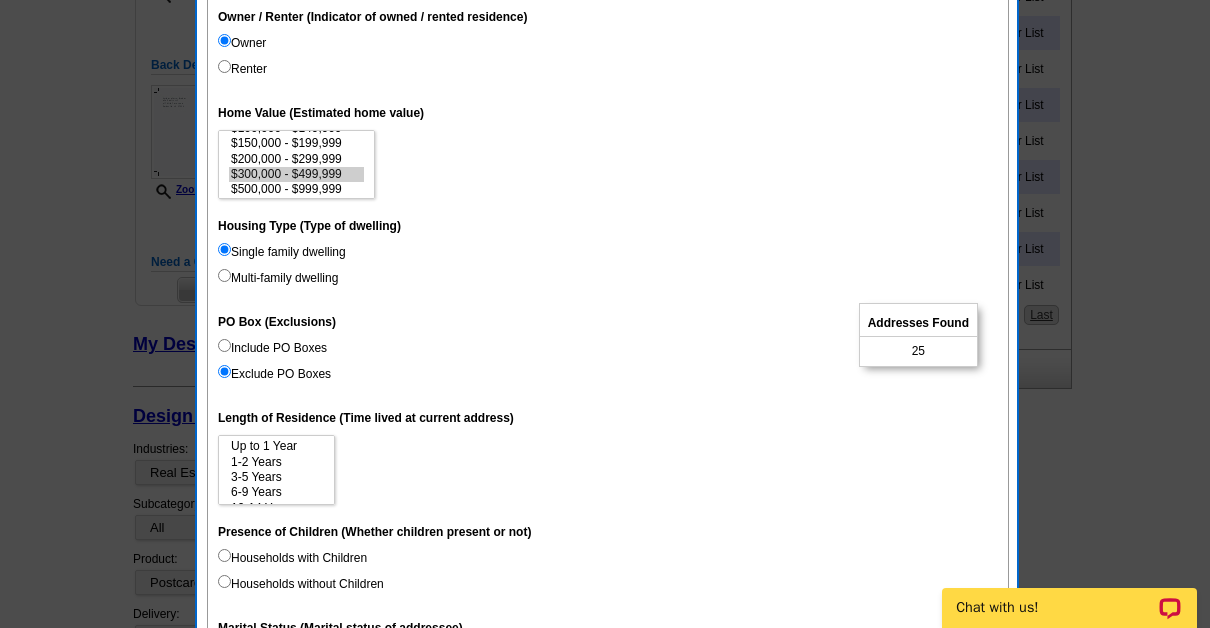 scroll, scrollTop: 669, scrollLeft: 0, axis: vertical 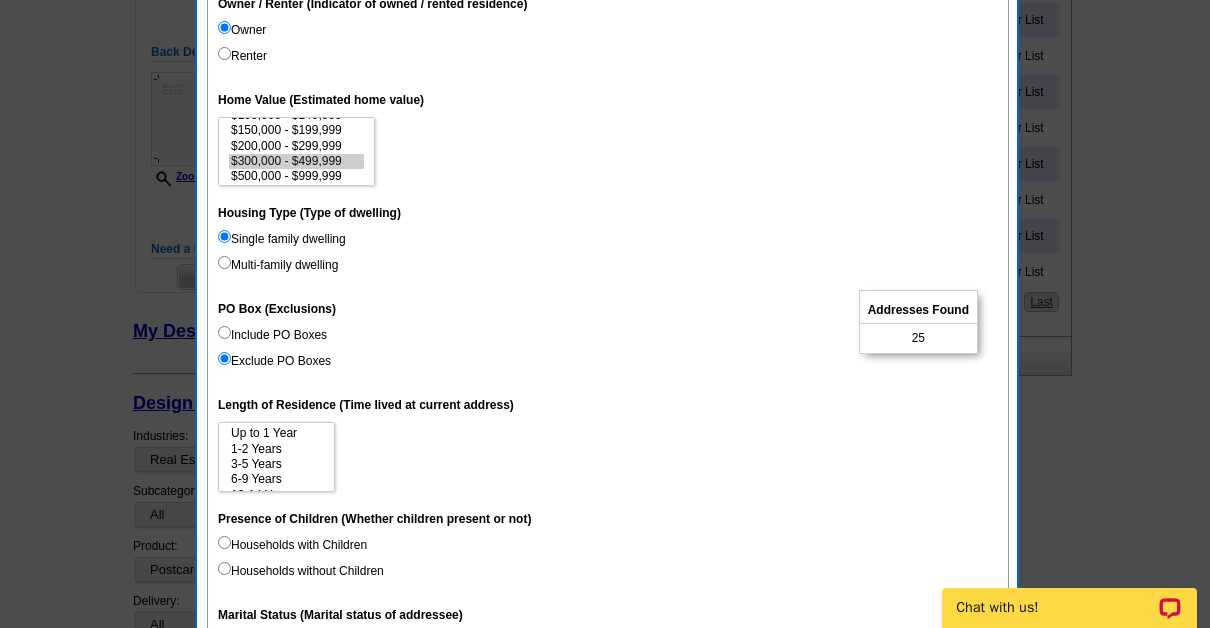 click on "Include PO Boxes" at bounding box center (272, 335) 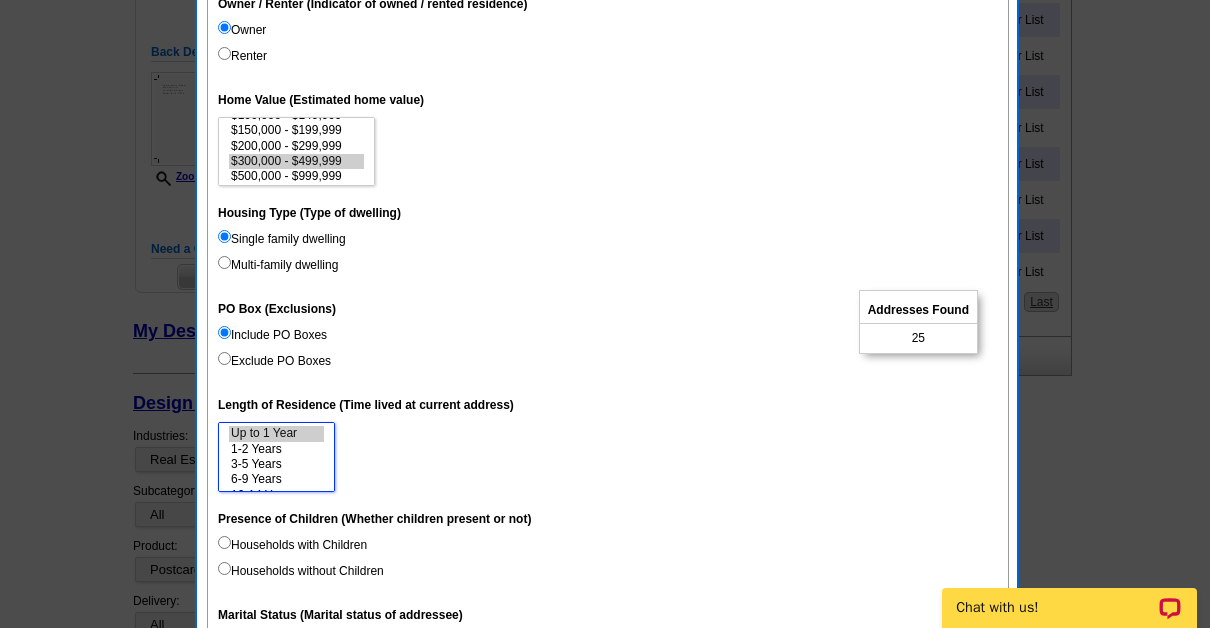 click on "Up to 1 Year" at bounding box center [276, 433] 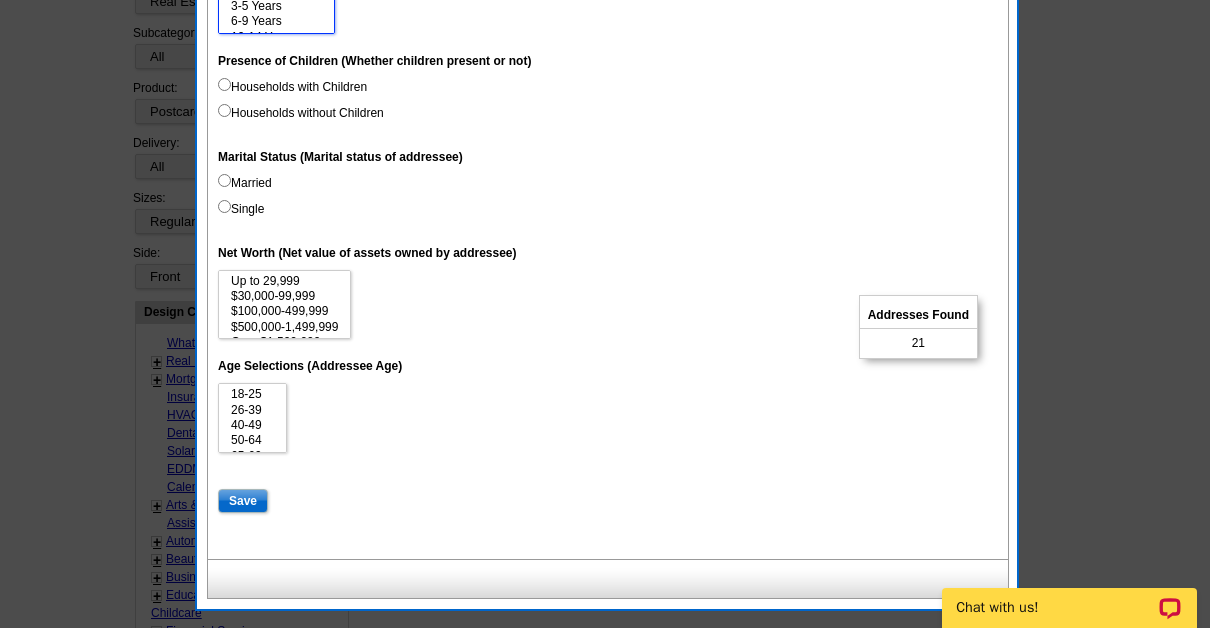 scroll, scrollTop: 1132, scrollLeft: 0, axis: vertical 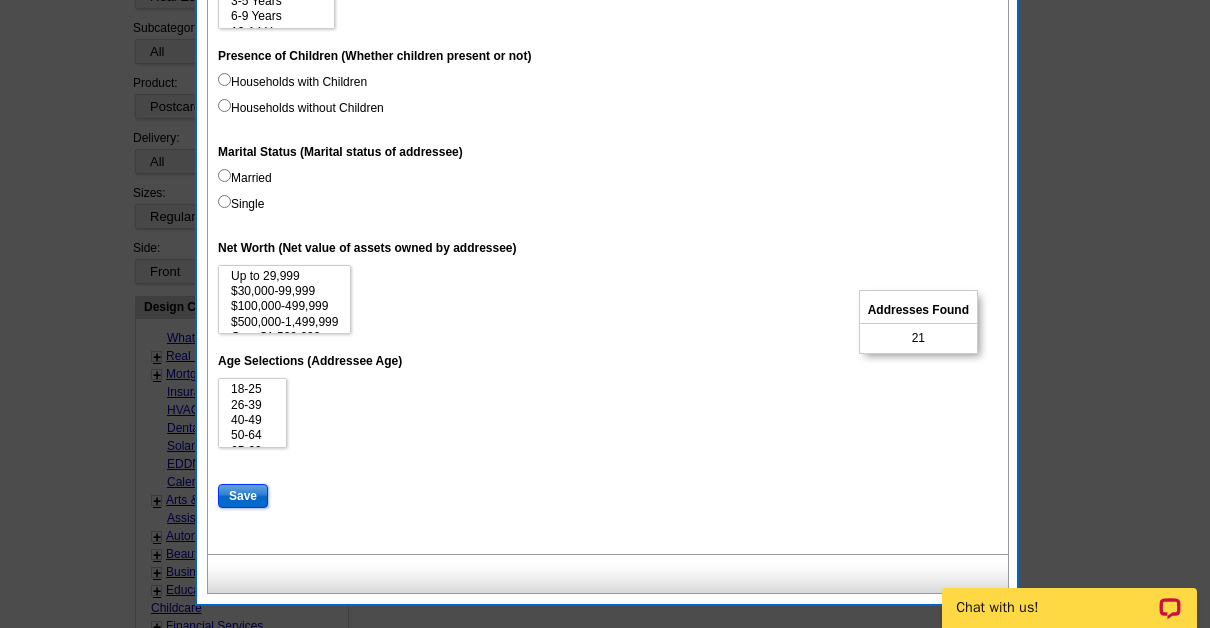 click on "Save" at bounding box center [243, 496] 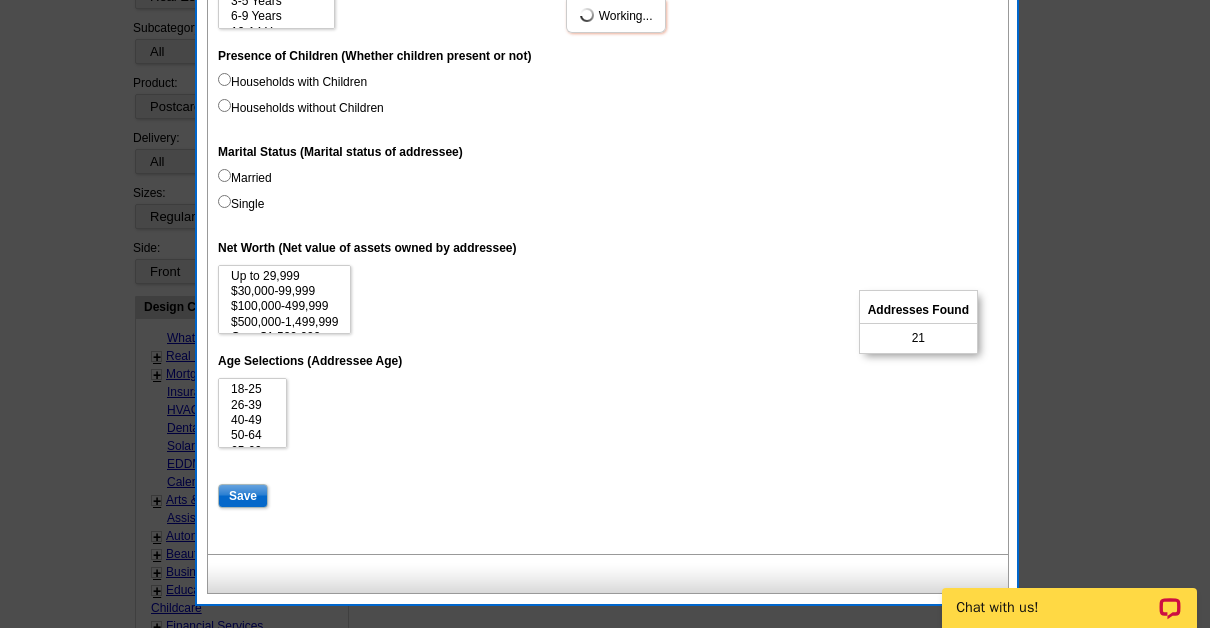 select 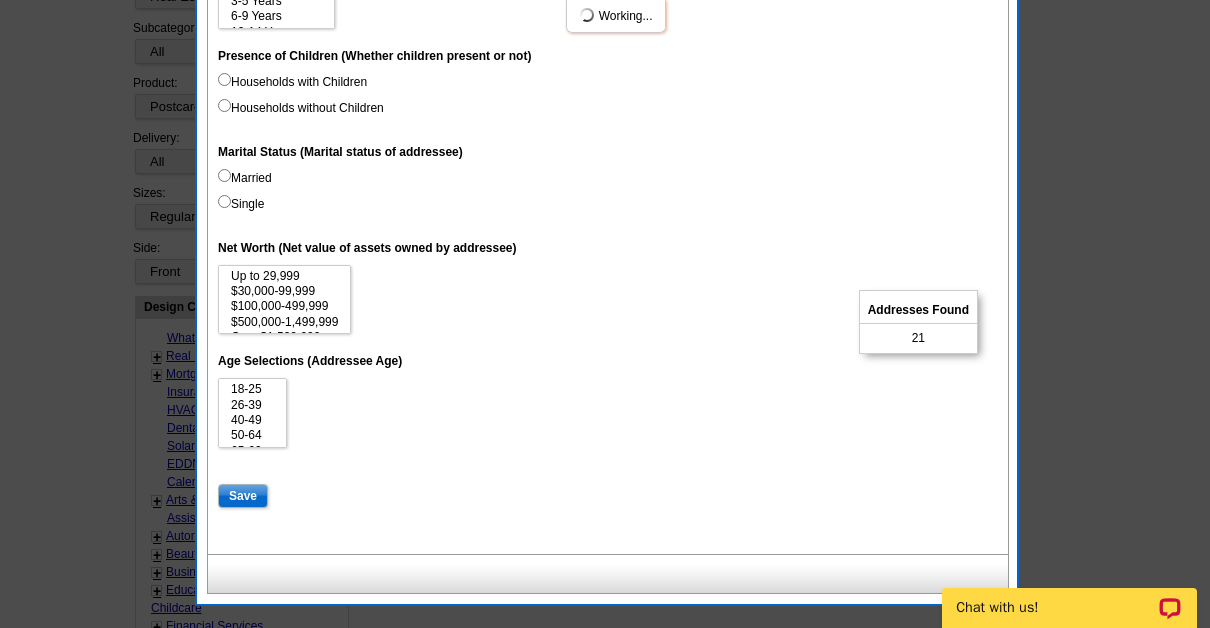 select 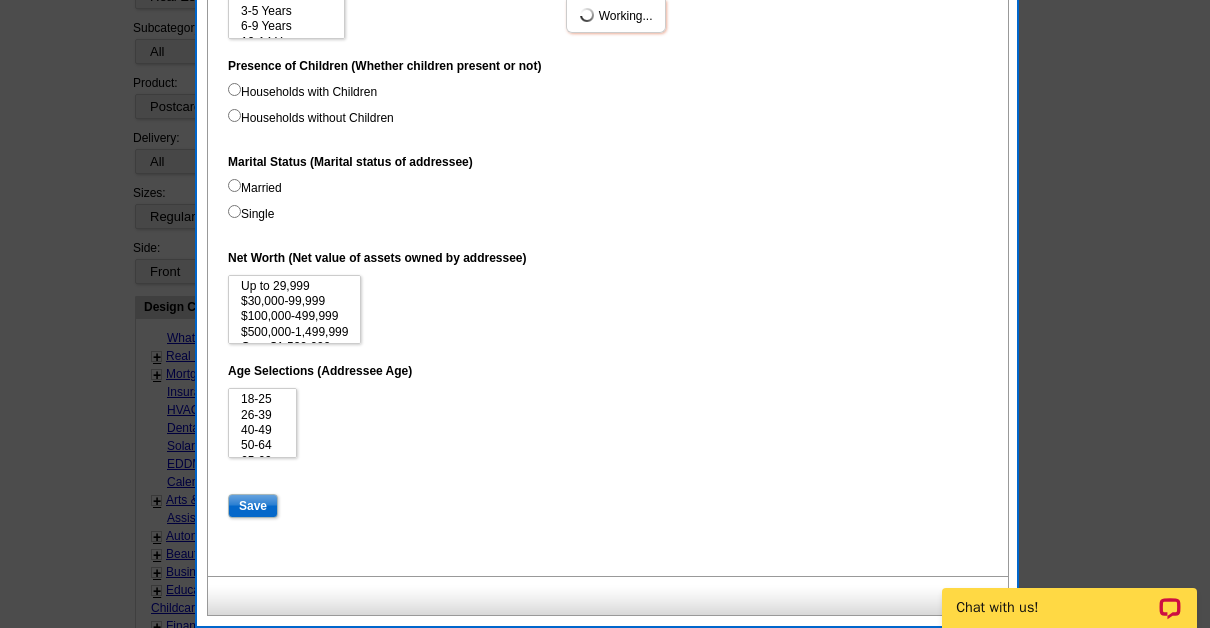 scroll, scrollTop: 43, scrollLeft: 0, axis: vertical 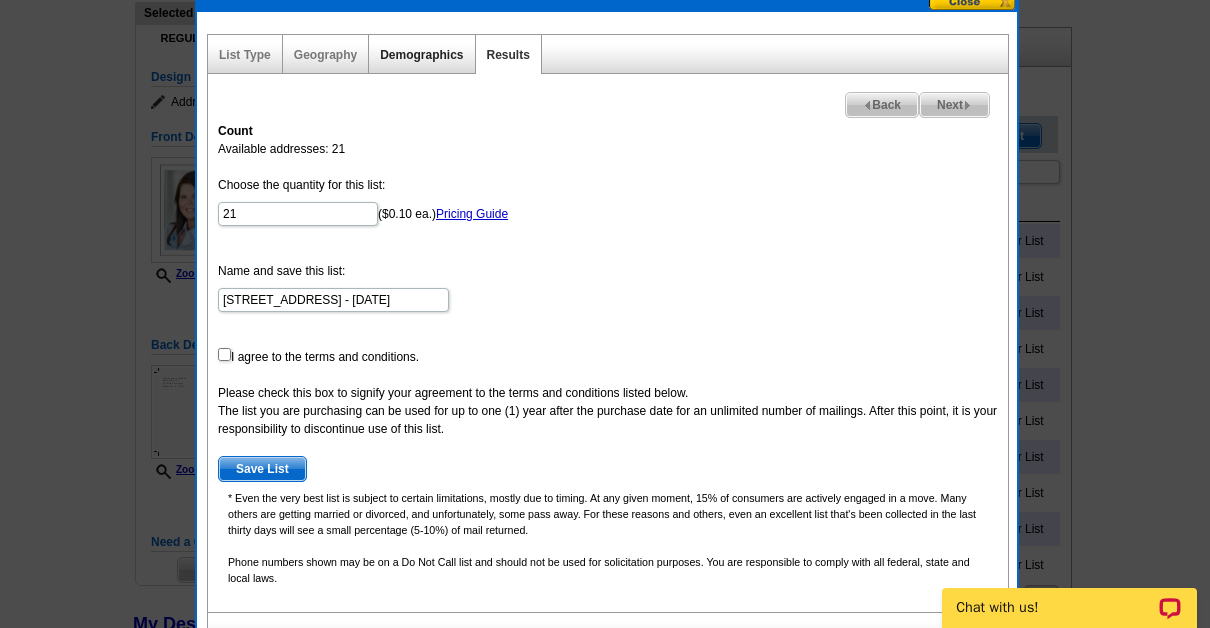 click on "Demographics" at bounding box center [421, 55] 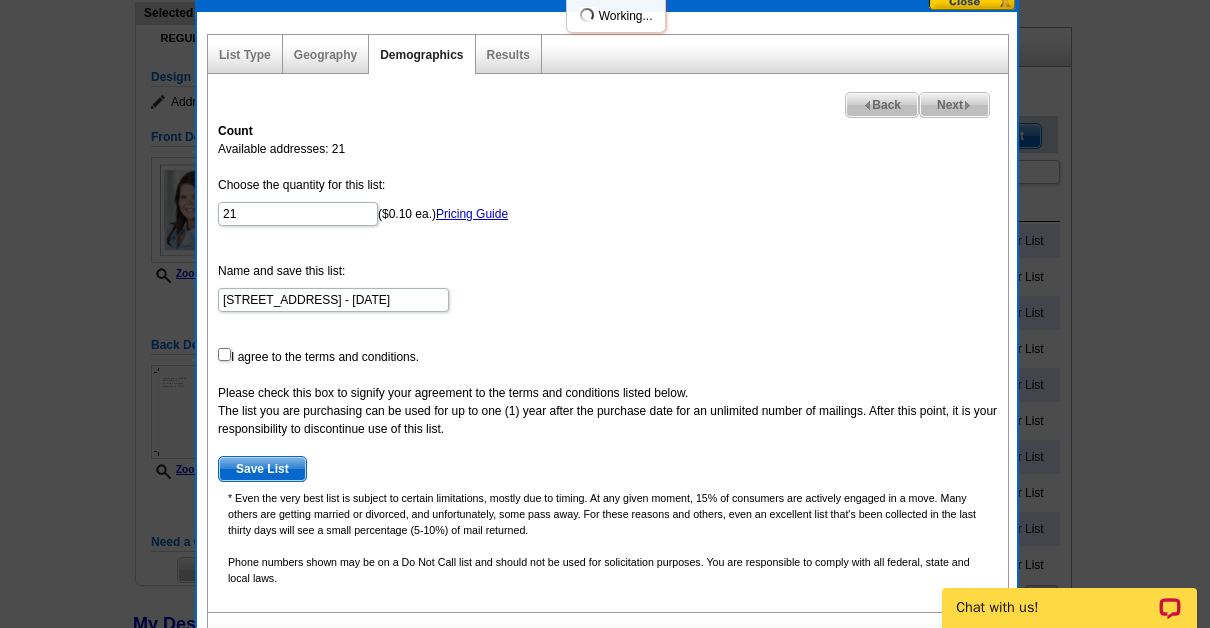 select 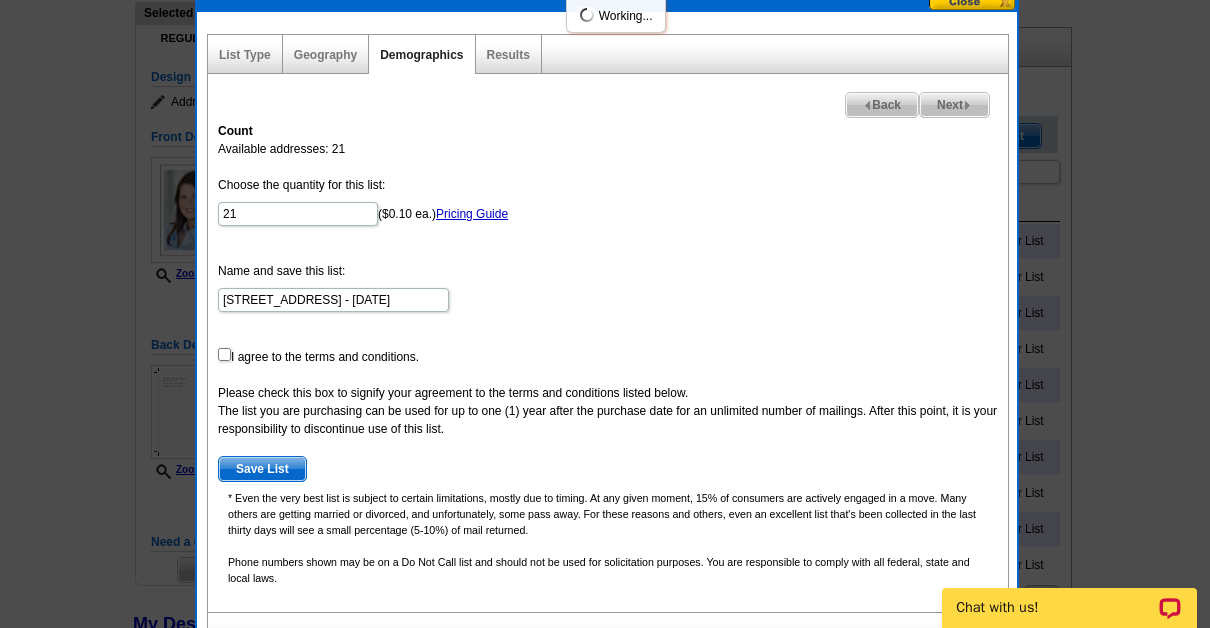 select 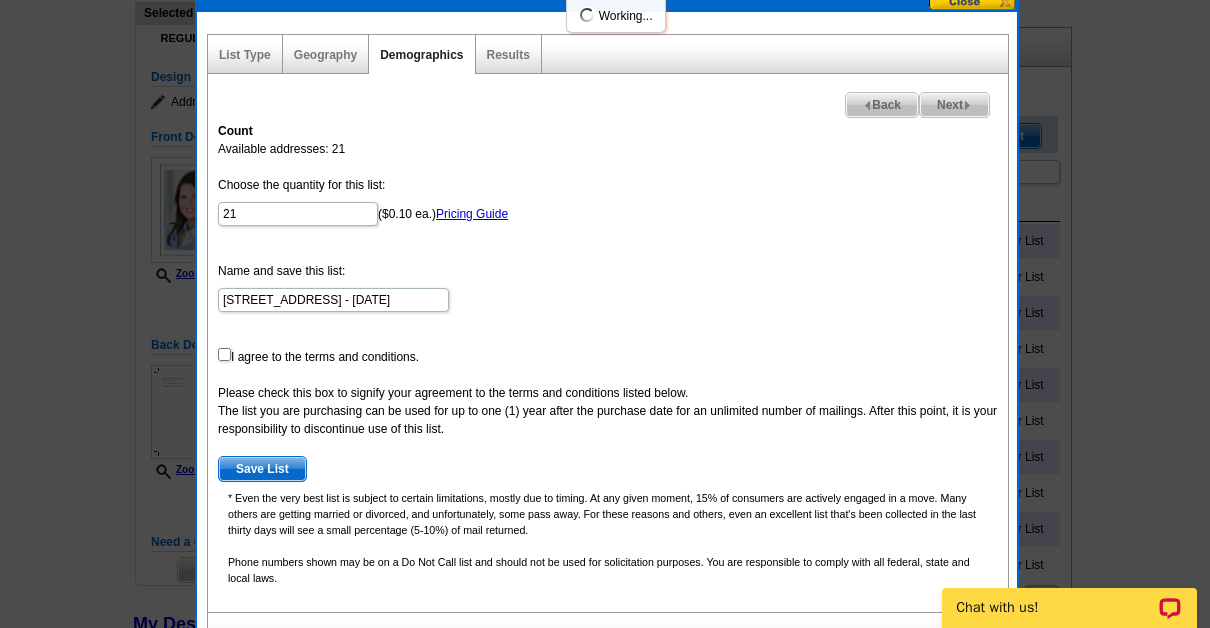 select 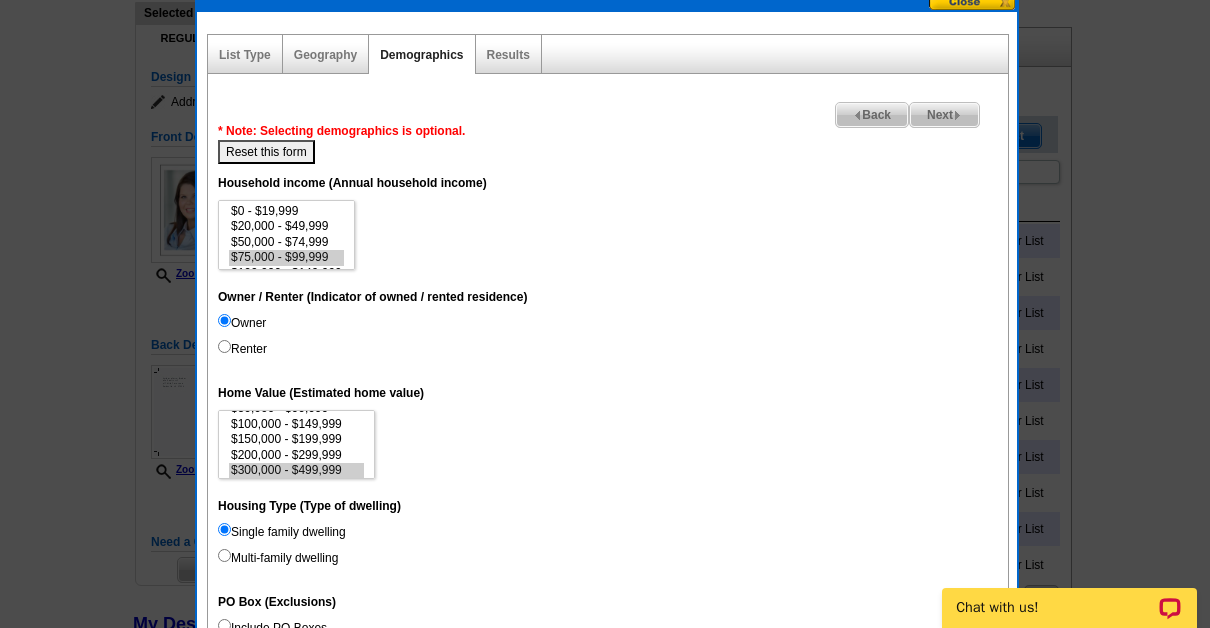 scroll, scrollTop: 43, scrollLeft: 0, axis: vertical 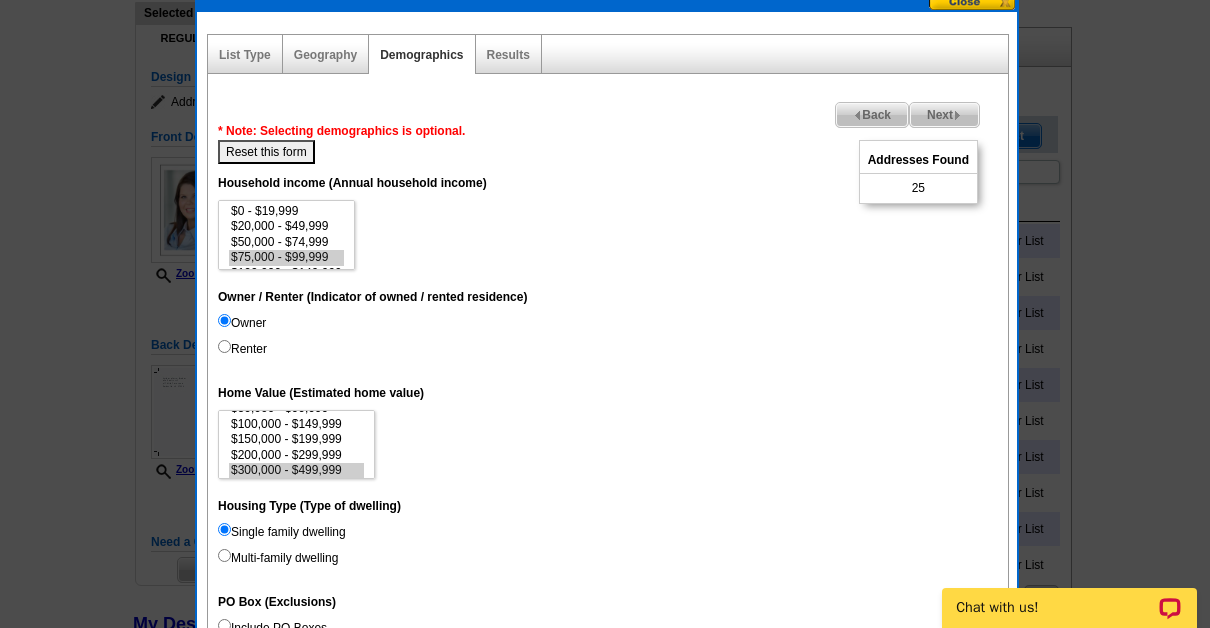 click on "Reset this form" at bounding box center [266, 152] 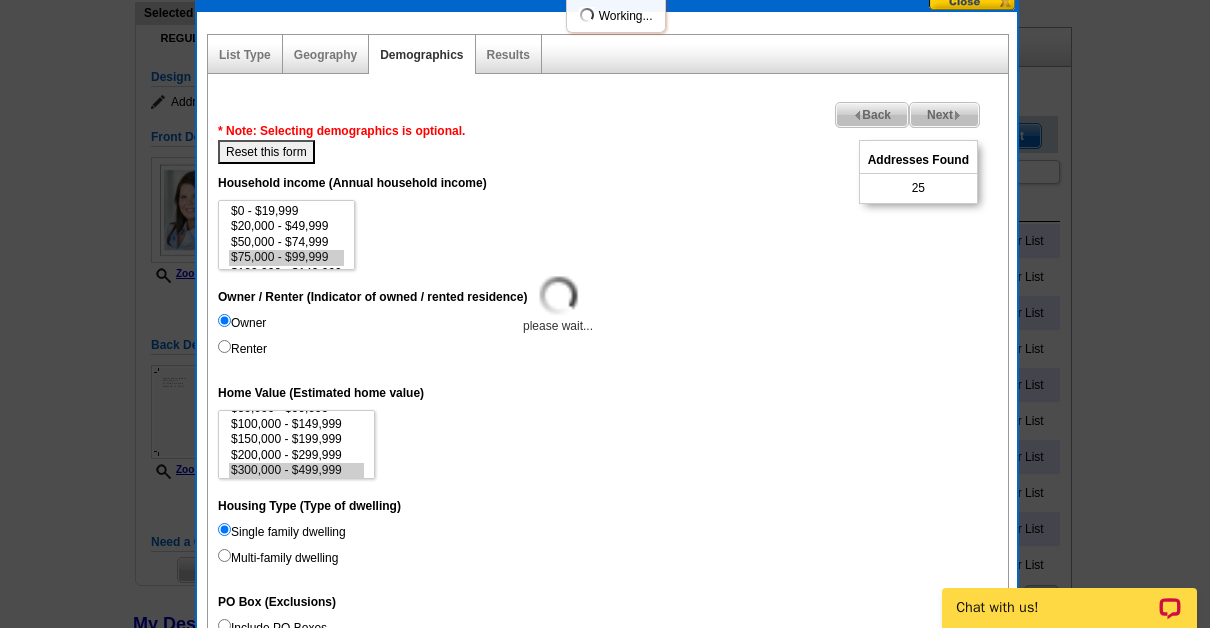 select 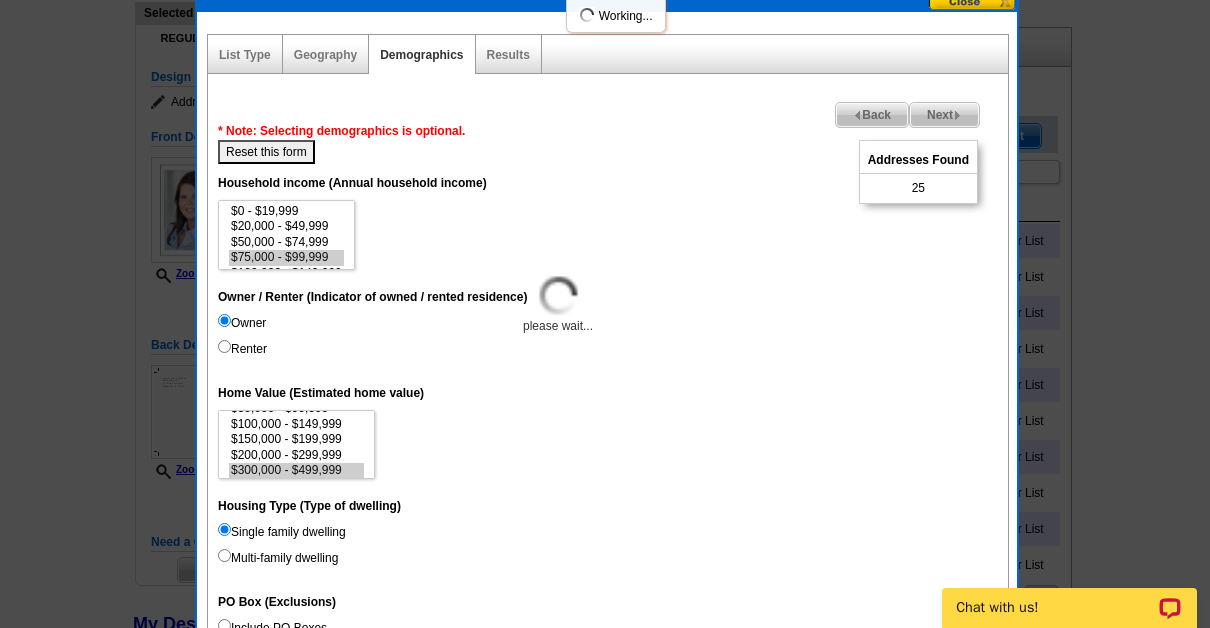 select 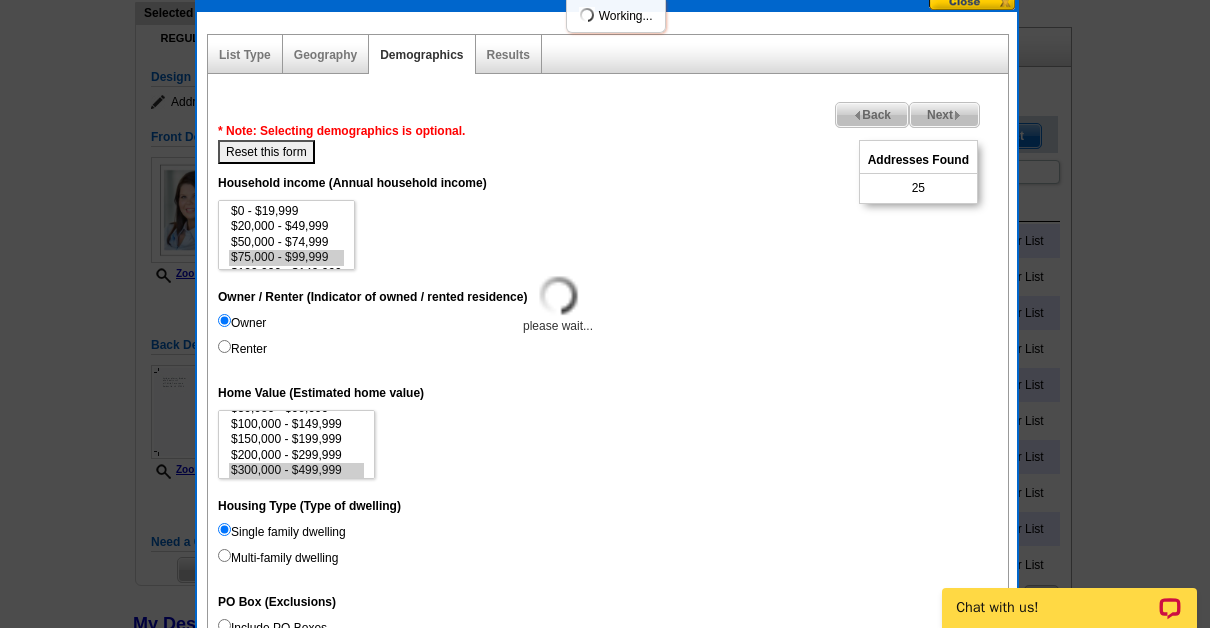 select 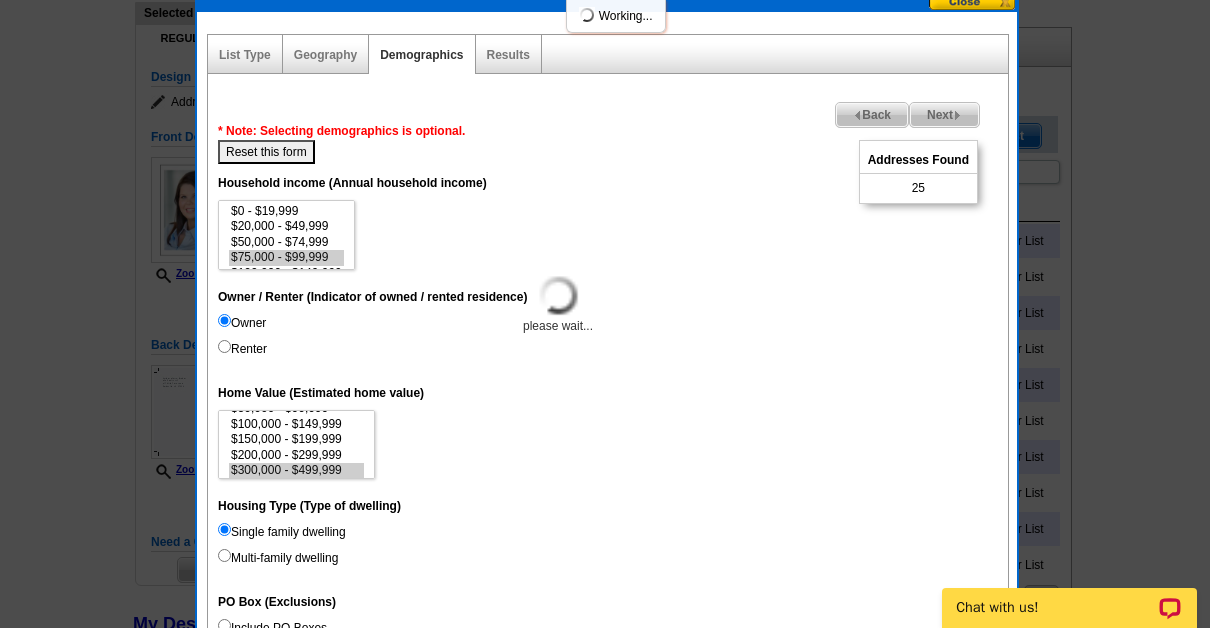 select 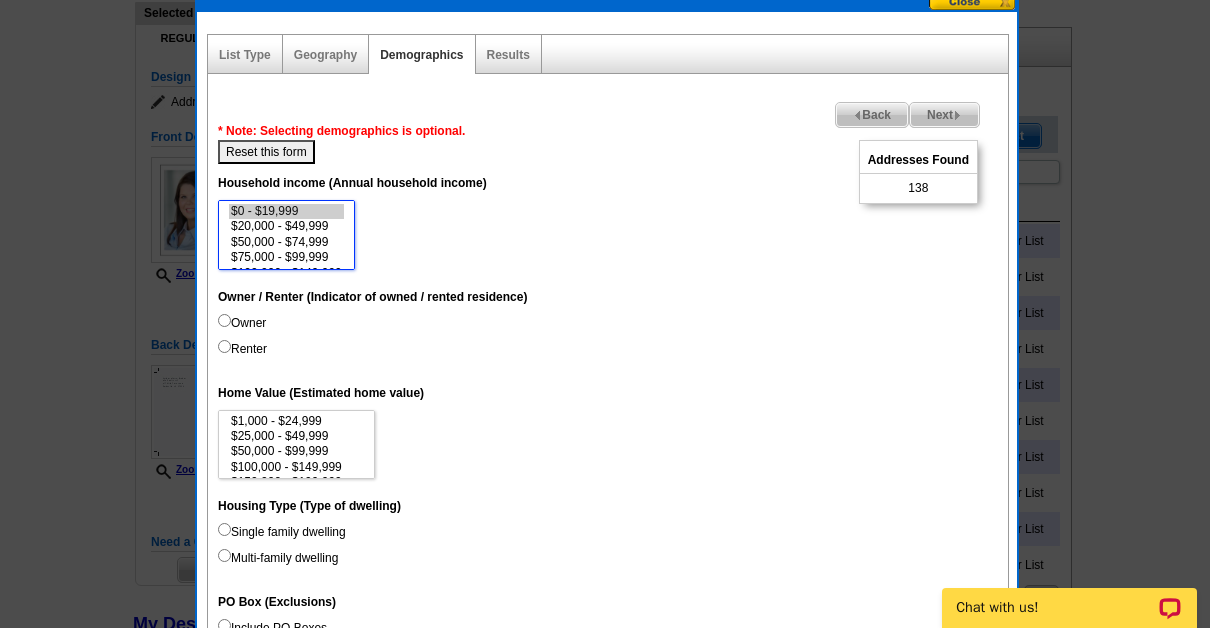 click on "$0 - $19,999" at bounding box center [286, 211] 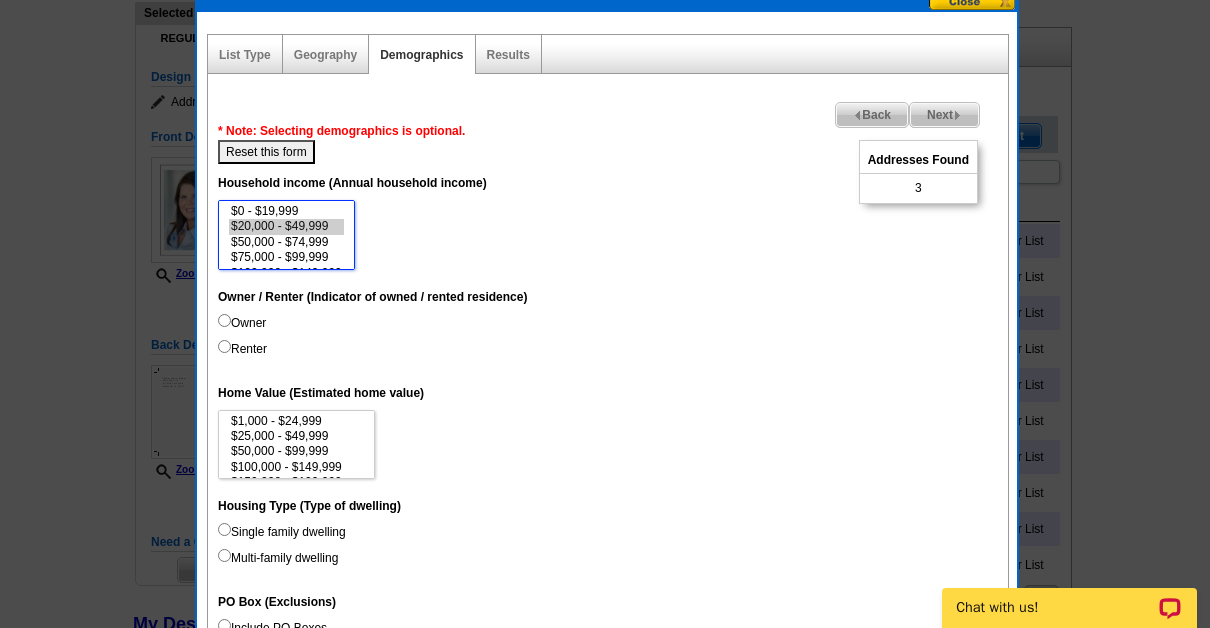 click on "$20,000 - $49,999" at bounding box center [286, 226] 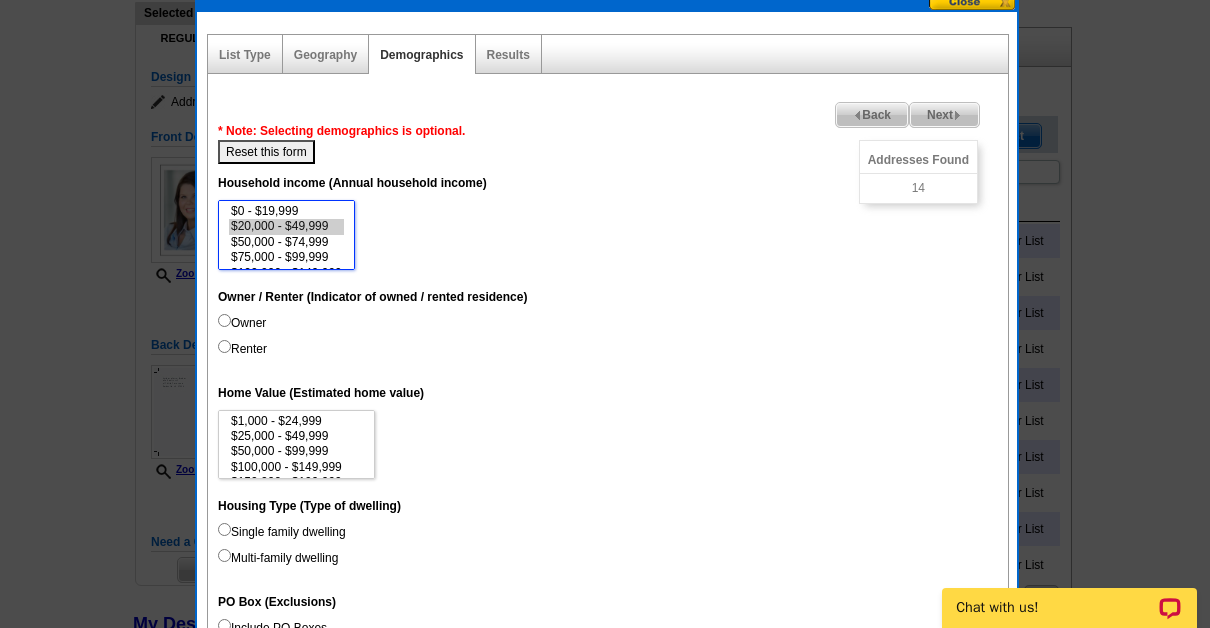 click on "$20,000 - $49,999" at bounding box center [286, 226] 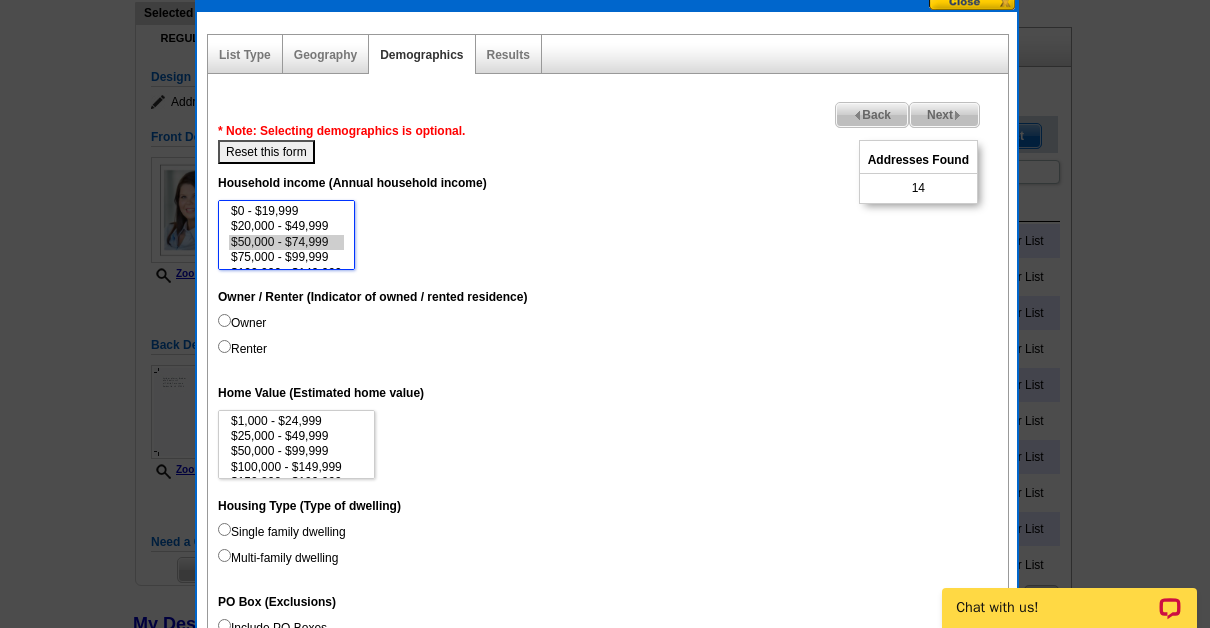 click on "$50,000 - $74,999" at bounding box center [286, 242] 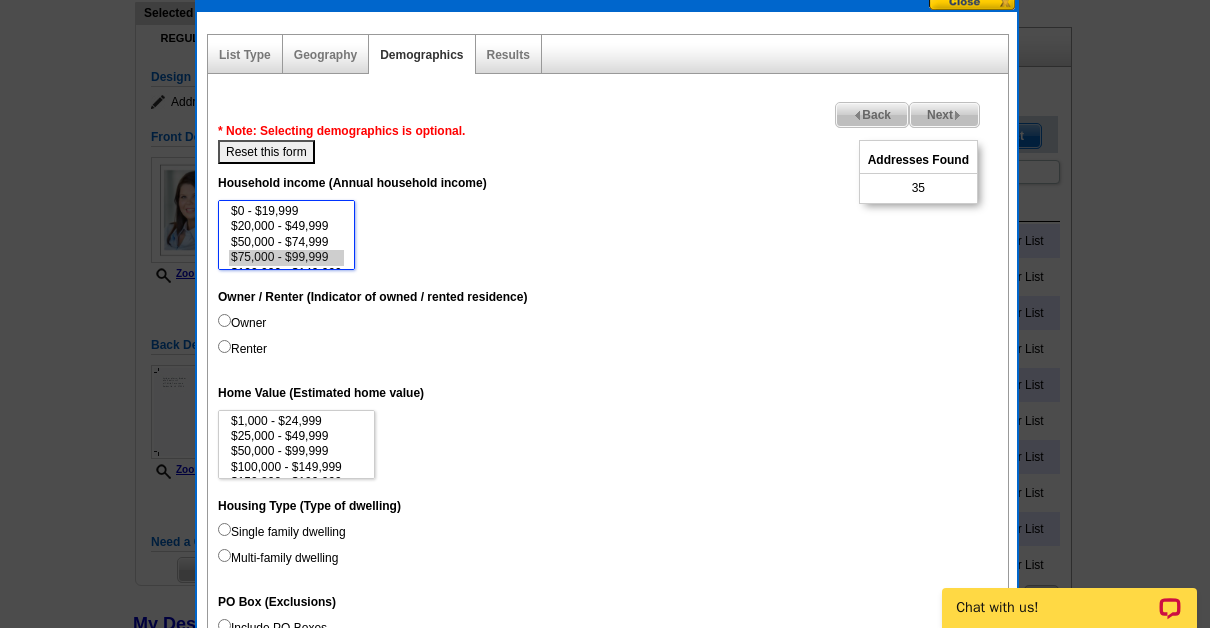 click on "$75,000 - $99,999" at bounding box center [286, 257] 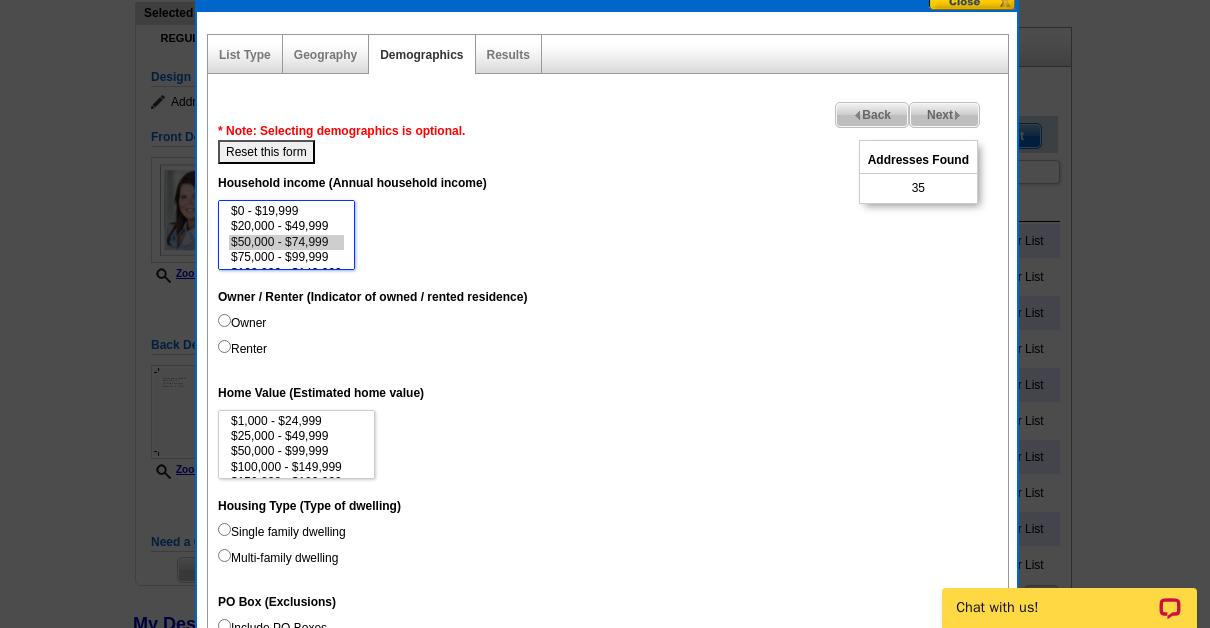 click on "$50,000 - $74,999" at bounding box center (286, 242) 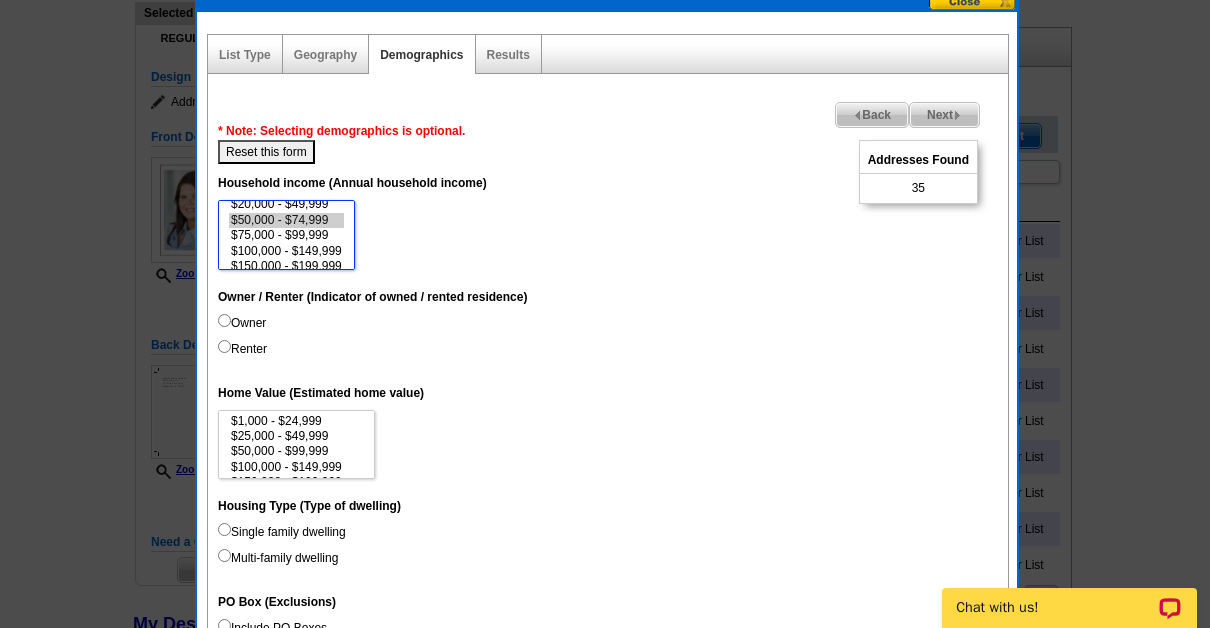 scroll, scrollTop: 40, scrollLeft: 0, axis: vertical 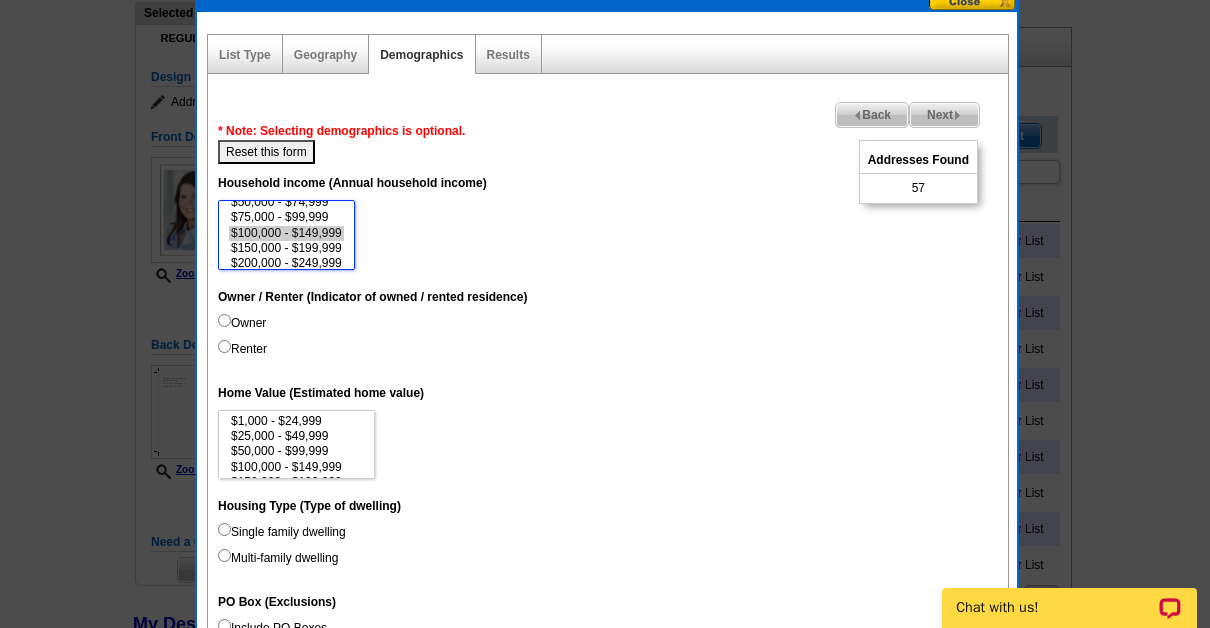 click on "$100,000 - $149,999" at bounding box center [286, 233] 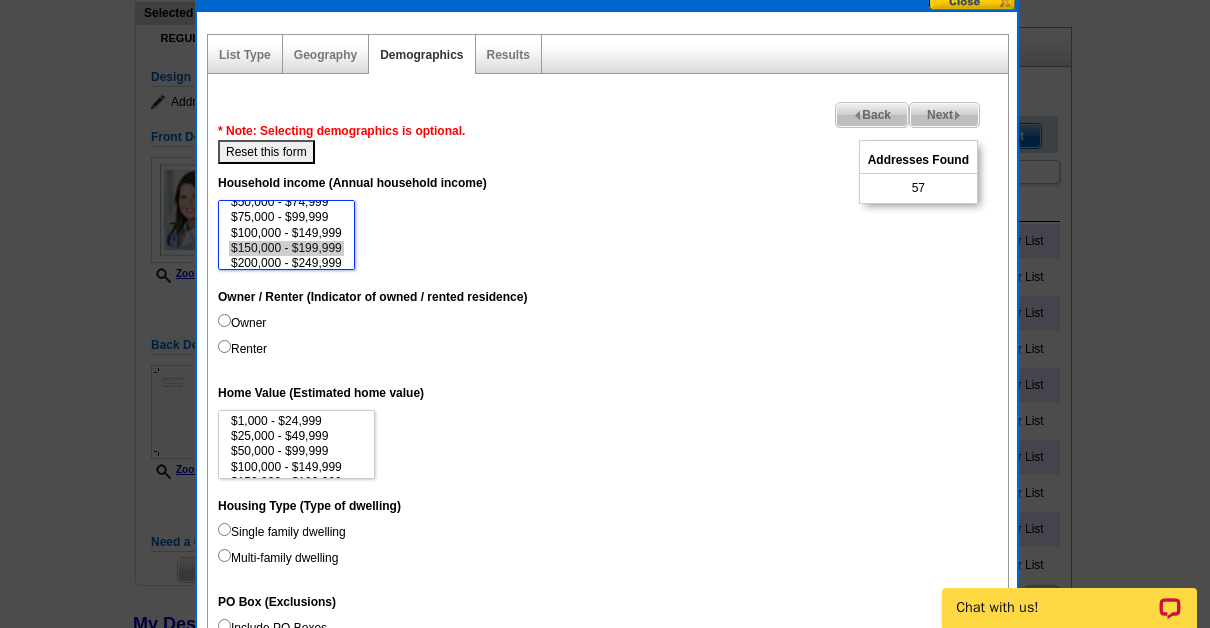 click on "$150,000 - $199,999" at bounding box center (286, 248) 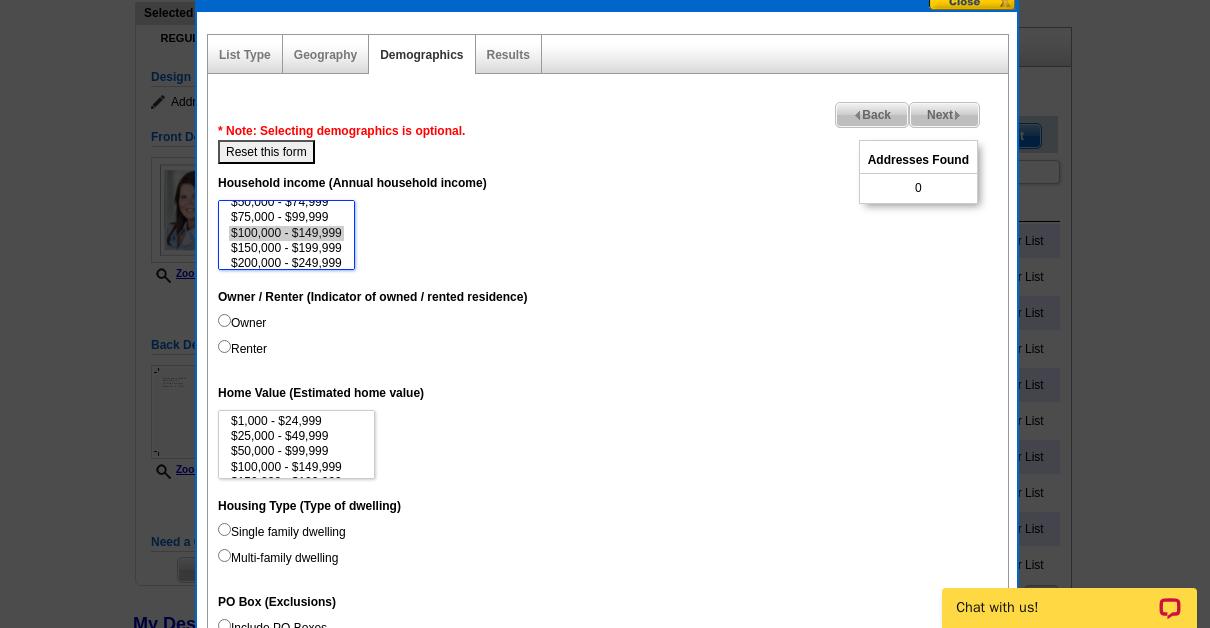 click on "$100,000 - $149,999" at bounding box center (286, 233) 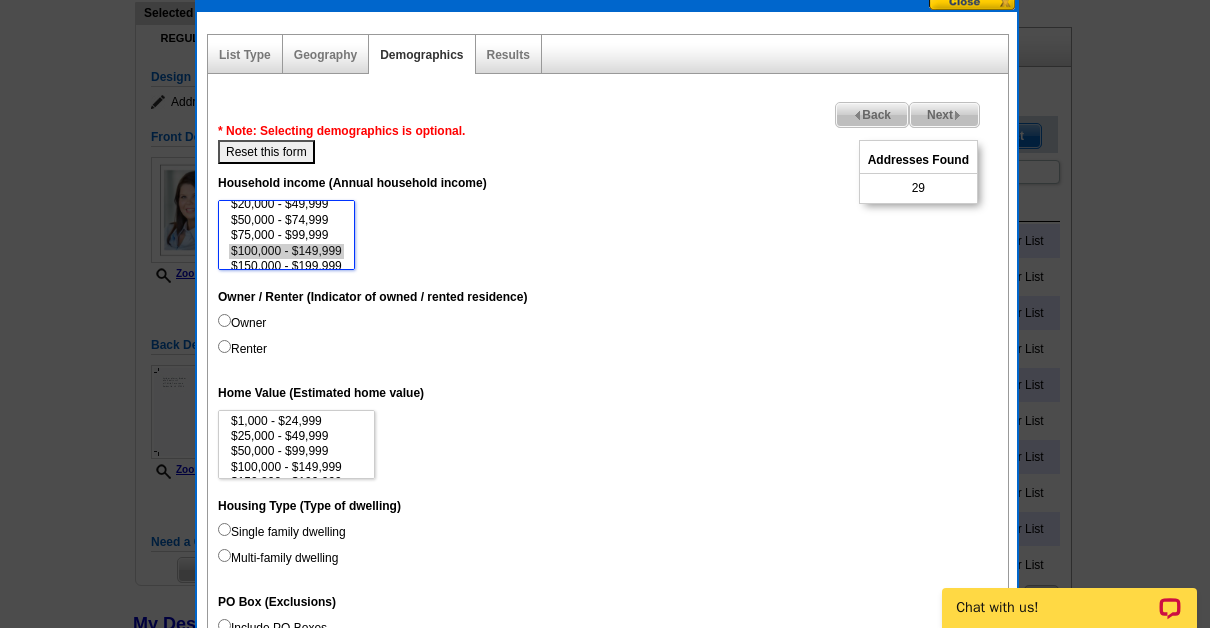 scroll, scrollTop: 8, scrollLeft: 0, axis: vertical 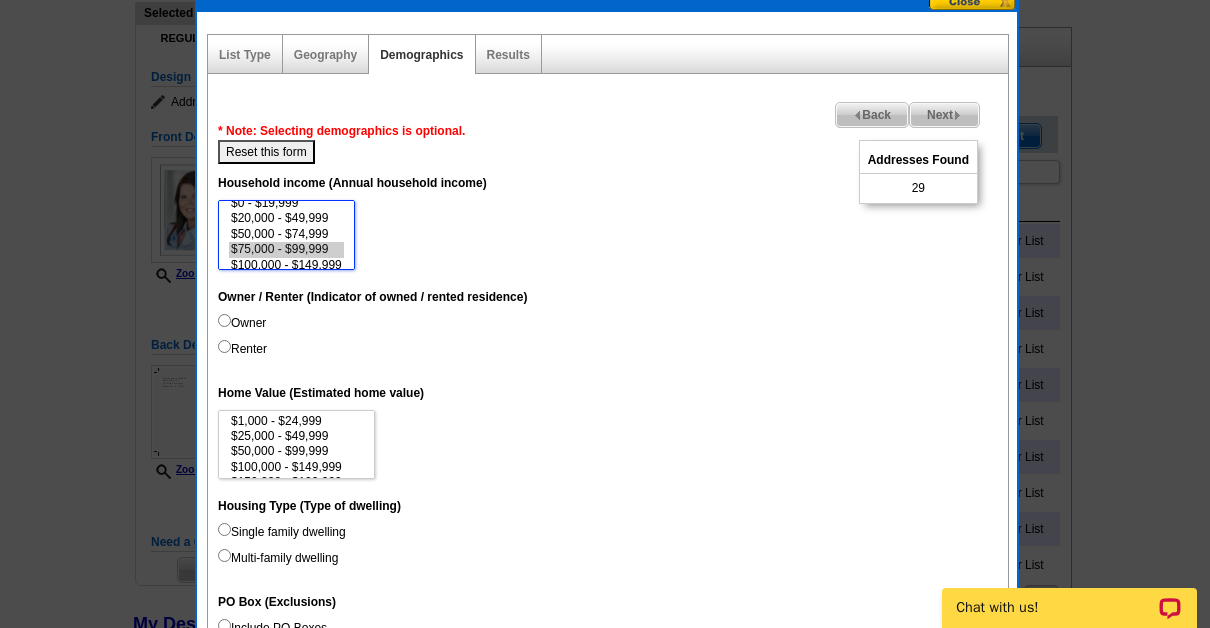 click on "$75,000 - $99,999" at bounding box center [286, 249] 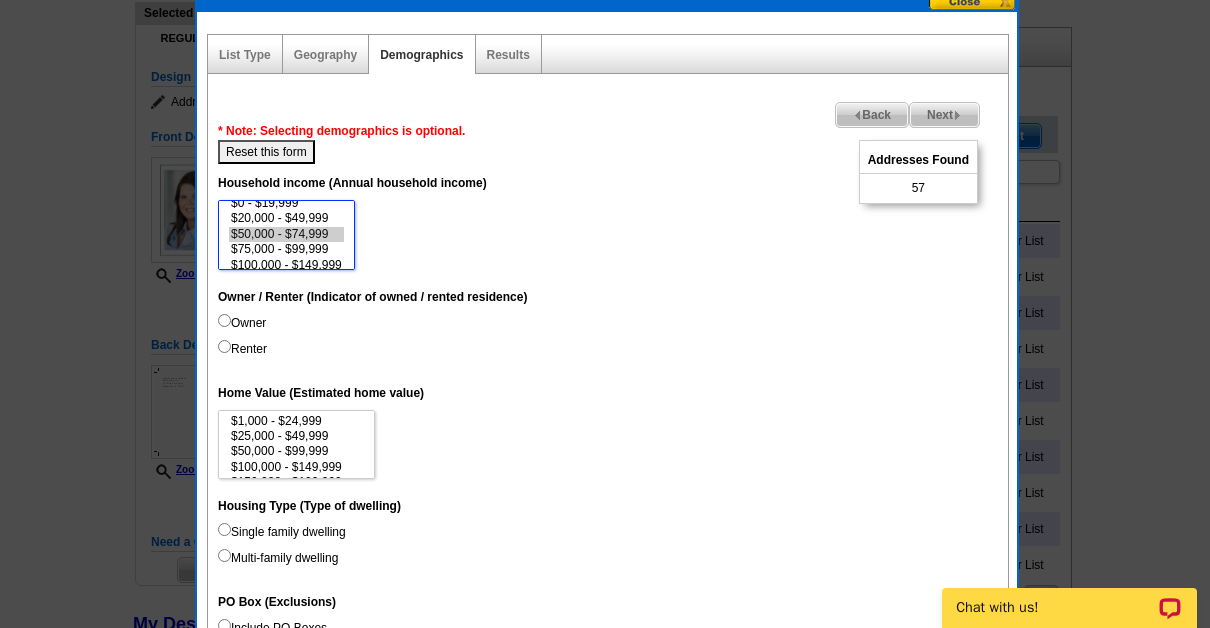 click on "$50,000 - $74,999" at bounding box center [286, 234] 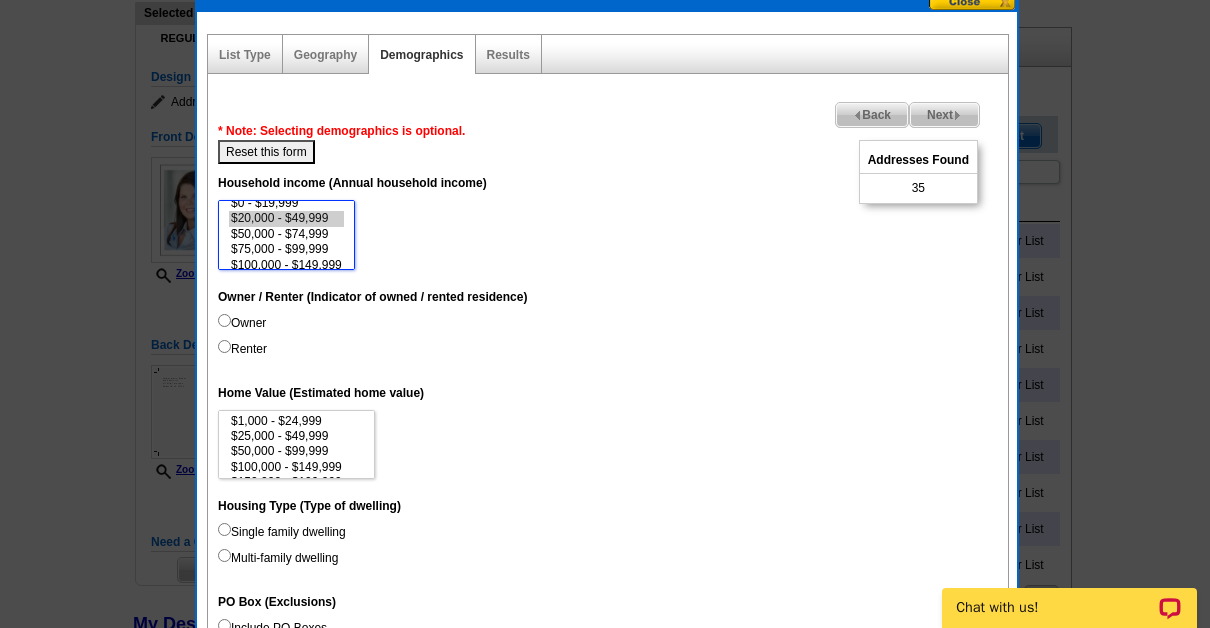 click on "$20,000 - $49,999" at bounding box center (286, 218) 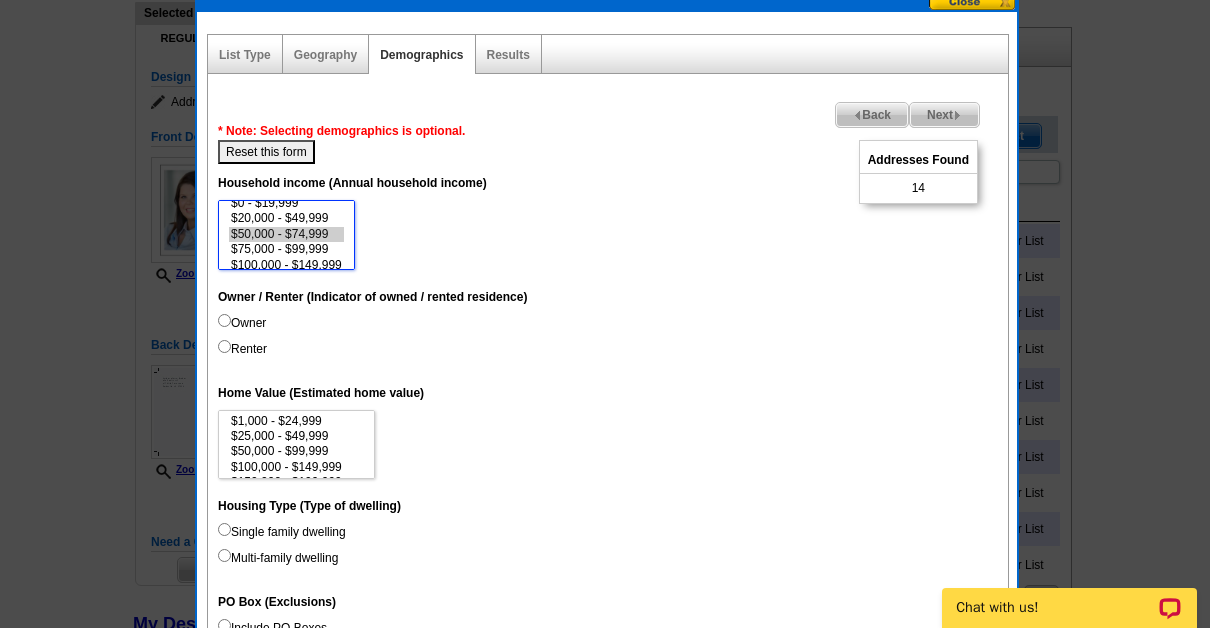 click on "$50,000 - $74,999" at bounding box center [286, 234] 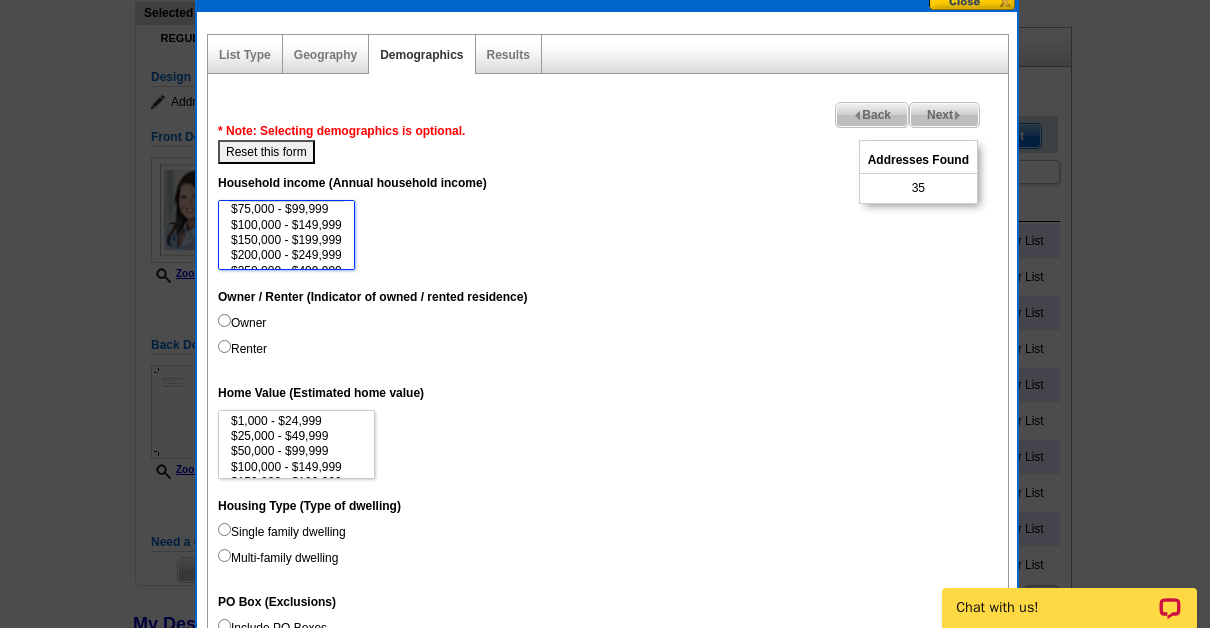 select on "50000-74999" 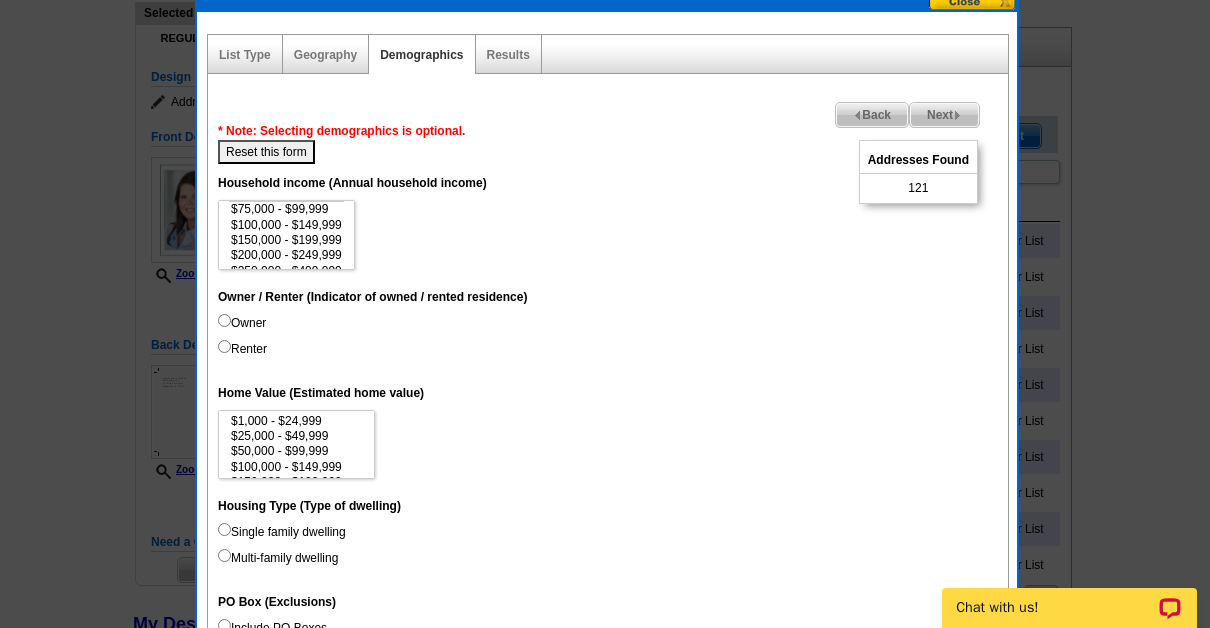 click on "Owner Renter" at bounding box center (608, 340) 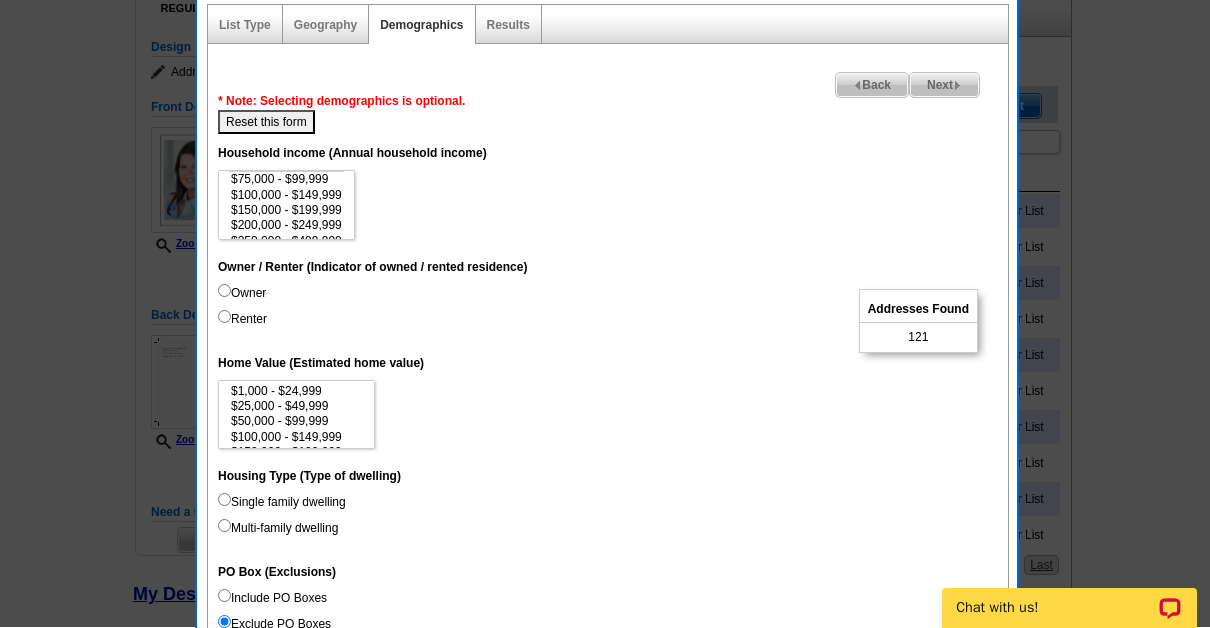 scroll, scrollTop: 407, scrollLeft: 0, axis: vertical 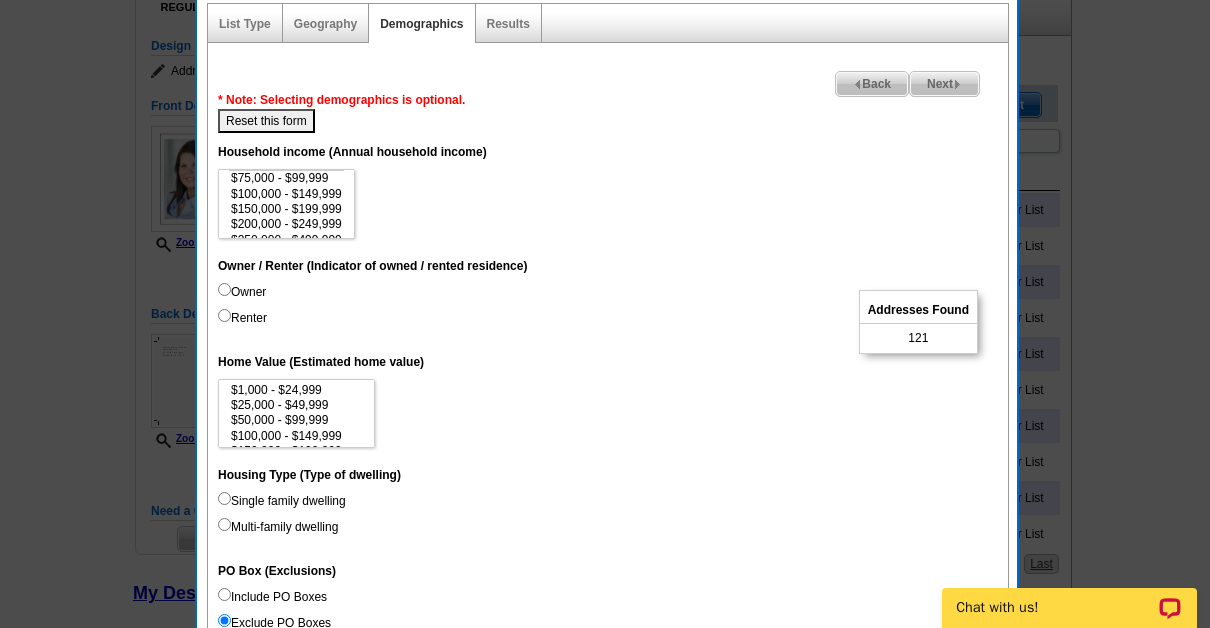 click on "Owner" at bounding box center [242, 292] 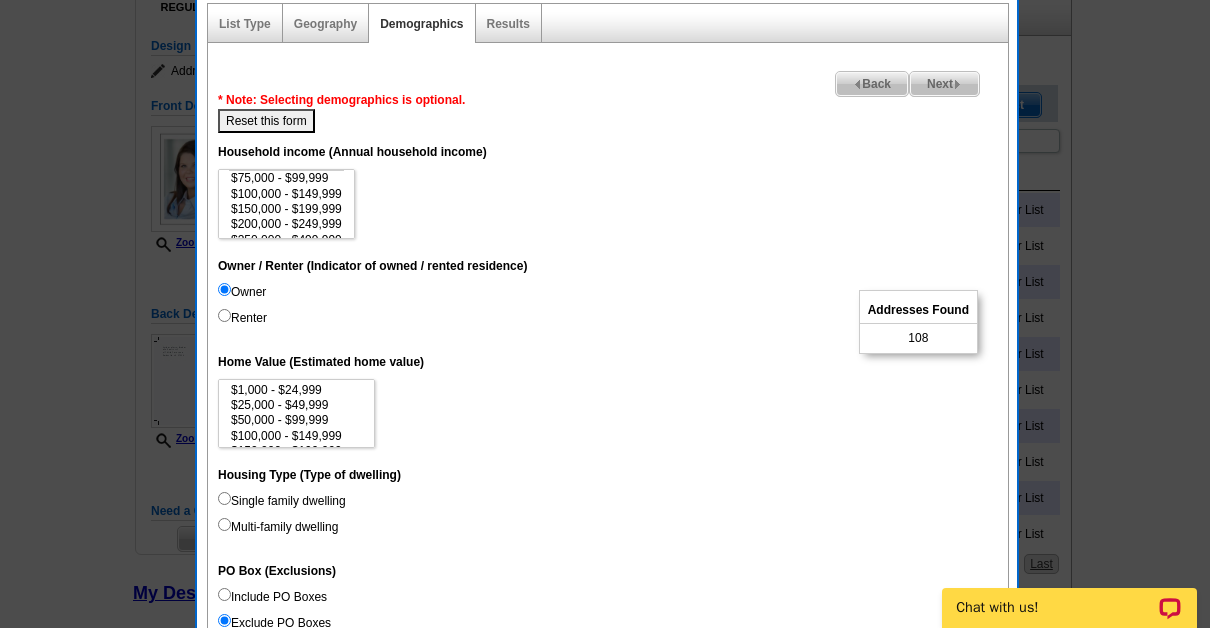 click on "Owner" at bounding box center (242, 292) 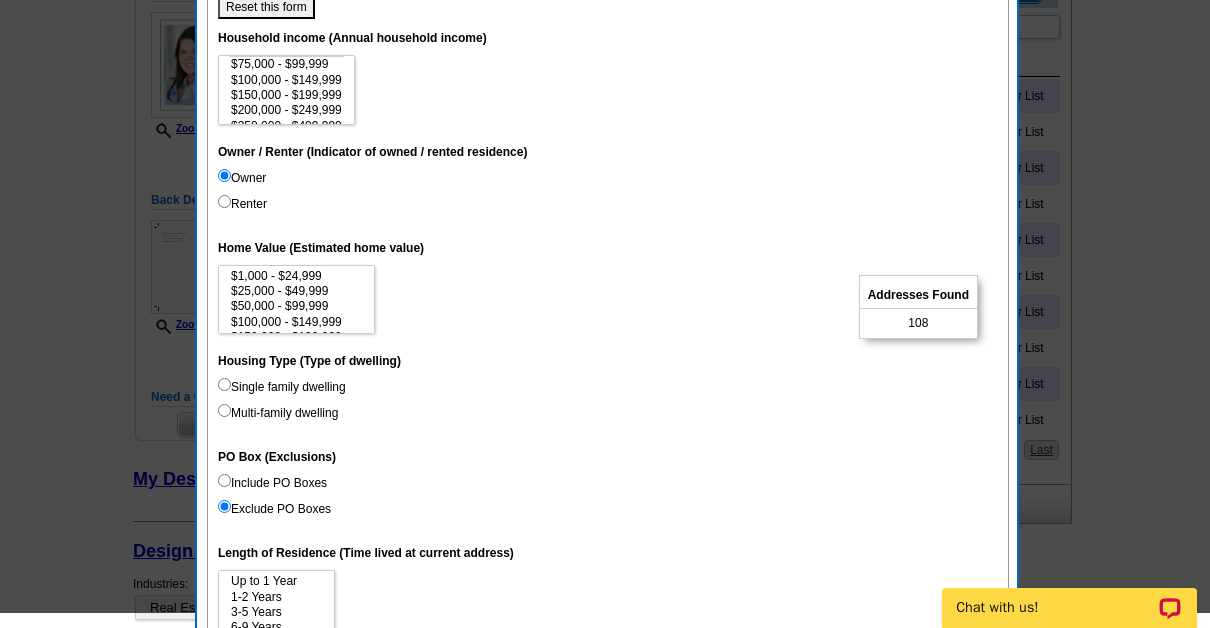 scroll, scrollTop: 523, scrollLeft: 0, axis: vertical 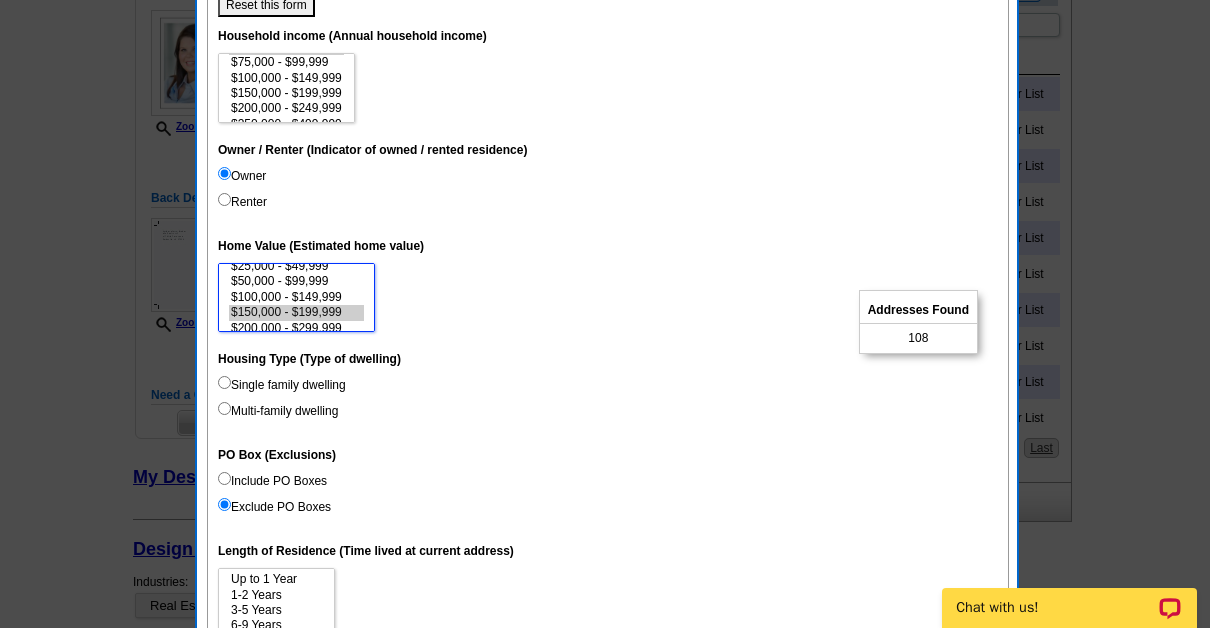 click on "$150,000 - $199,999" at bounding box center [296, 312] 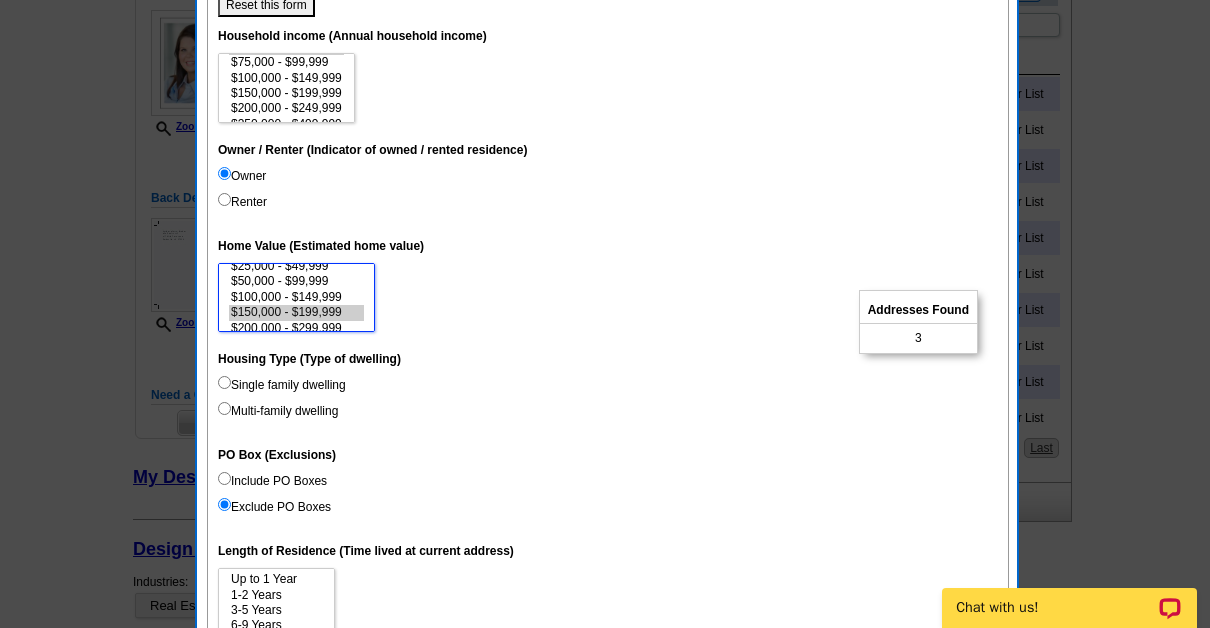 scroll, scrollTop: 28, scrollLeft: 0, axis: vertical 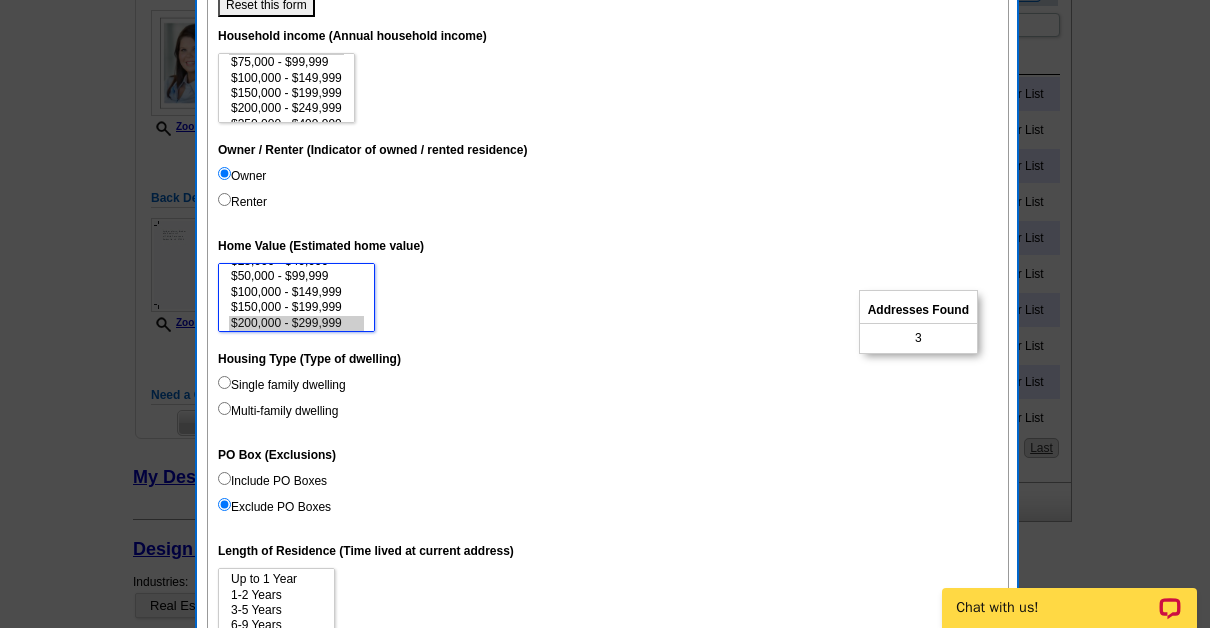 click on "$200,000 - $299,999" at bounding box center (296, 323) 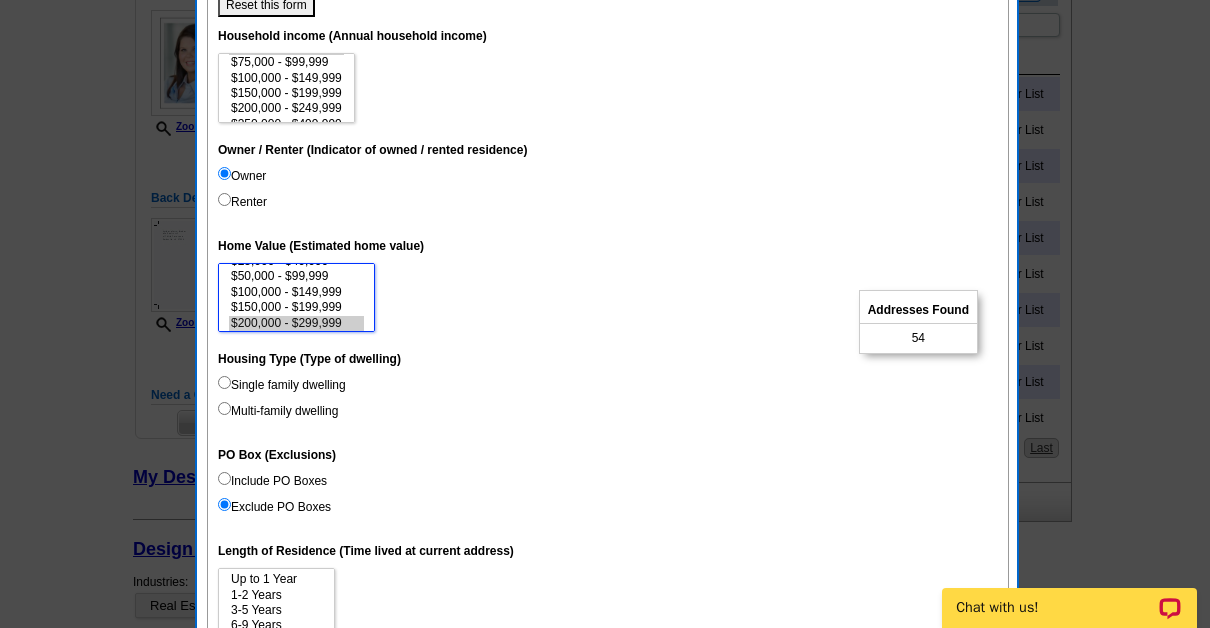 scroll, scrollTop: 68, scrollLeft: 0, axis: vertical 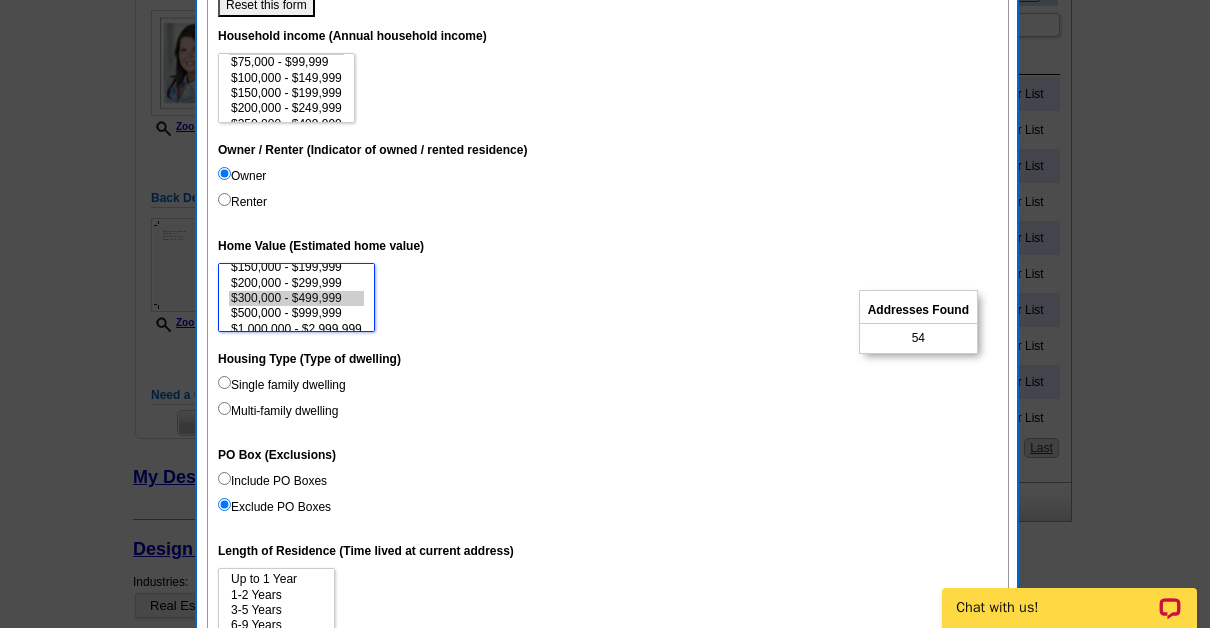 click on "$300,000 - $499,999" at bounding box center [296, 298] 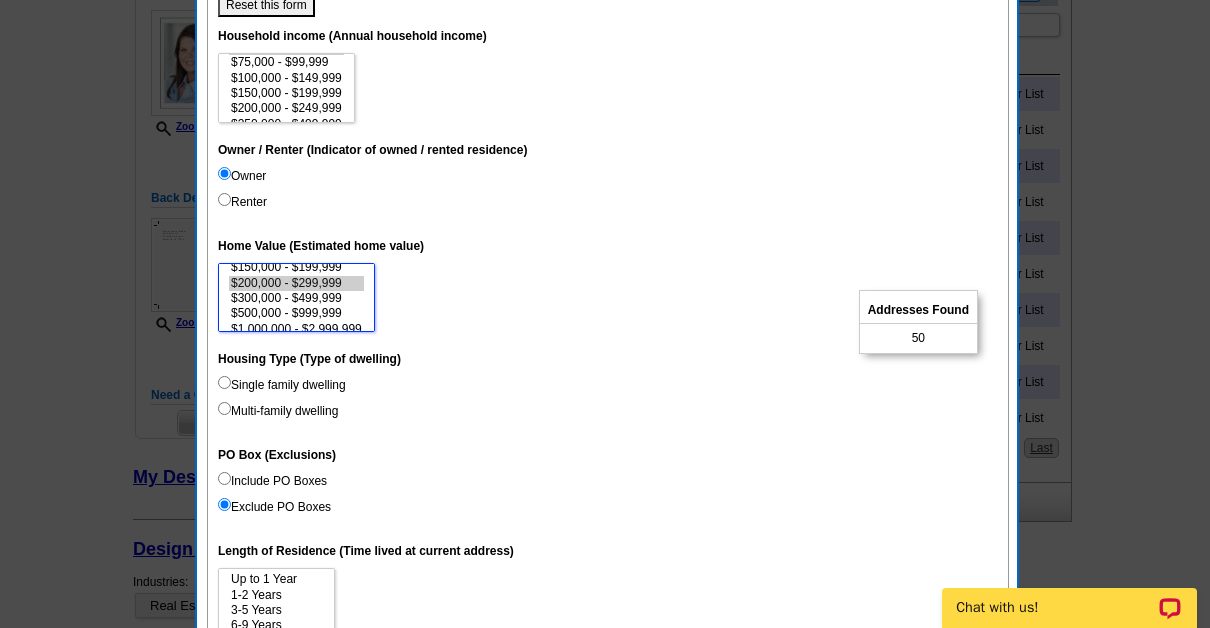 click on "$200,000 - $299,999" at bounding box center [296, 283] 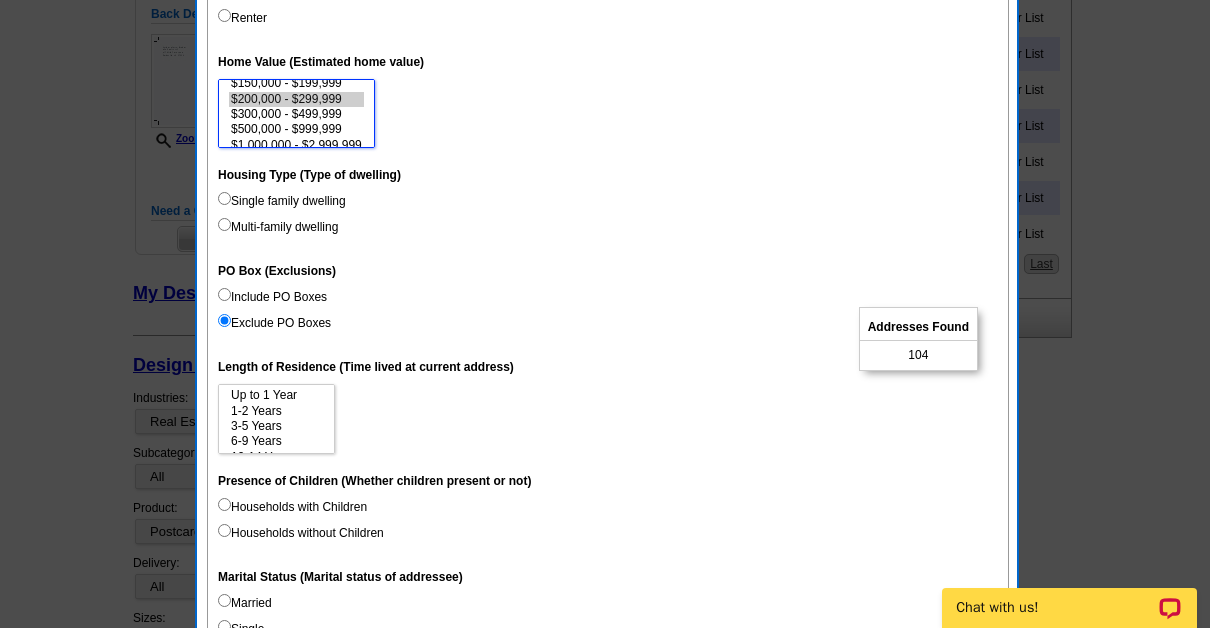 scroll, scrollTop: 726, scrollLeft: 0, axis: vertical 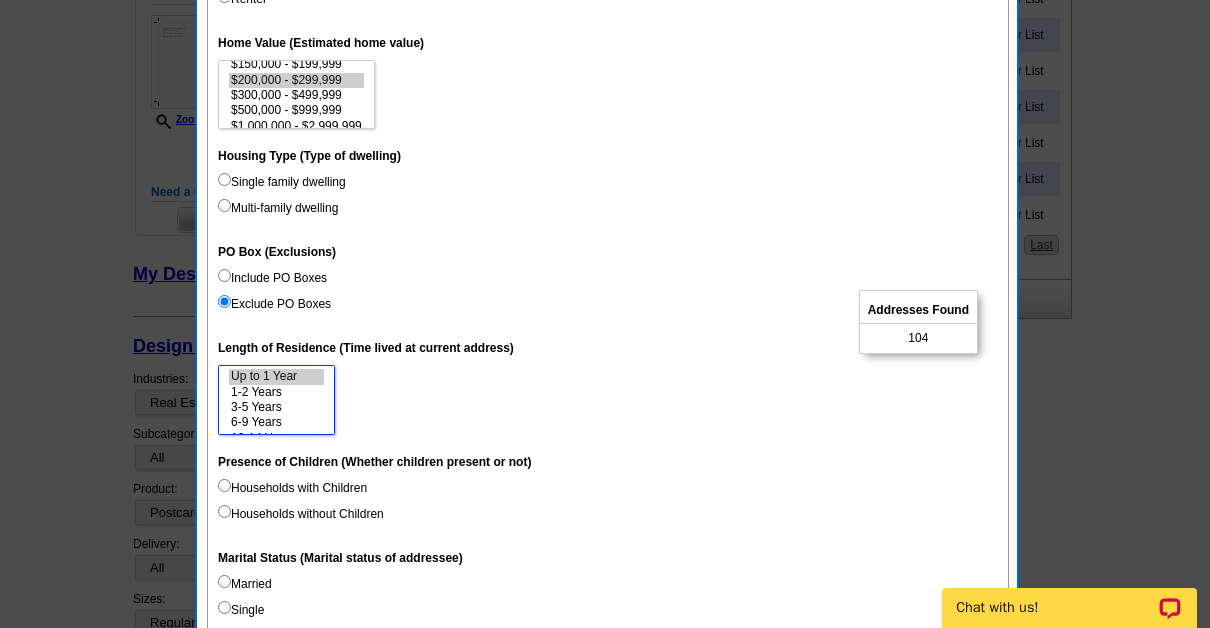 click on "Up to 1 Year" at bounding box center (276, 376) 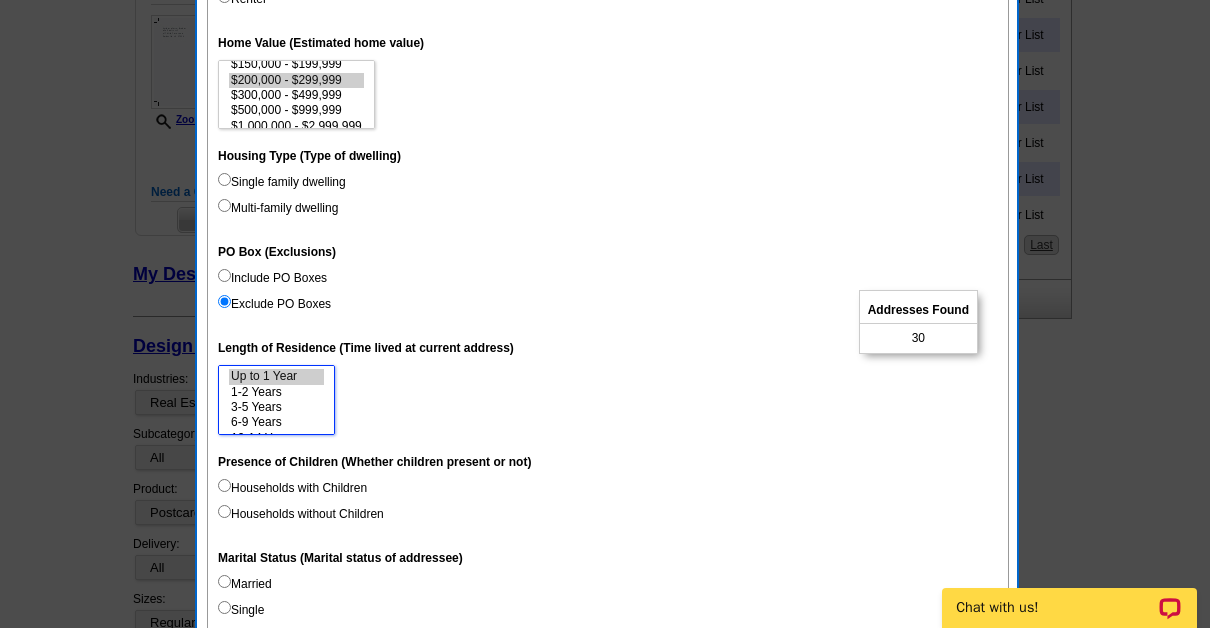 click on "1-2 Years" at bounding box center [276, 392] 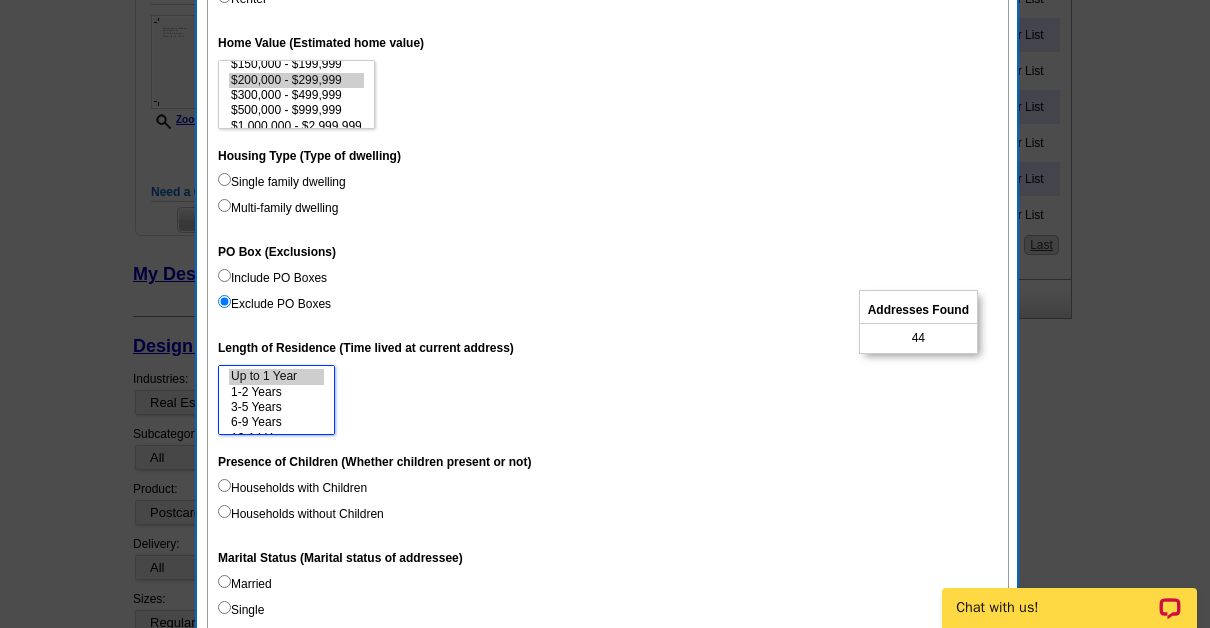 click on "3-5 Years" at bounding box center [276, 407] 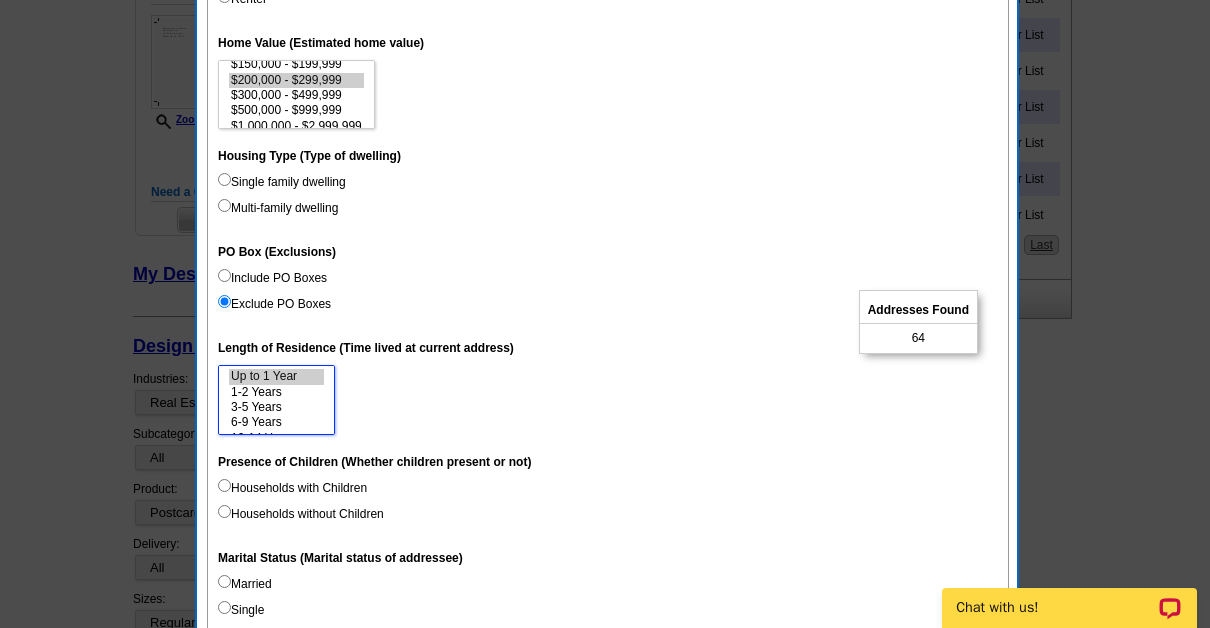 click on "6-9 Years" at bounding box center [276, 422] 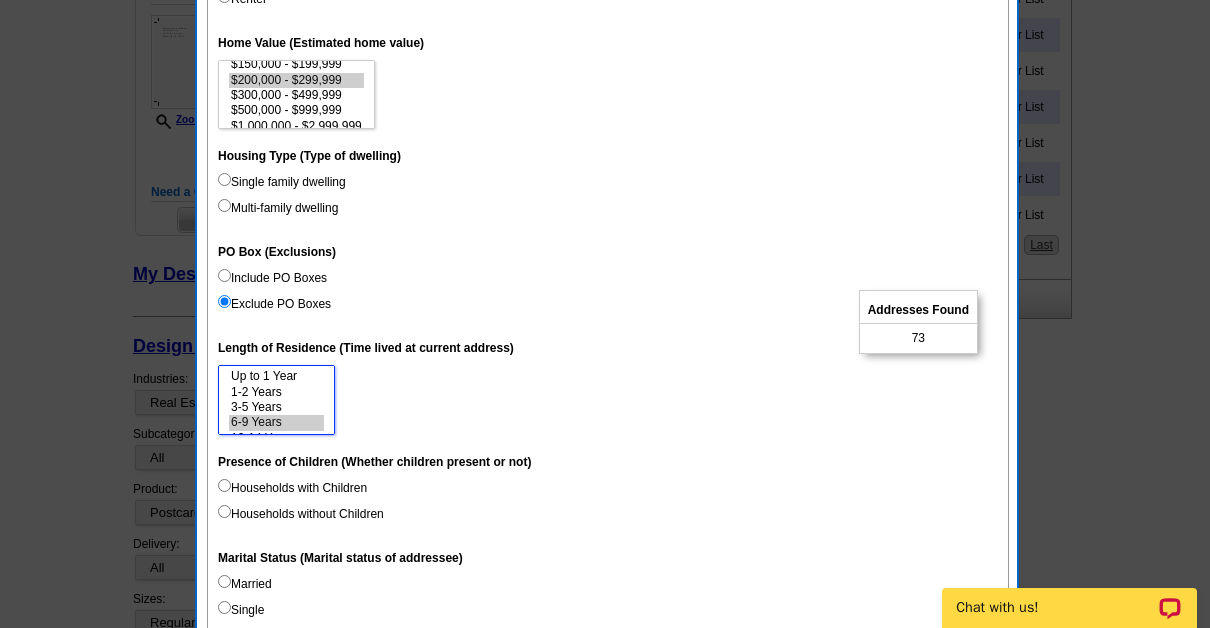 click on "6-9 Years" at bounding box center [276, 422] 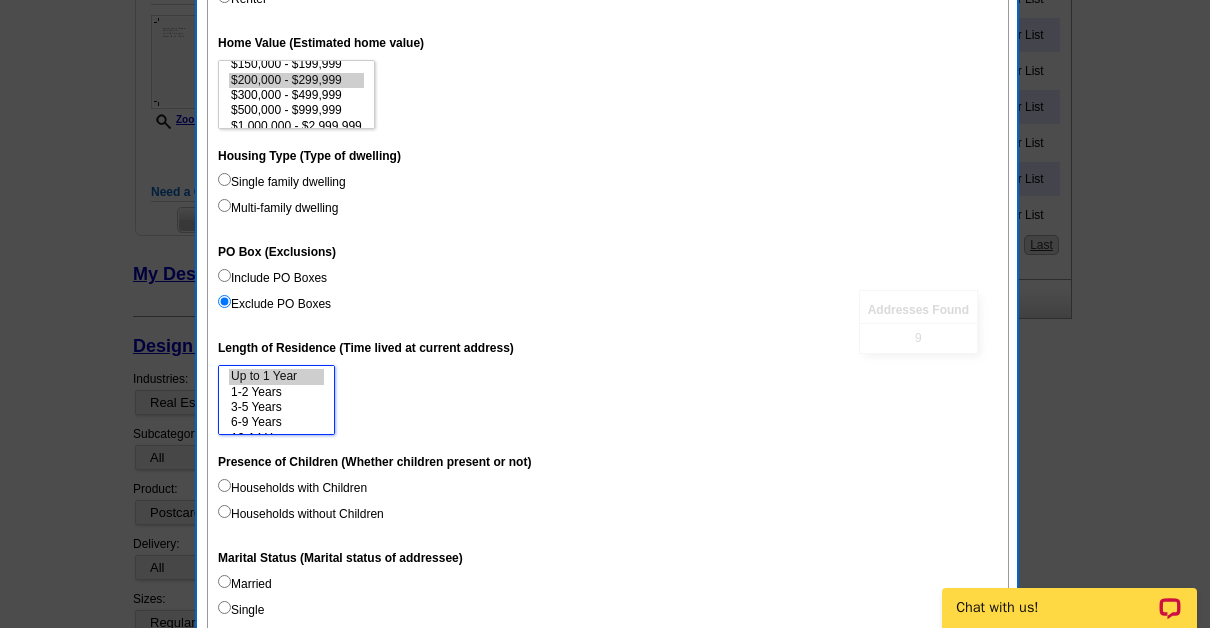 click on "Up to 1 Year" at bounding box center (276, 376) 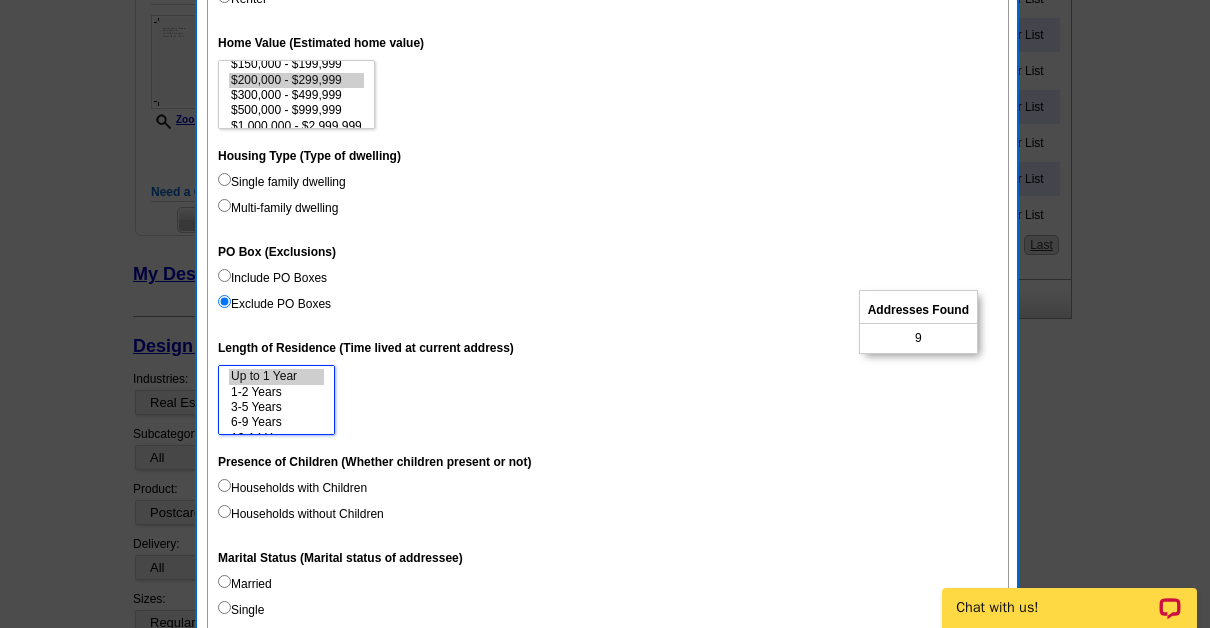 select on "0-1" 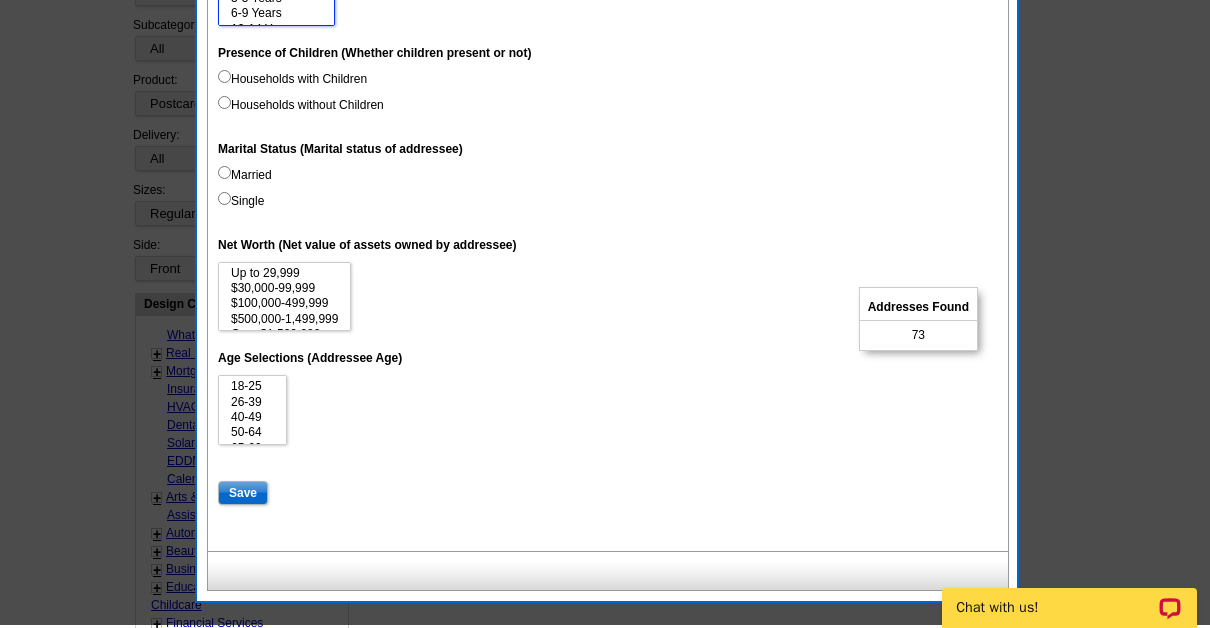 scroll, scrollTop: 1140, scrollLeft: 0, axis: vertical 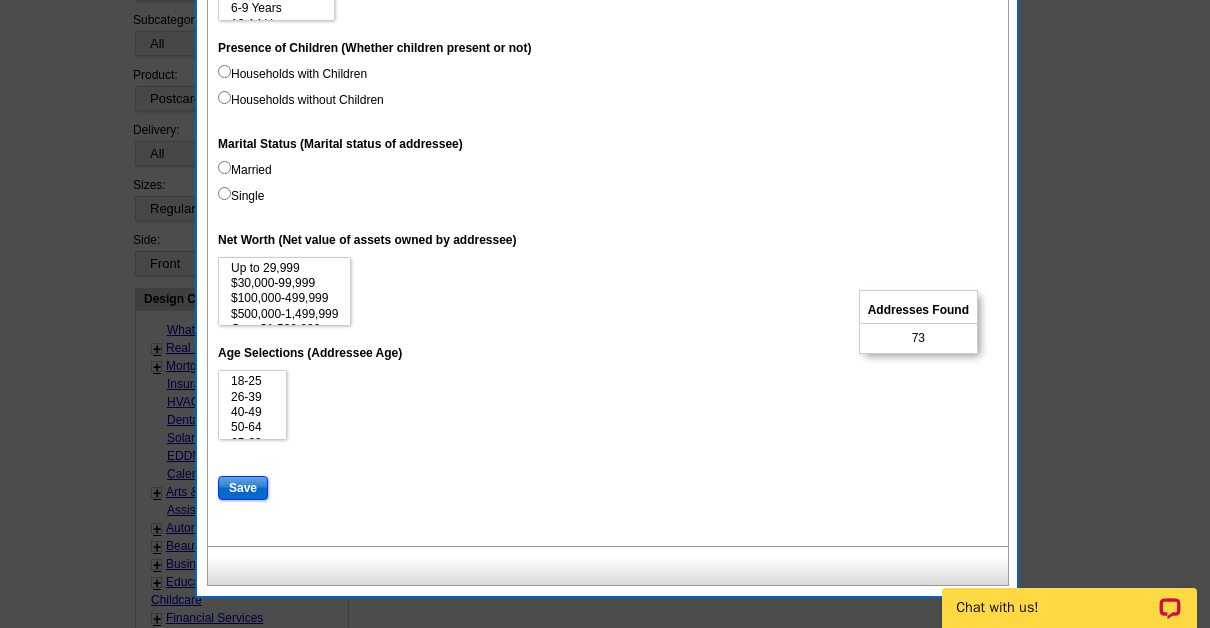click on "Save" at bounding box center [243, 488] 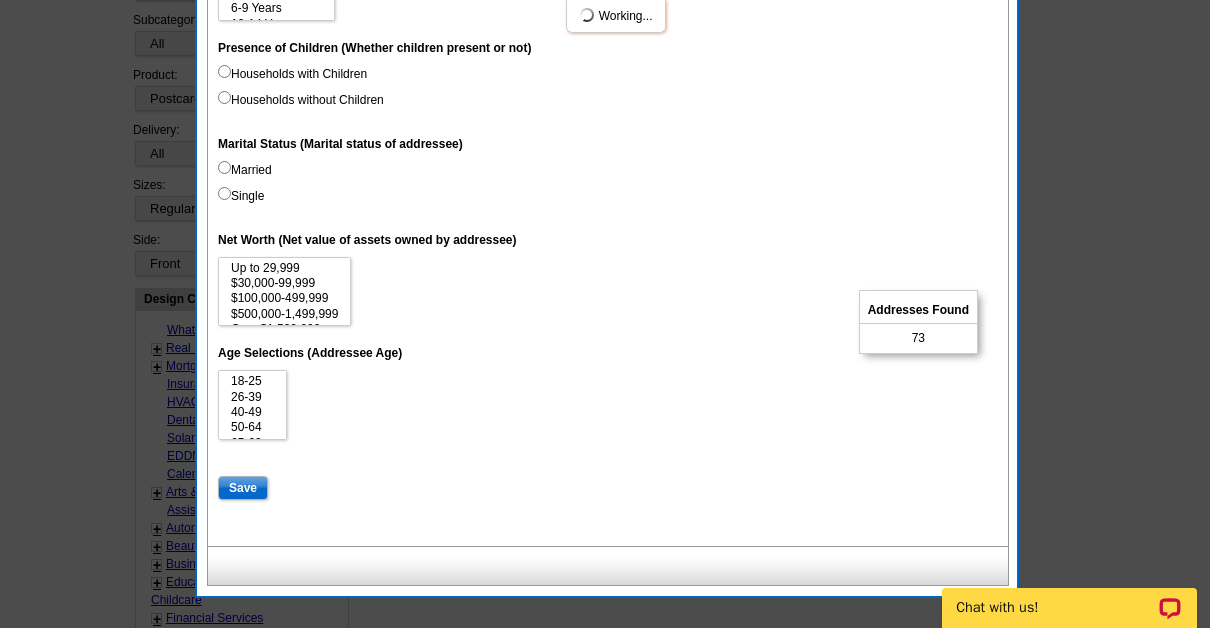 select 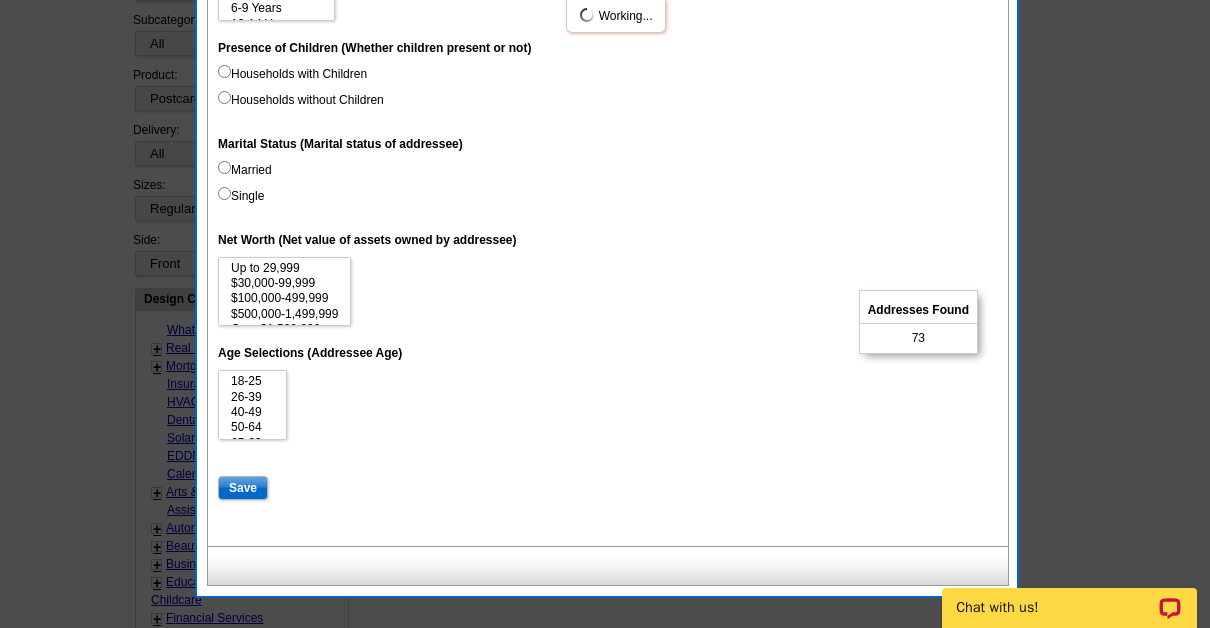 select 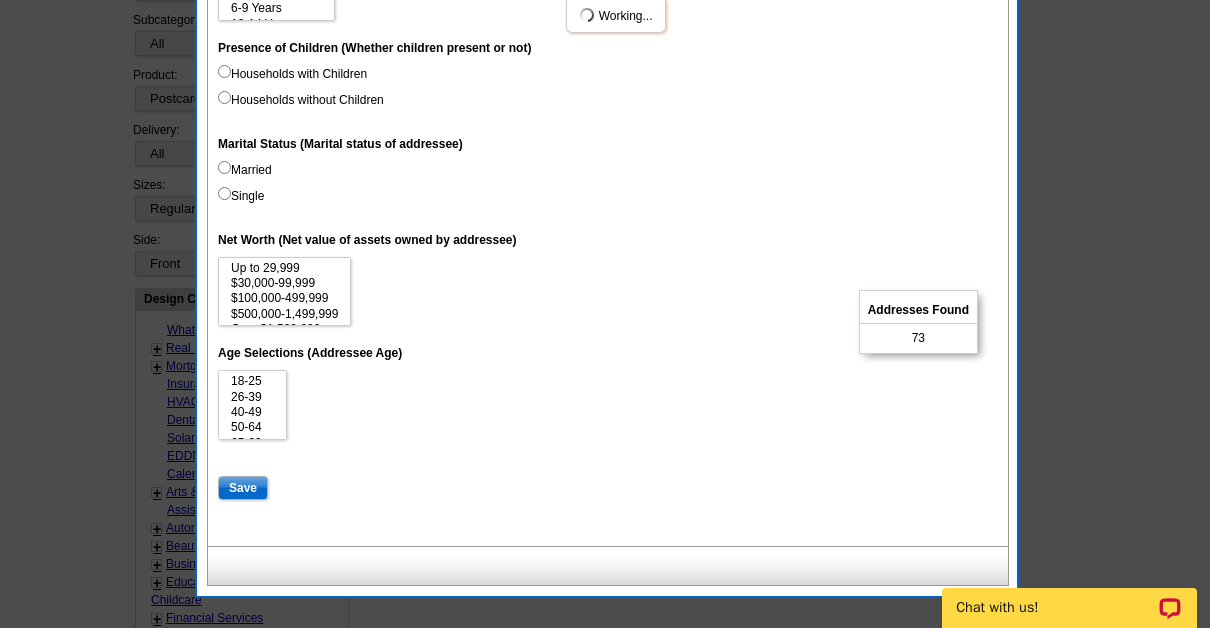 select 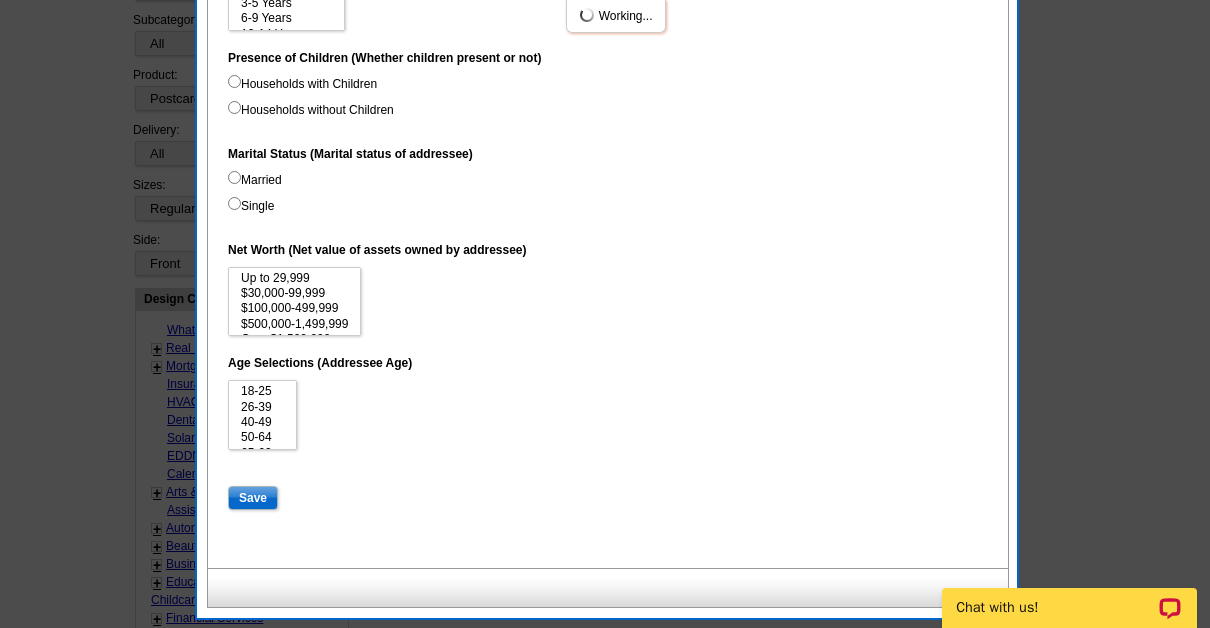 scroll, scrollTop: 28, scrollLeft: 0, axis: vertical 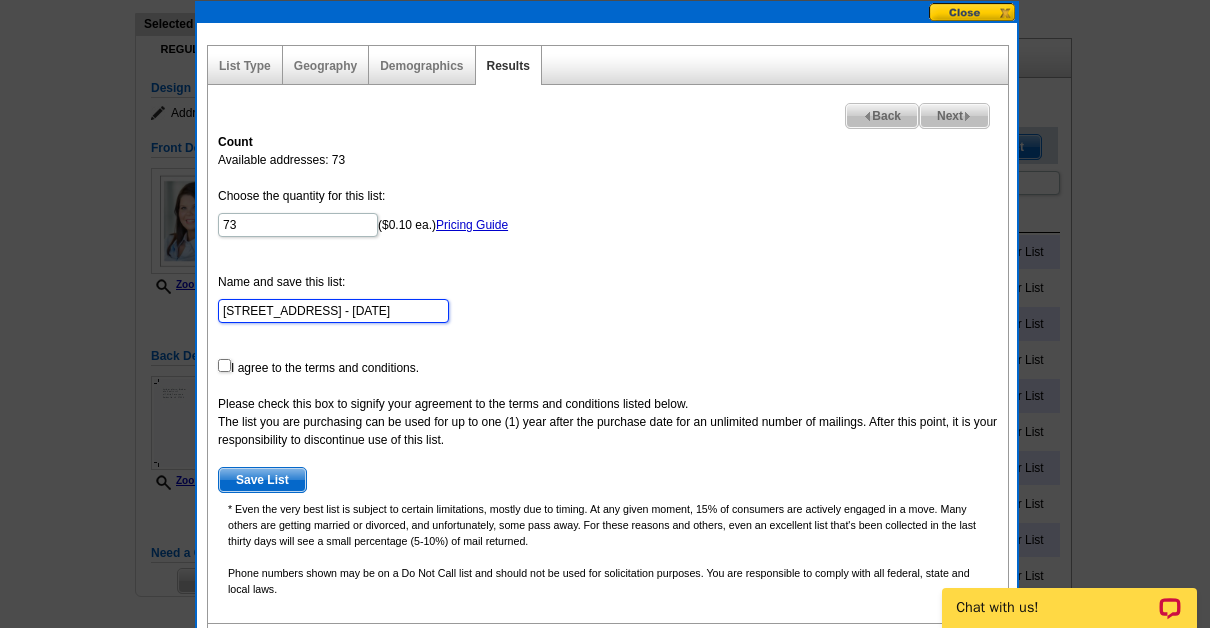 click on "134 stillwater lane - Jul 11" at bounding box center (333, 311) 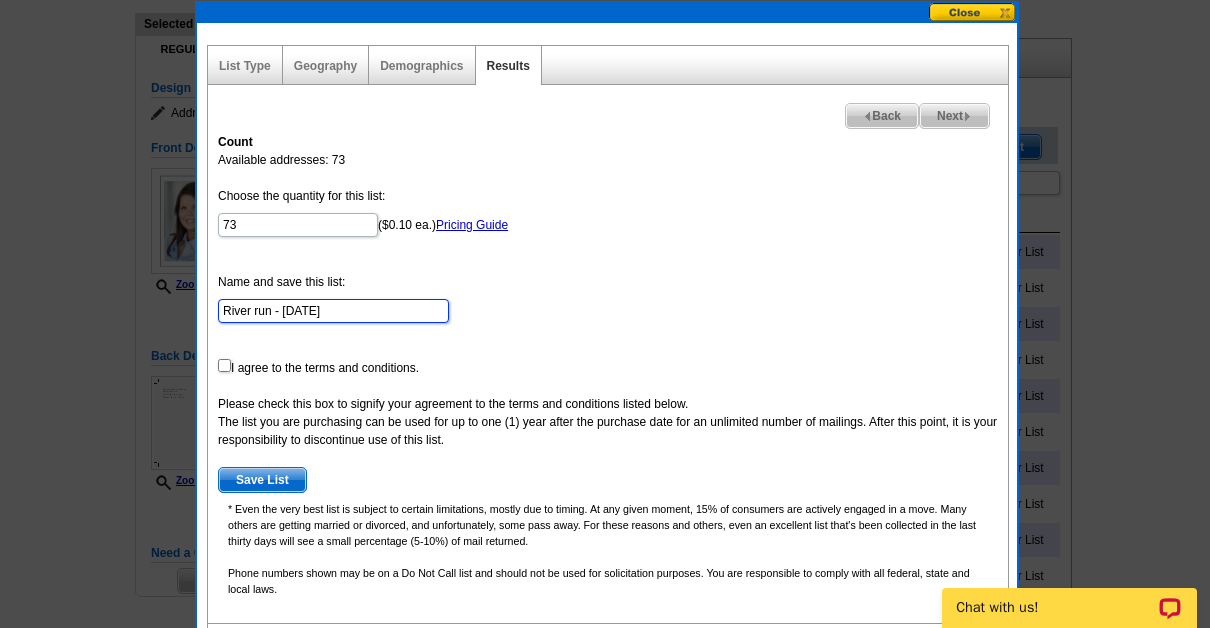 type on "River run - july 2205" 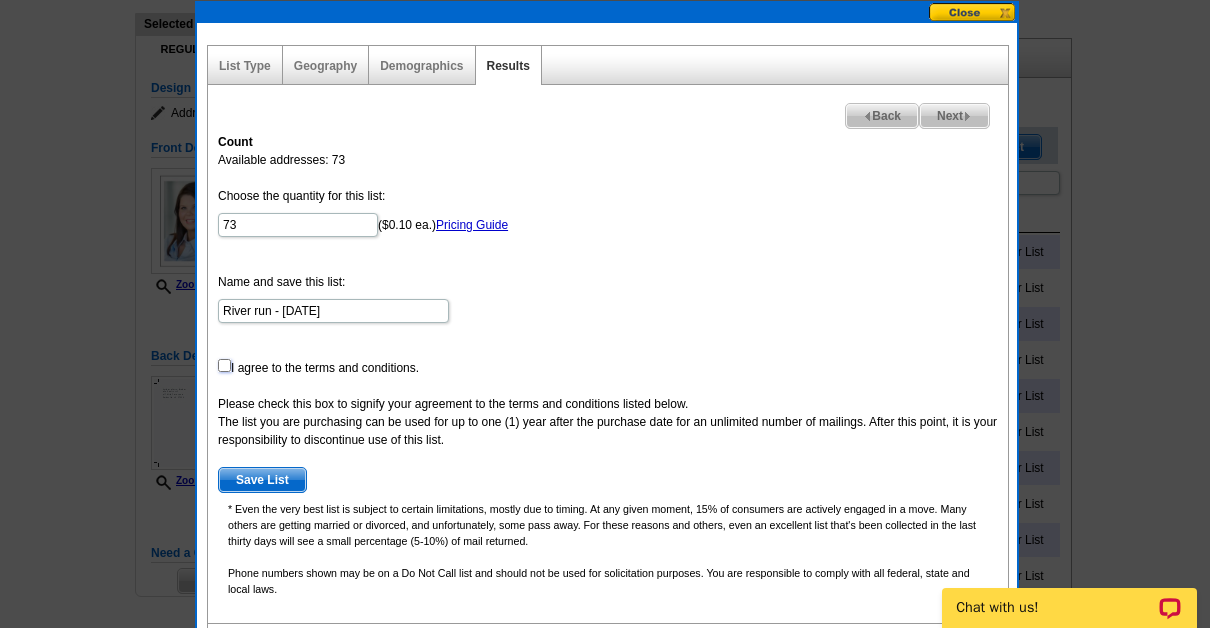 click at bounding box center [224, 365] 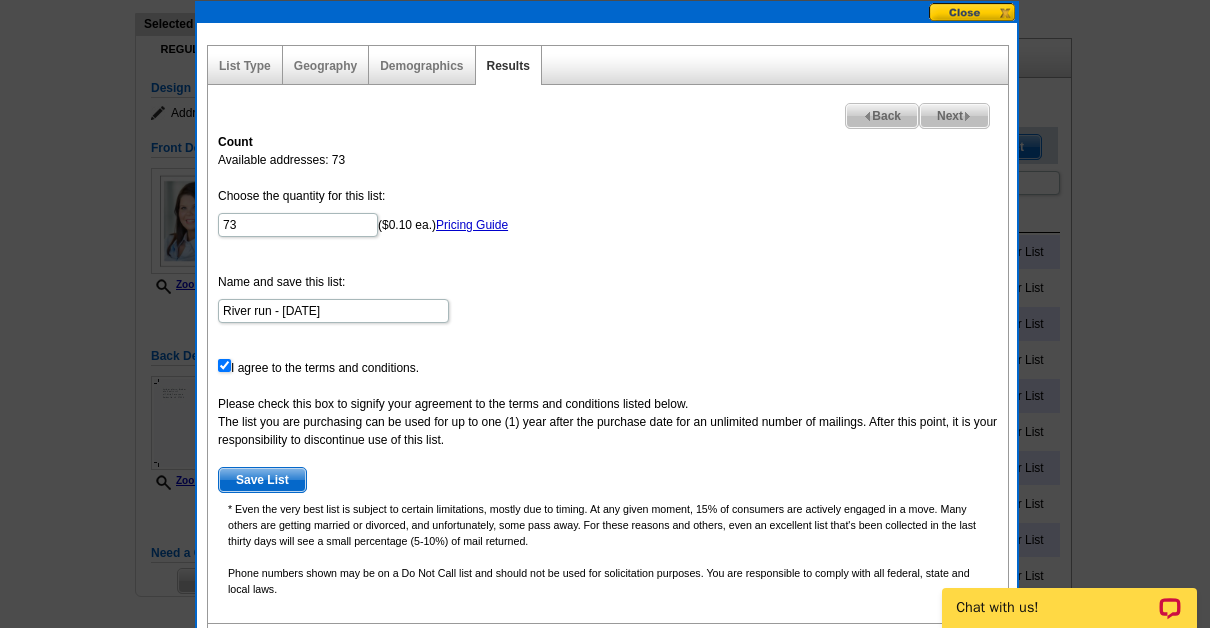 click on "Save List" at bounding box center (262, 480) 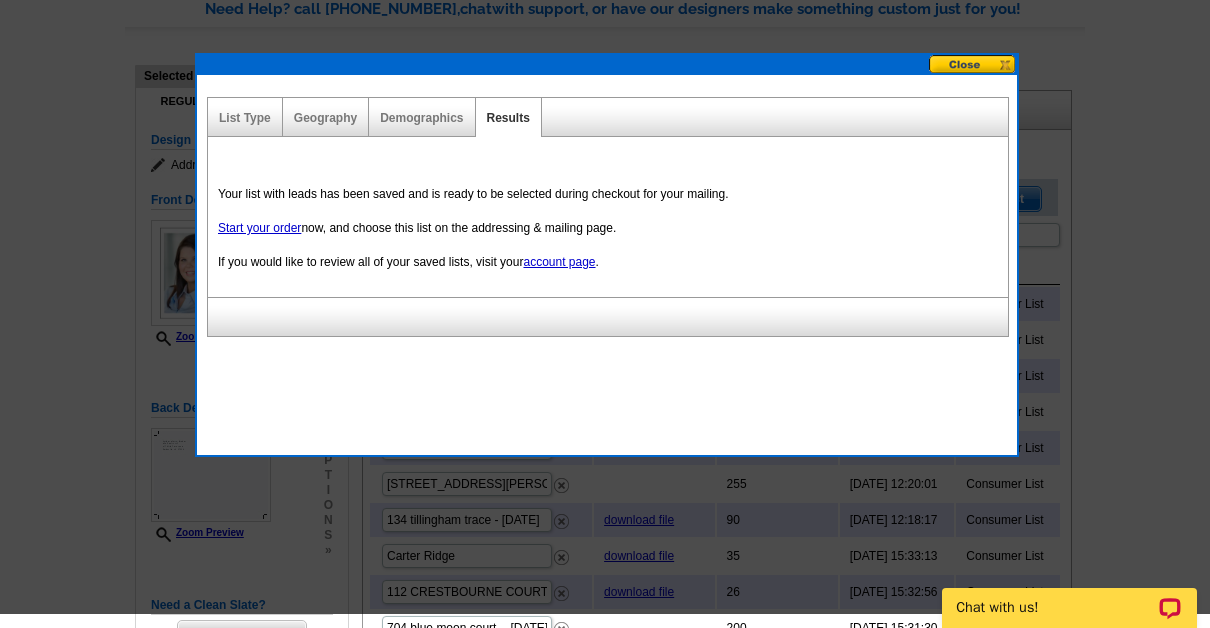 scroll, scrollTop: 289, scrollLeft: 0, axis: vertical 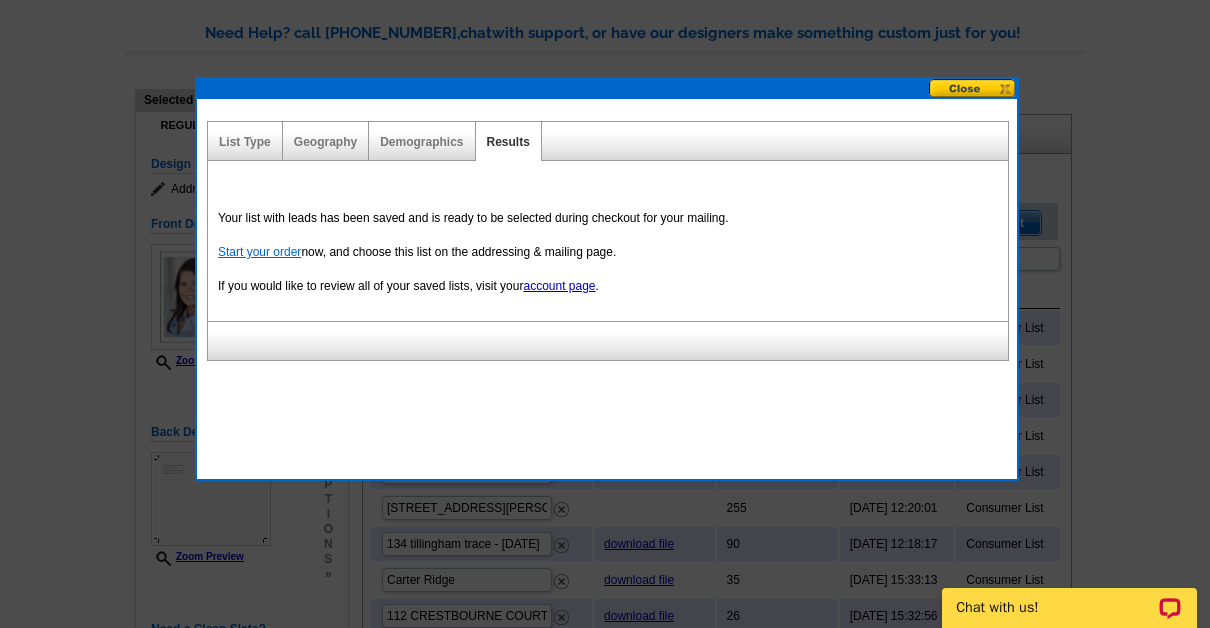 click on "Start your order" at bounding box center [259, 252] 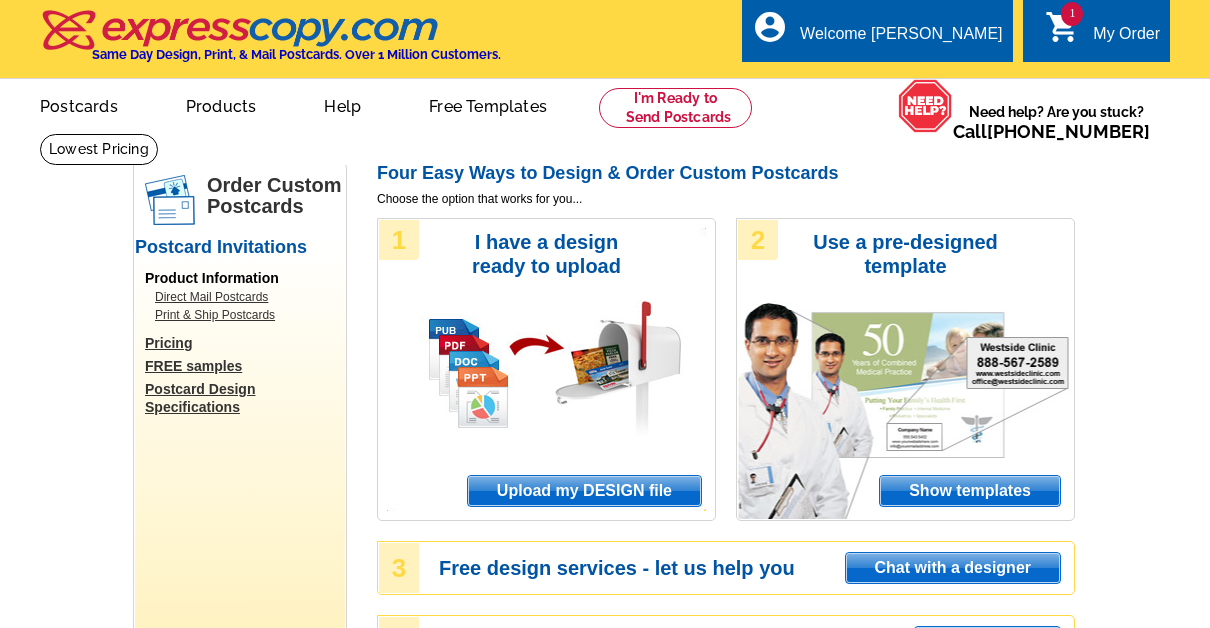 scroll, scrollTop: 0, scrollLeft: 0, axis: both 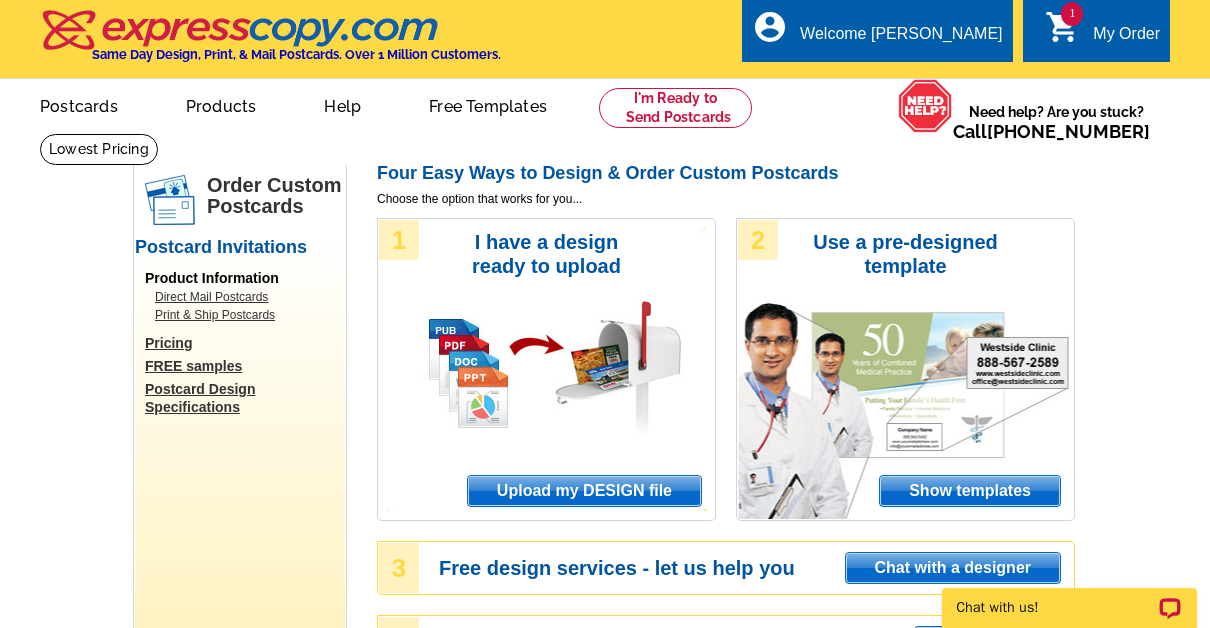 click on "My Order" at bounding box center (1126, 39) 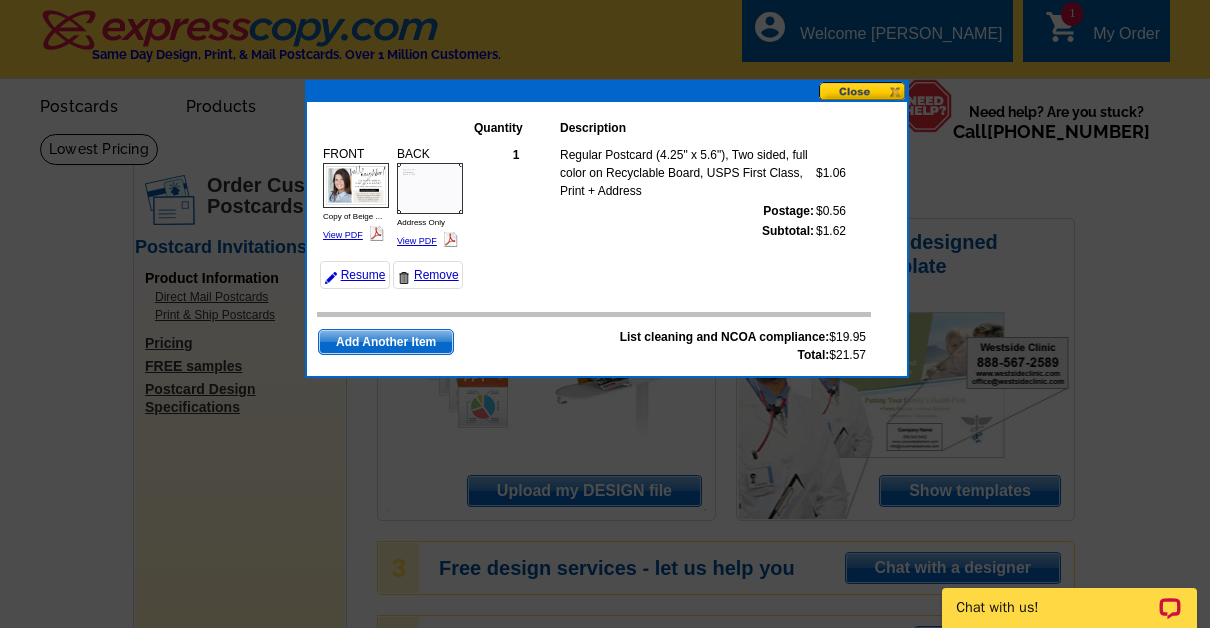 click at bounding box center [863, 91] 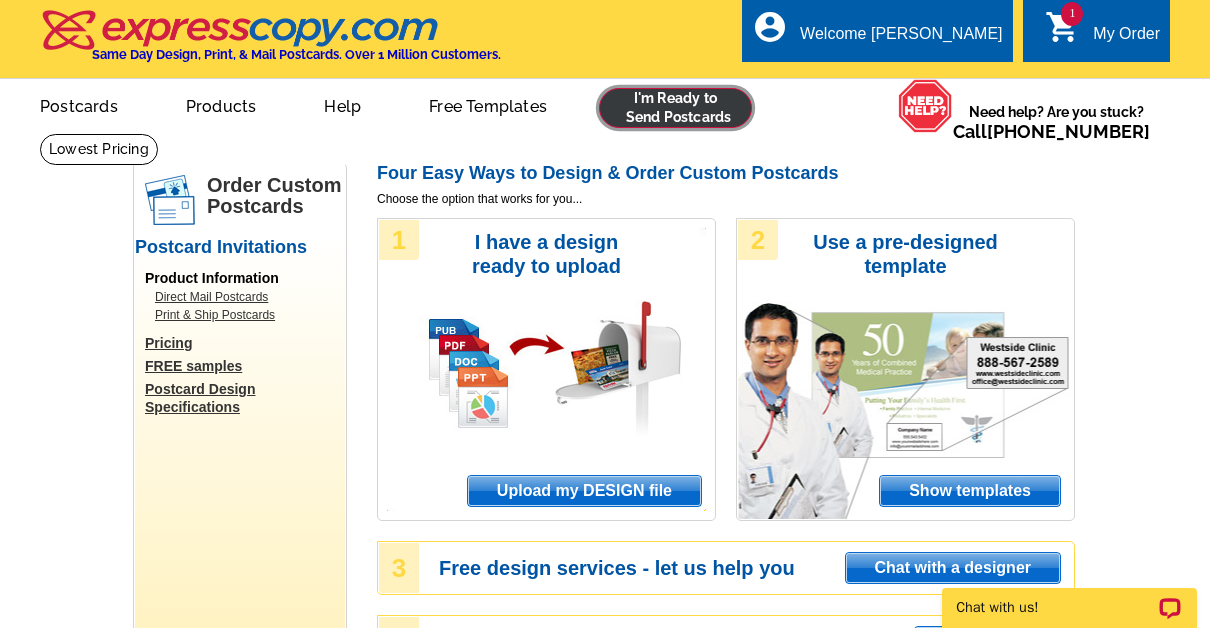 click at bounding box center [675, 108] 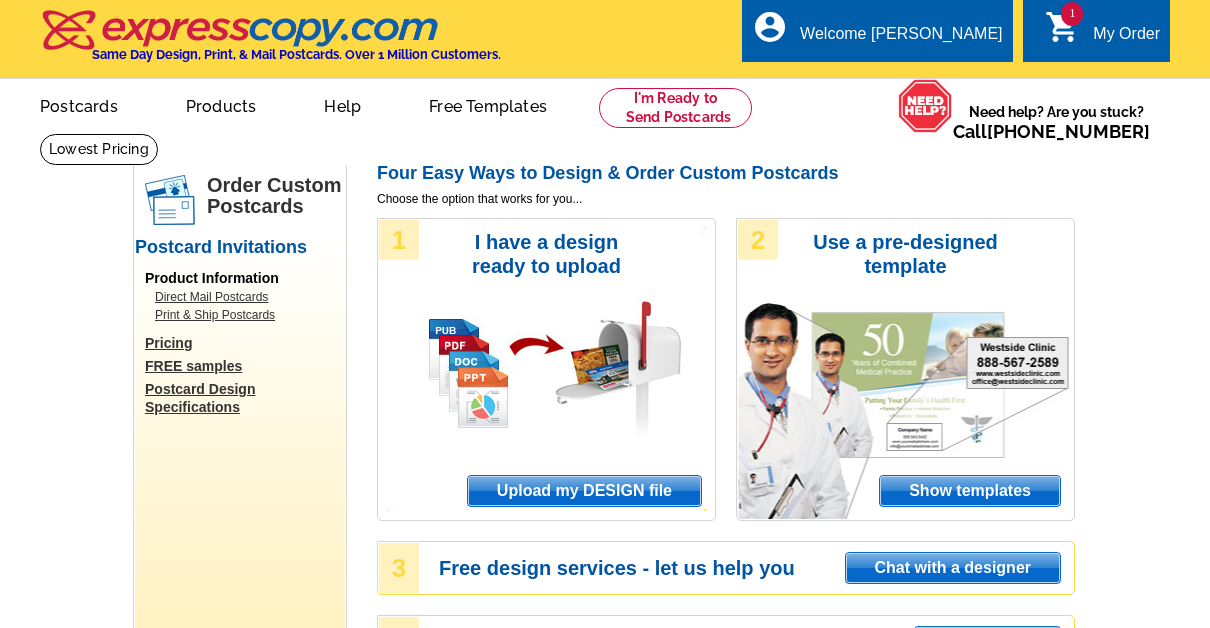 scroll, scrollTop: 0, scrollLeft: 0, axis: both 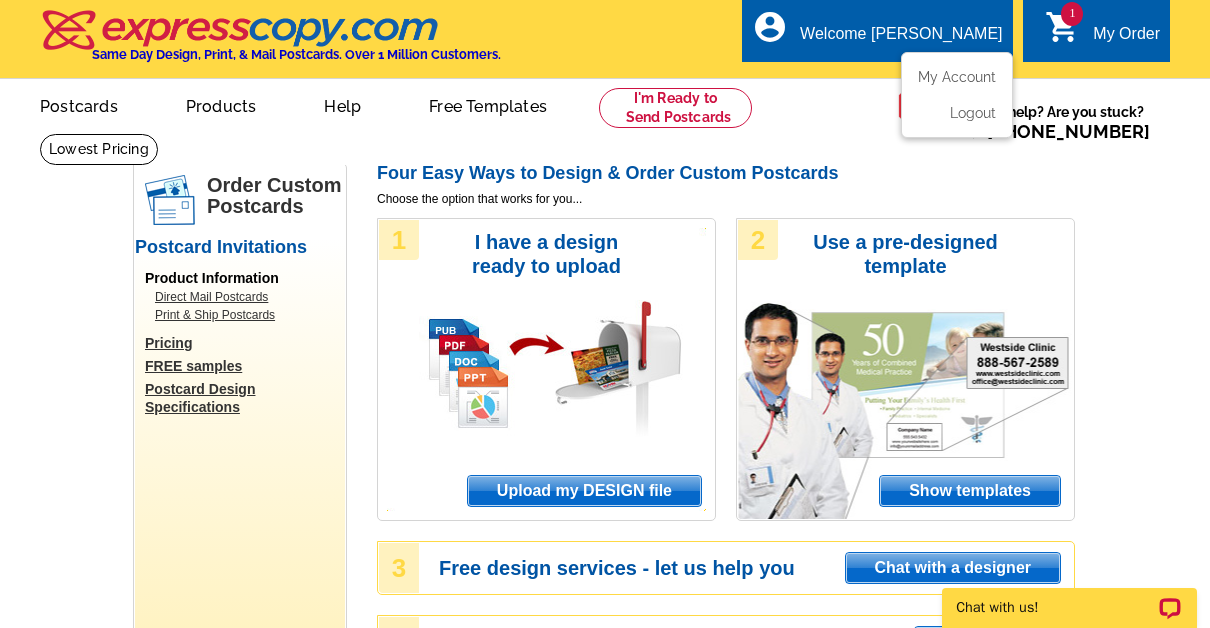 click on "Welcome [PERSON_NAME]" at bounding box center [901, 39] 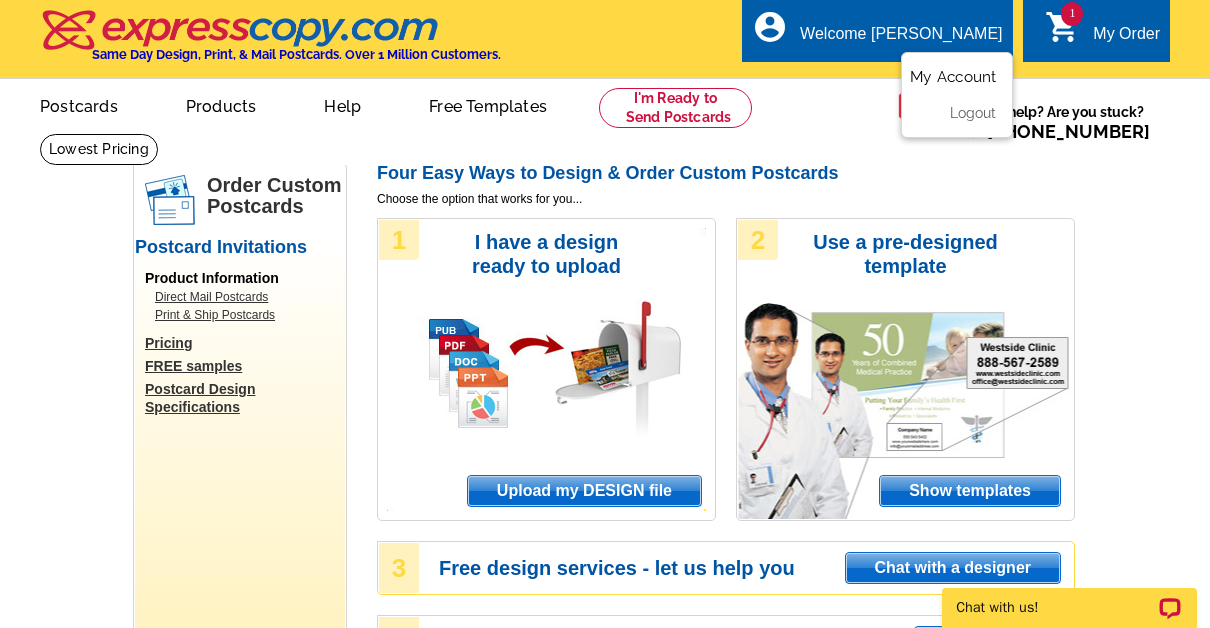 click on "My Account" at bounding box center [953, 77] 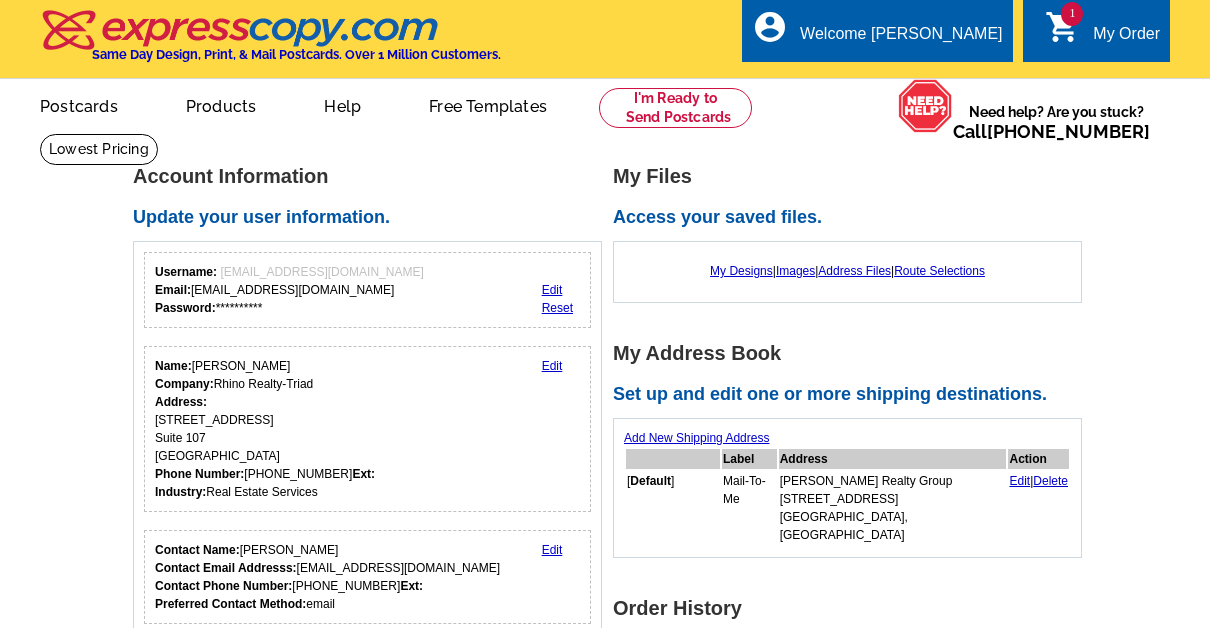 scroll, scrollTop: 244, scrollLeft: 0, axis: vertical 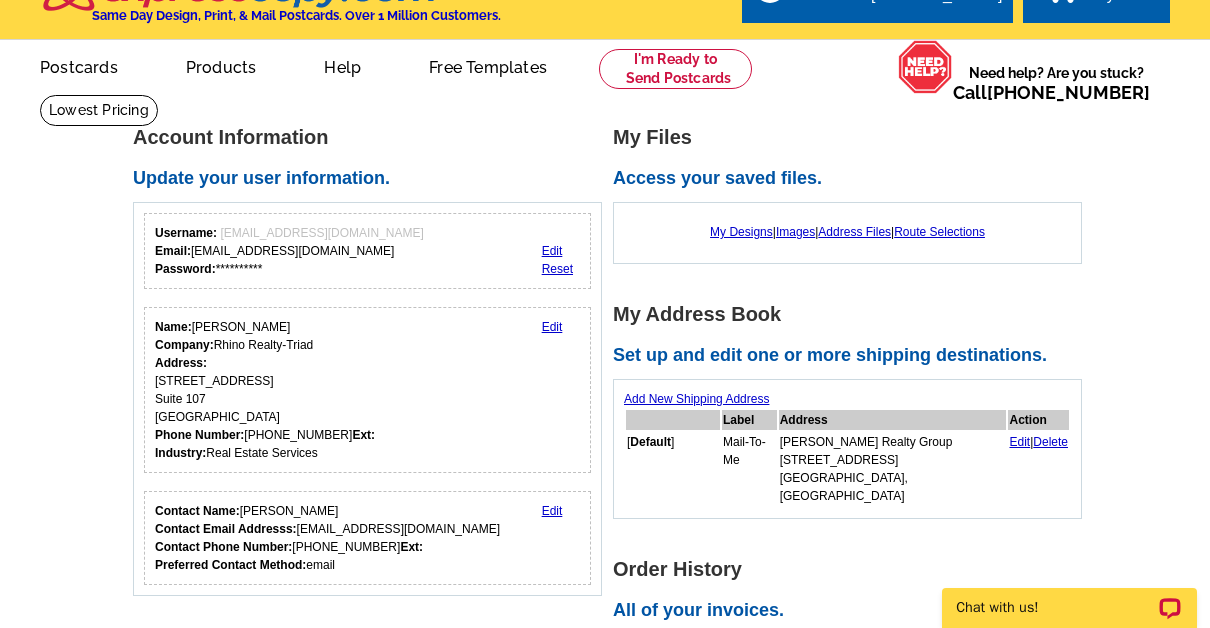 click on "Edit" at bounding box center (552, 327) 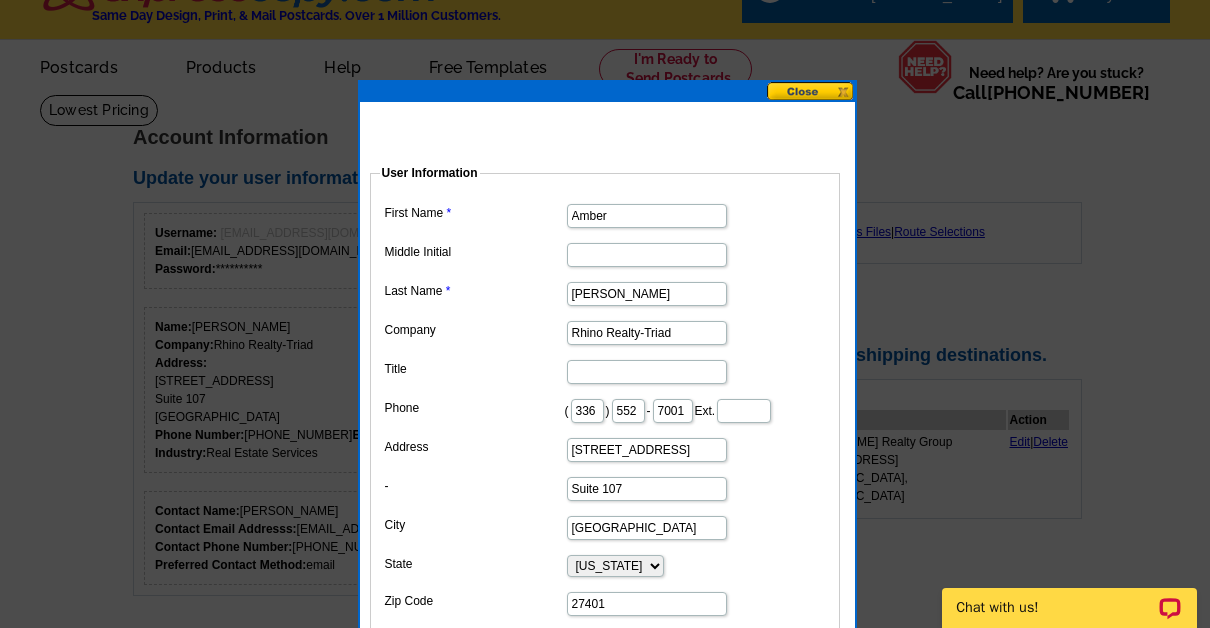 click on "Rhino Realty-Triad" at bounding box center (647, 333) 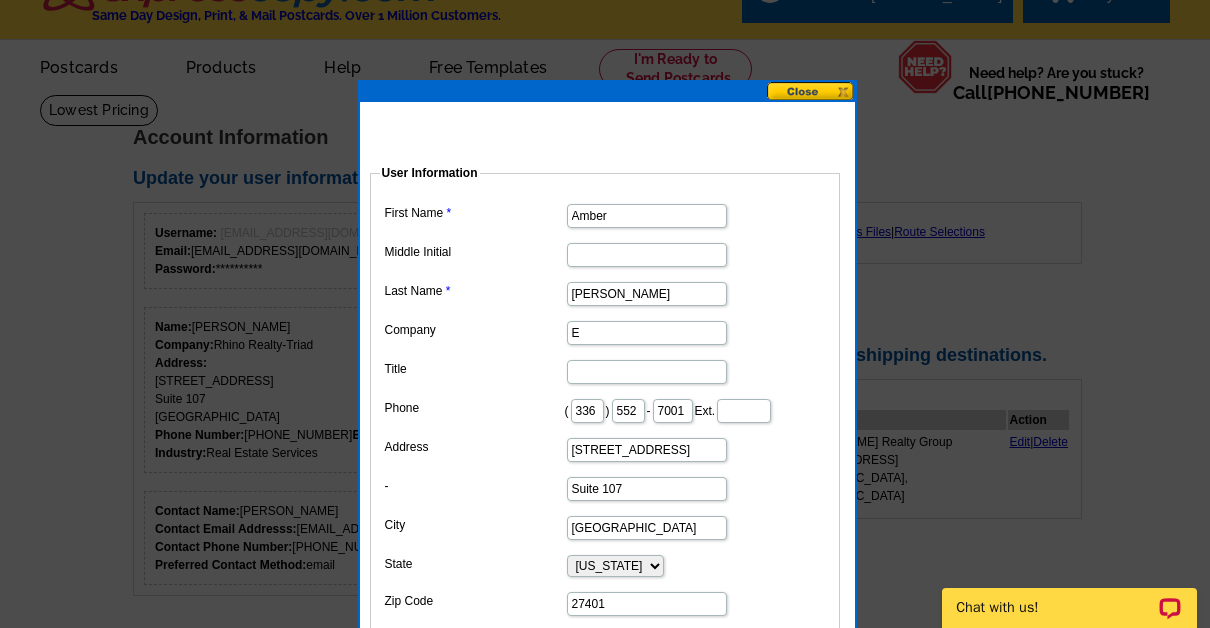 type on "eXp Realty, LLC" 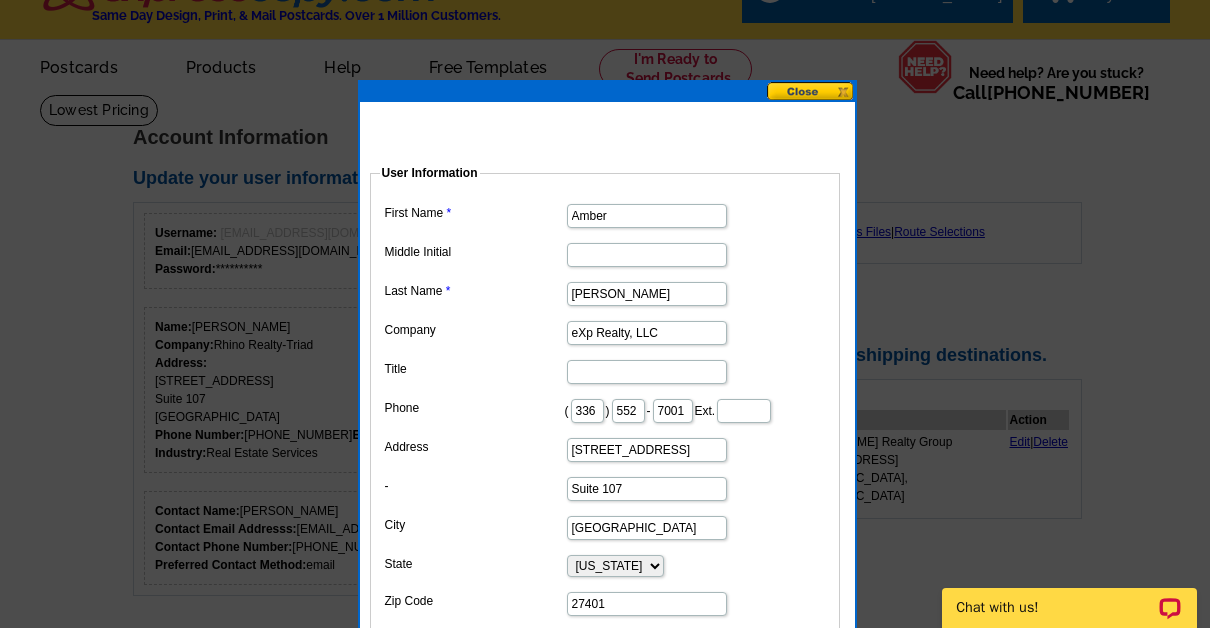 scroll, scrollTop: 0, scrollLeft: 0, axis: both 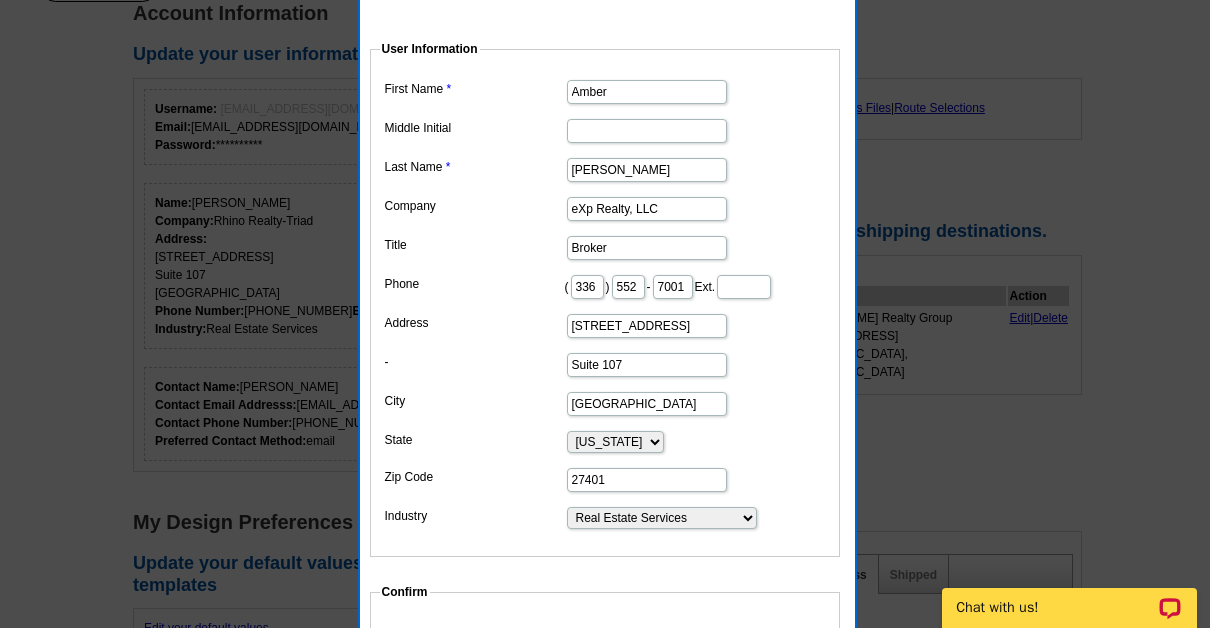 type on "Broker" 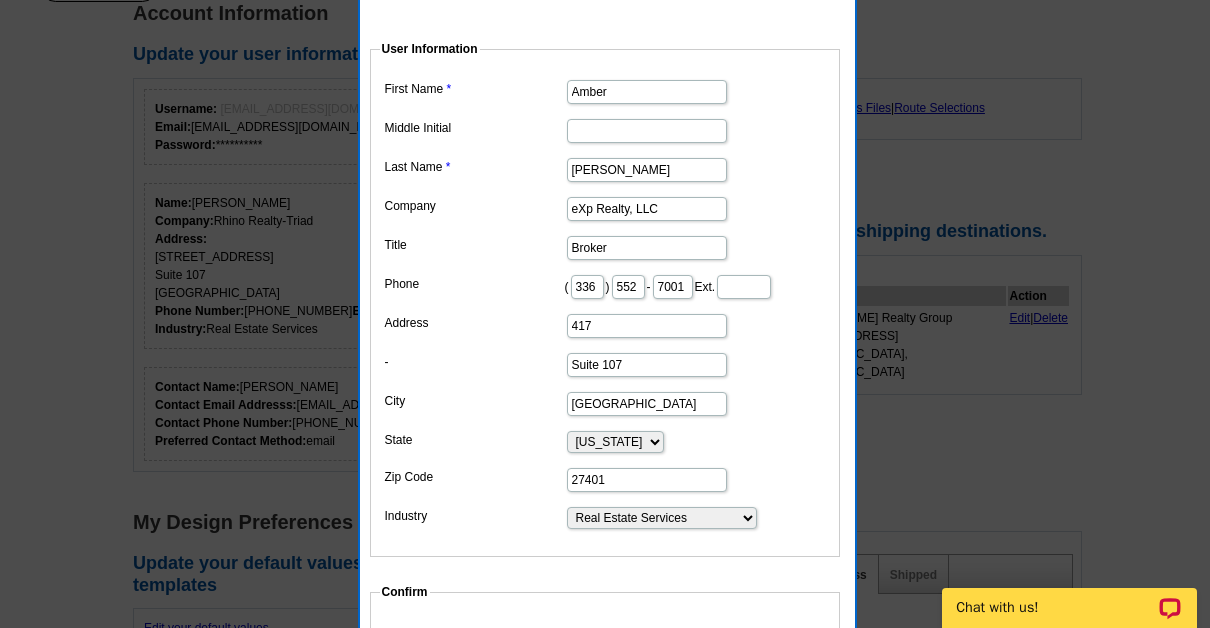 type on "[STREET_ADDRESS]" 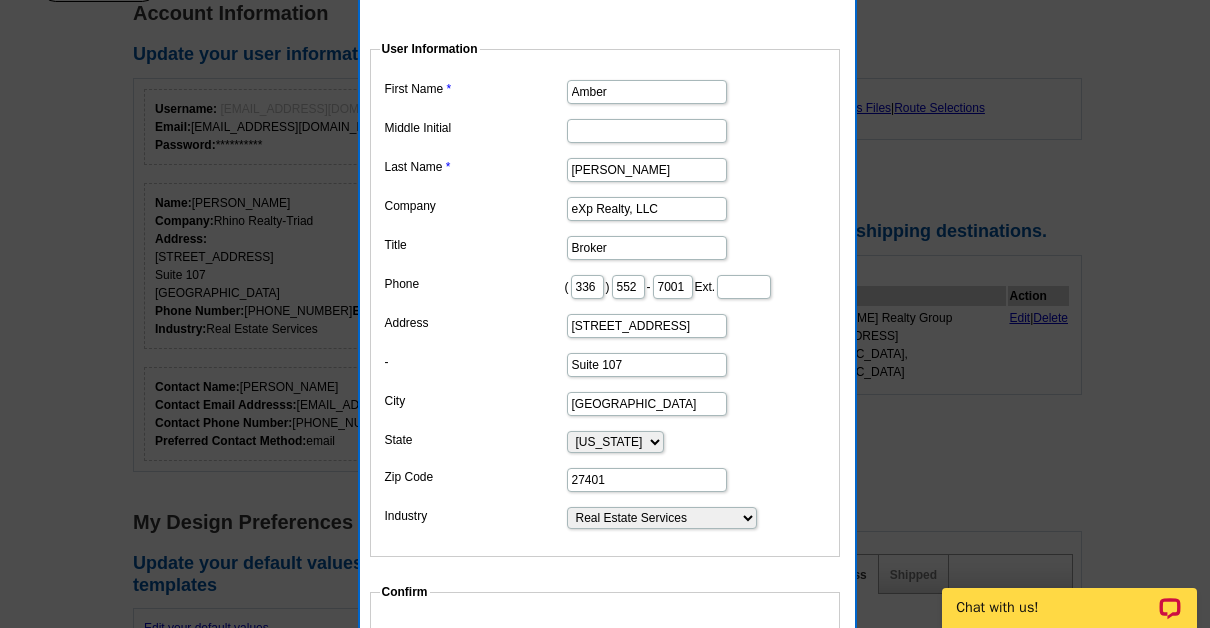 click on "Suite 107" at bounding box center (647, 365) 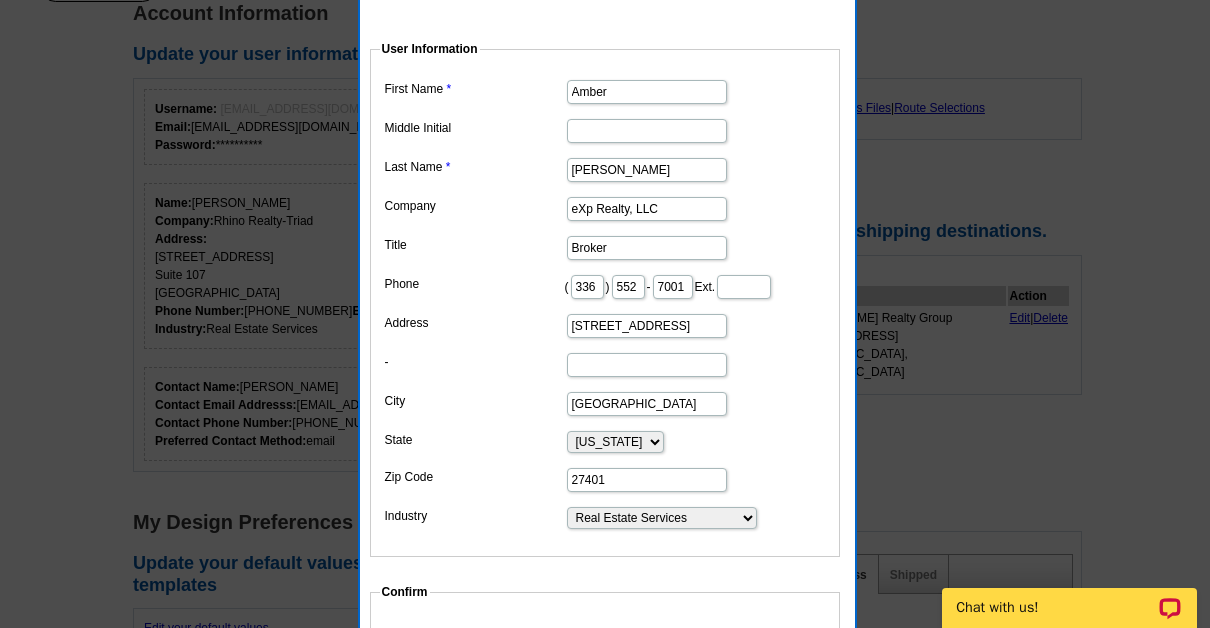 type 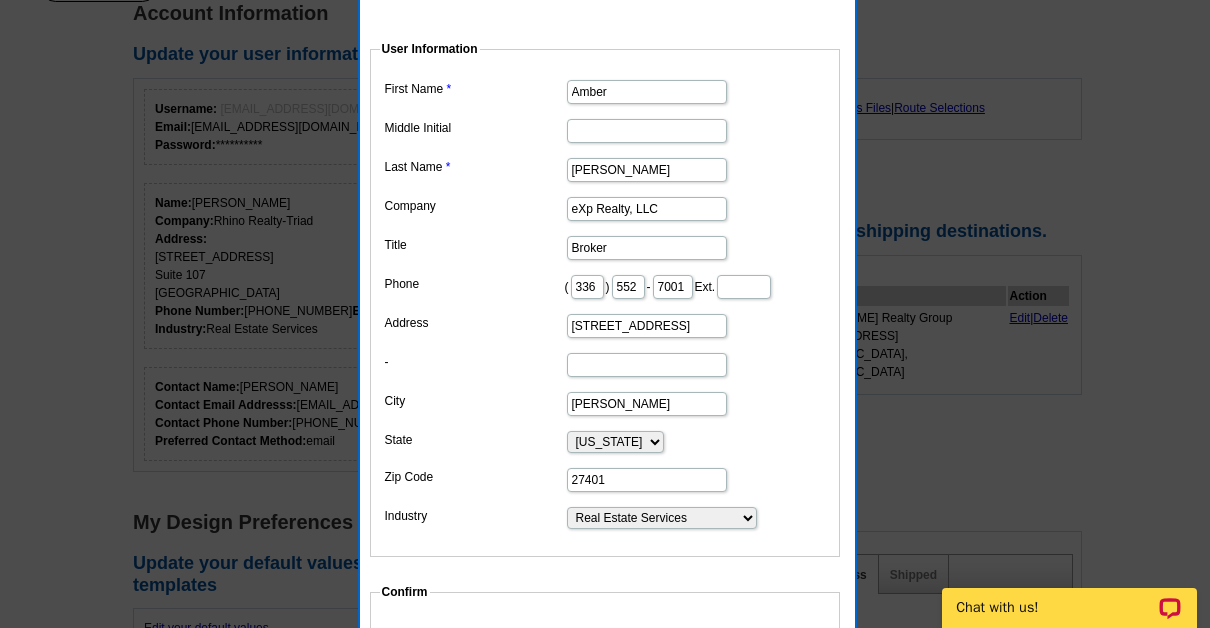 type on "Reidsville" 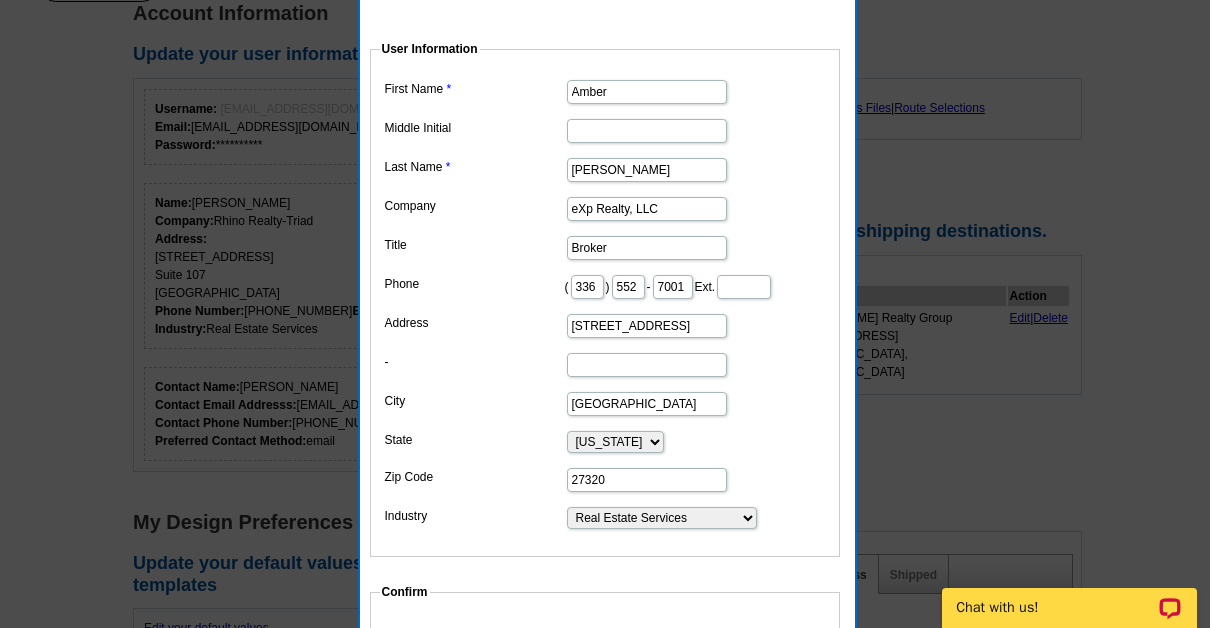 type on "27320" 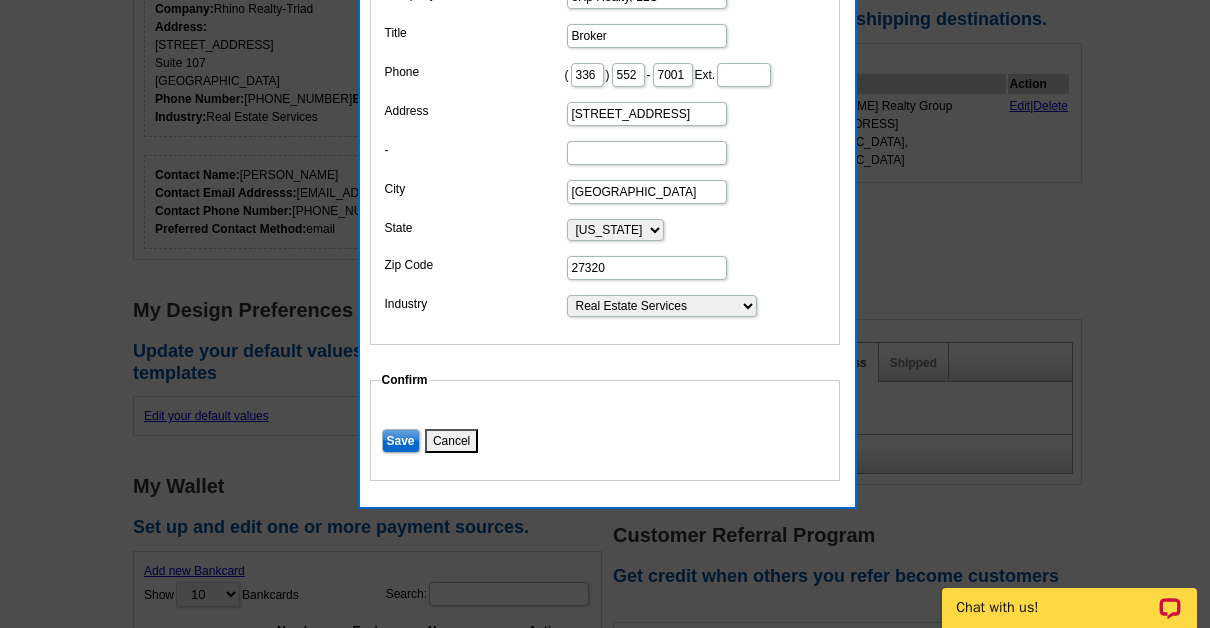scroll, scrollTop: 376, scrollLeft: 0, axis: vertical 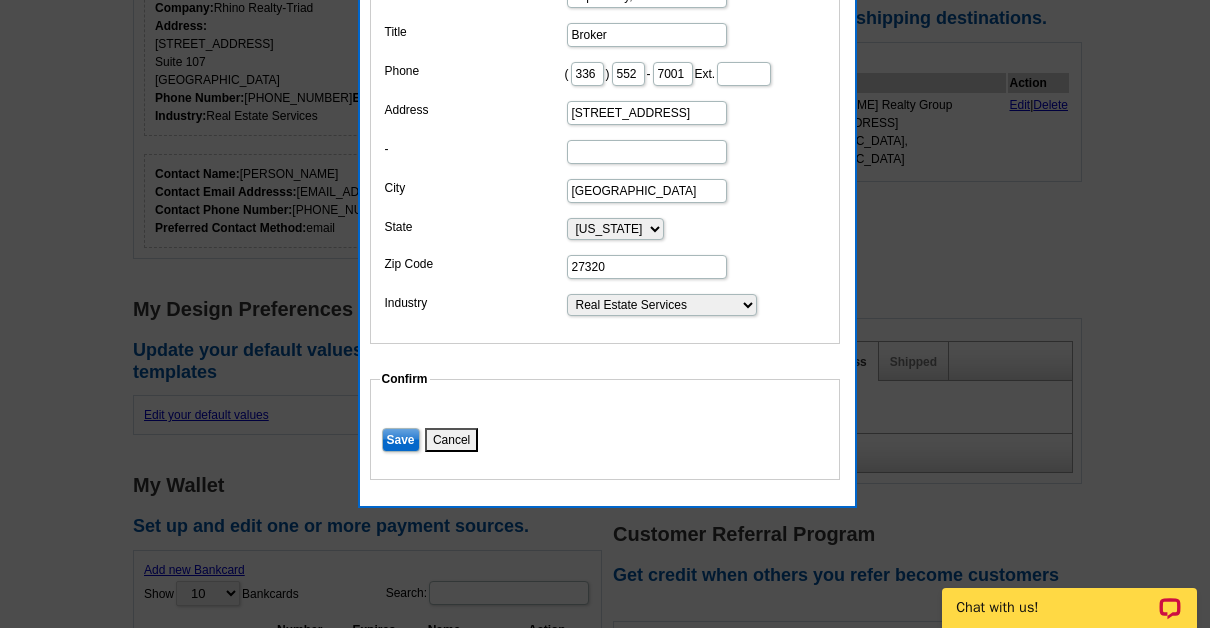 click on "Save" at bounding box center [401, 440] 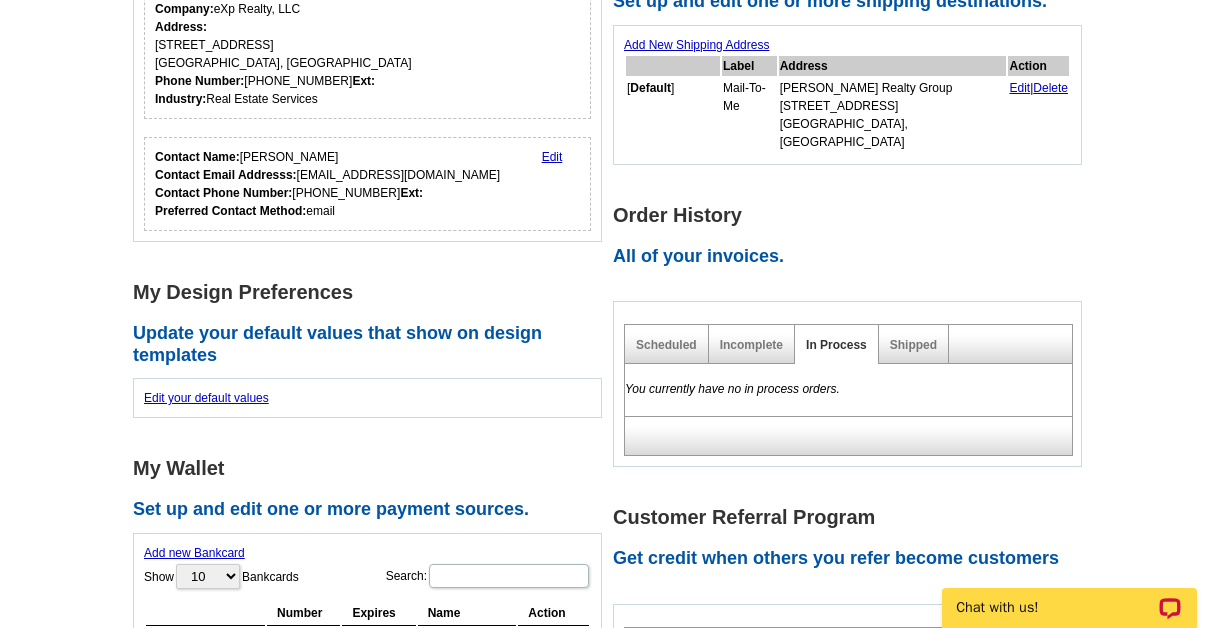 scroll, scrollTop: 394, scrollLeft: 0, axis: vertical 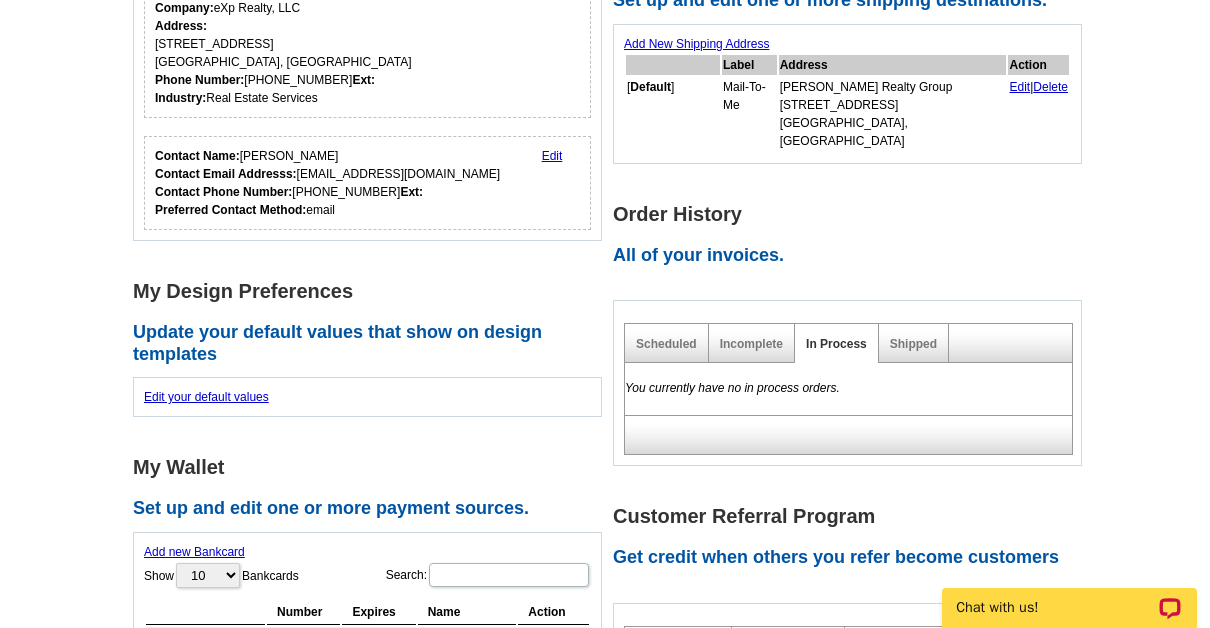 click on "Edit" at bounding box center (552, 156) 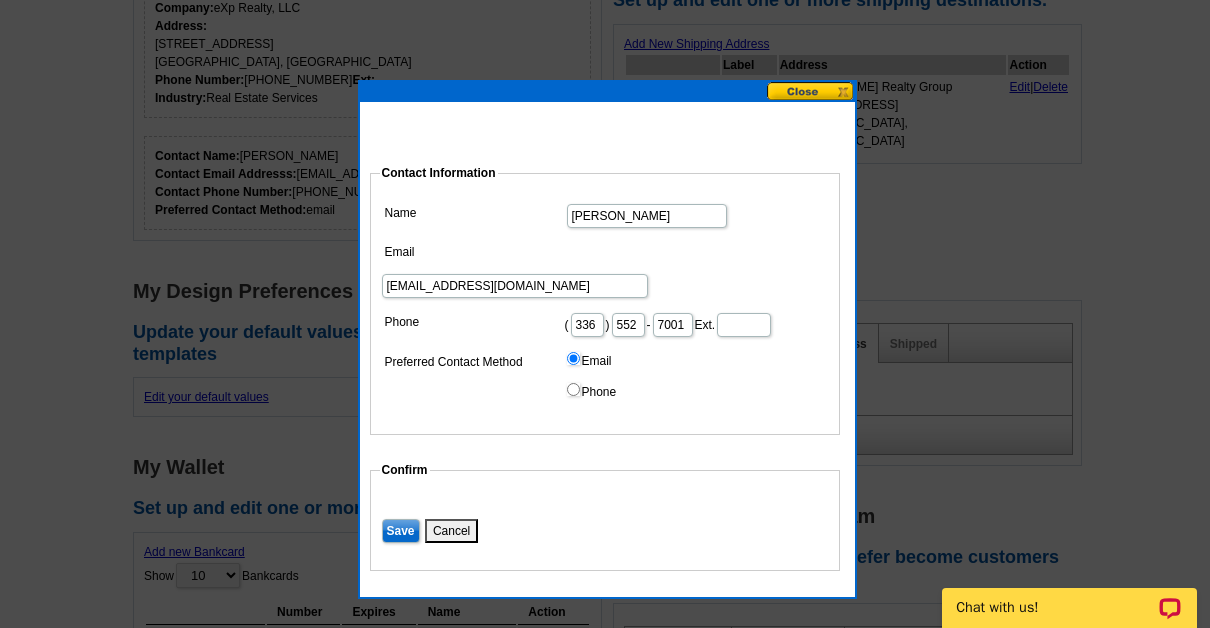 click on "amber@rhinorealtytriad.com" at bounding box center [515, 286] 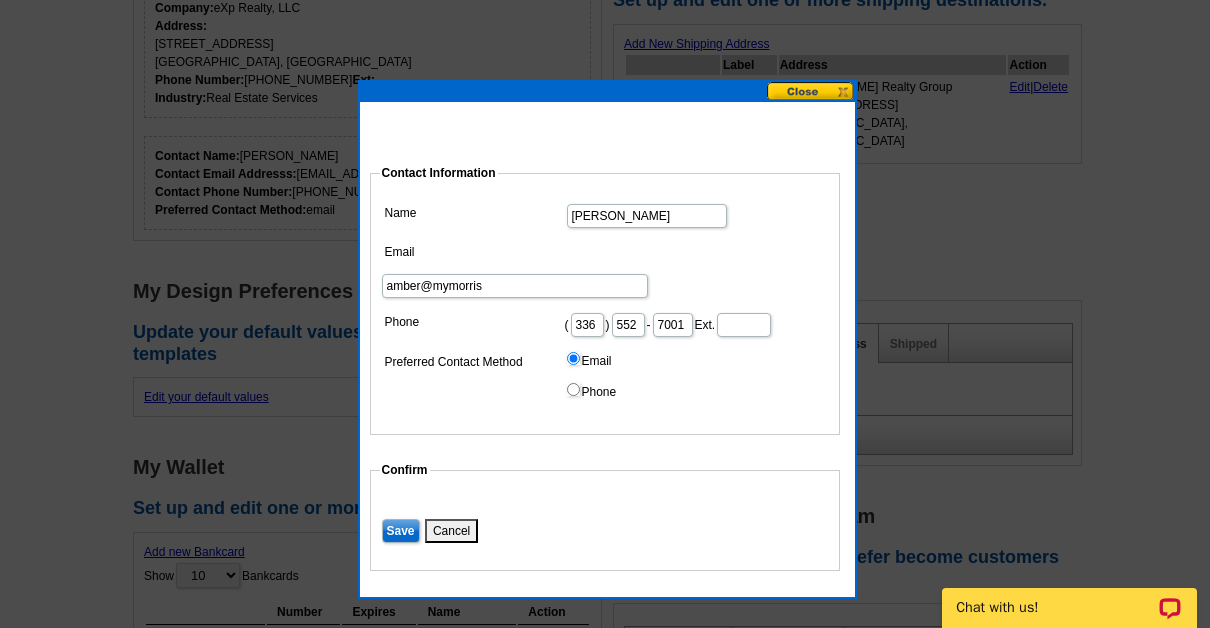 type on "amber@mymorrisrealestate.com" 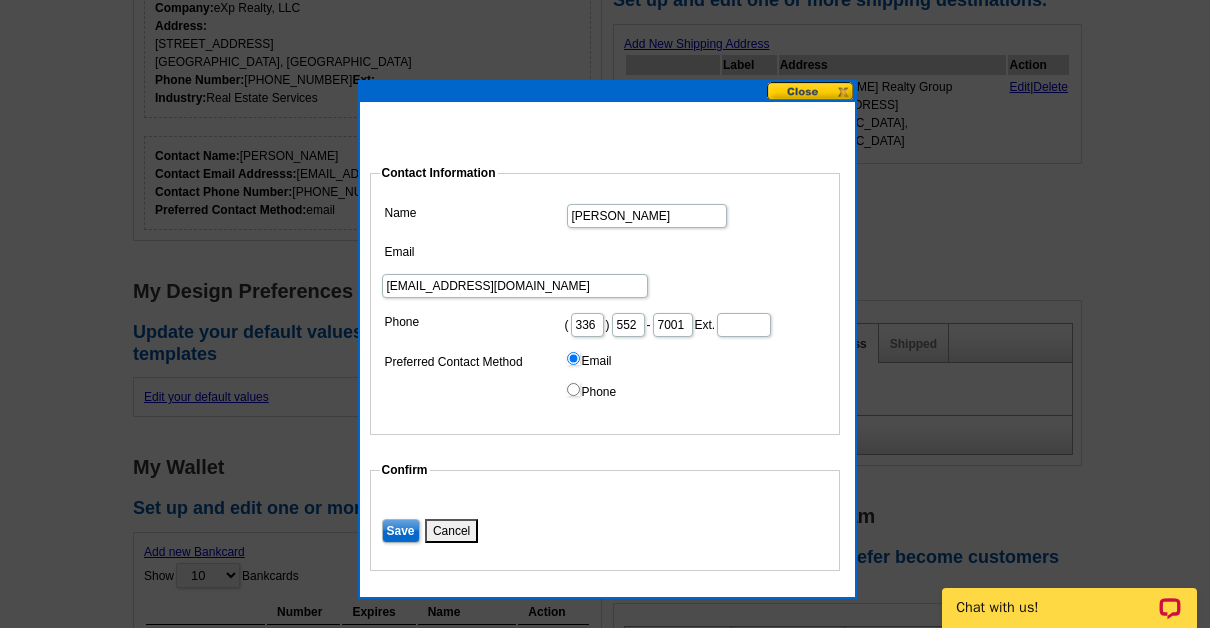 click on "Save" at bounding box center [401, 531] 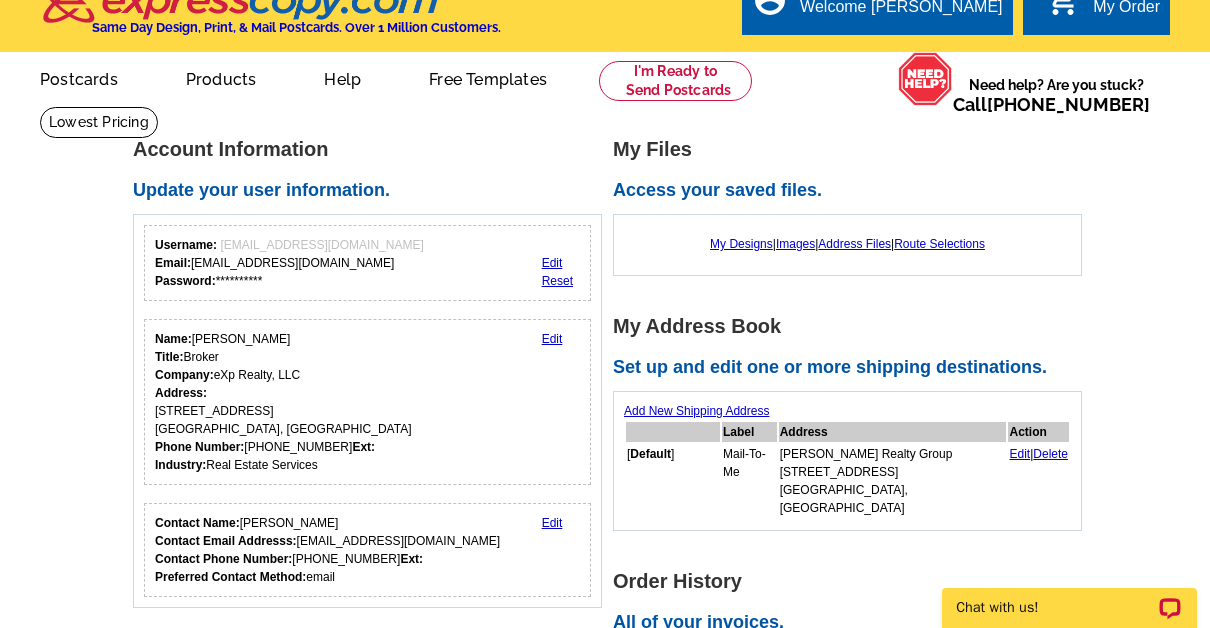 scroll, scrollTop: 0, scrollLeft: 0, axis: both 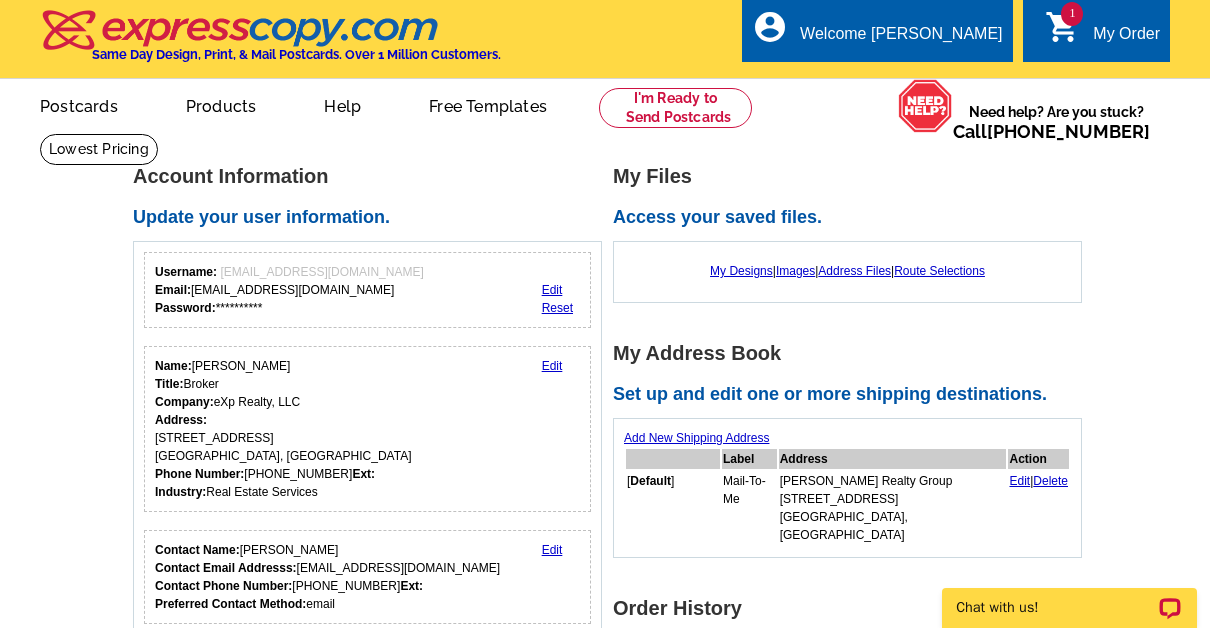 click on "My Order" at bounding box center (1126, 39) 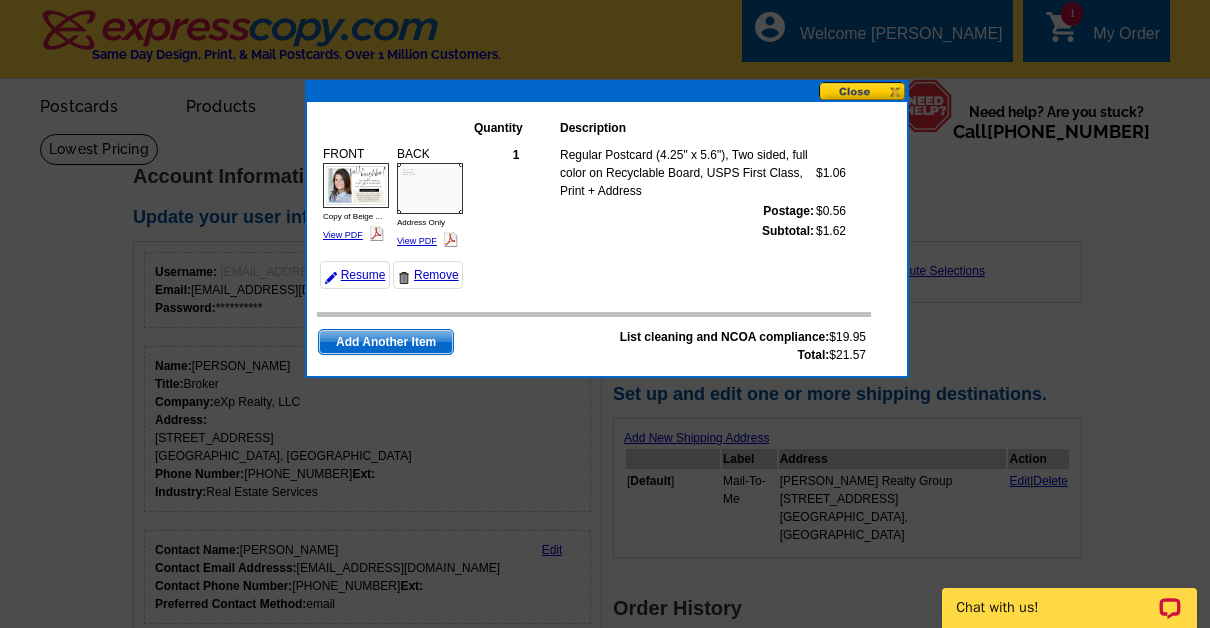 click on "1
Regular Postcard (4.25" x 5.6"), Two sided, full color on Recyclable Board, USPS First Class, Print + Address
$1.06
Postage:
$0.56" at bounding box center [671, 215] 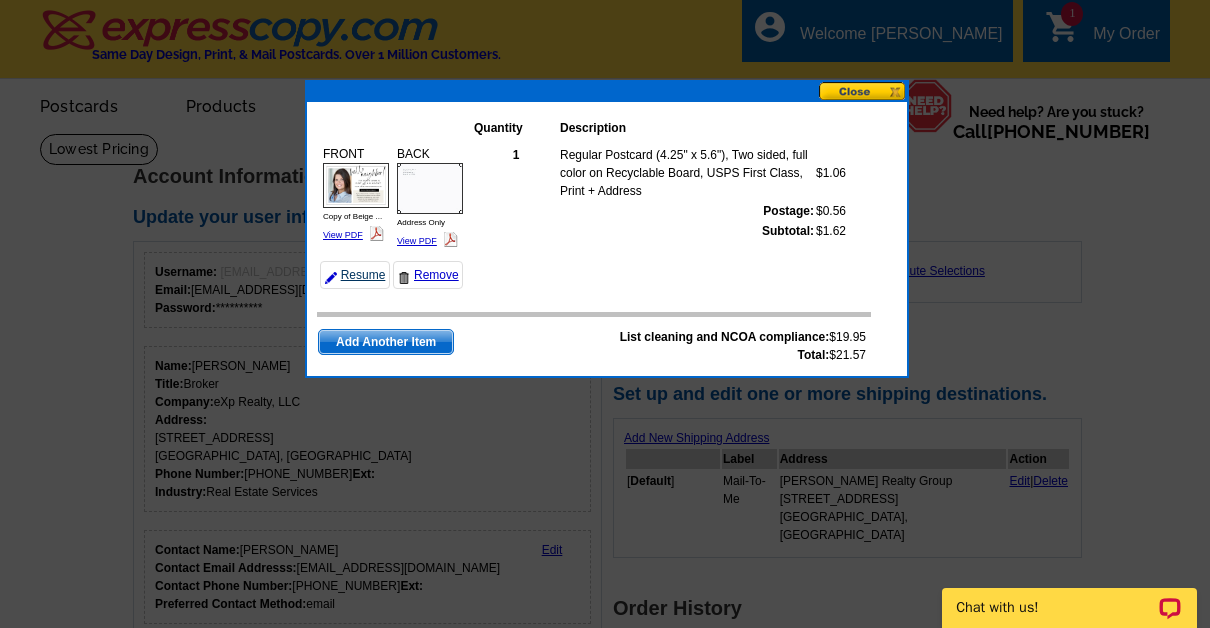 click on "Resume" at bounding box center (355, 275) 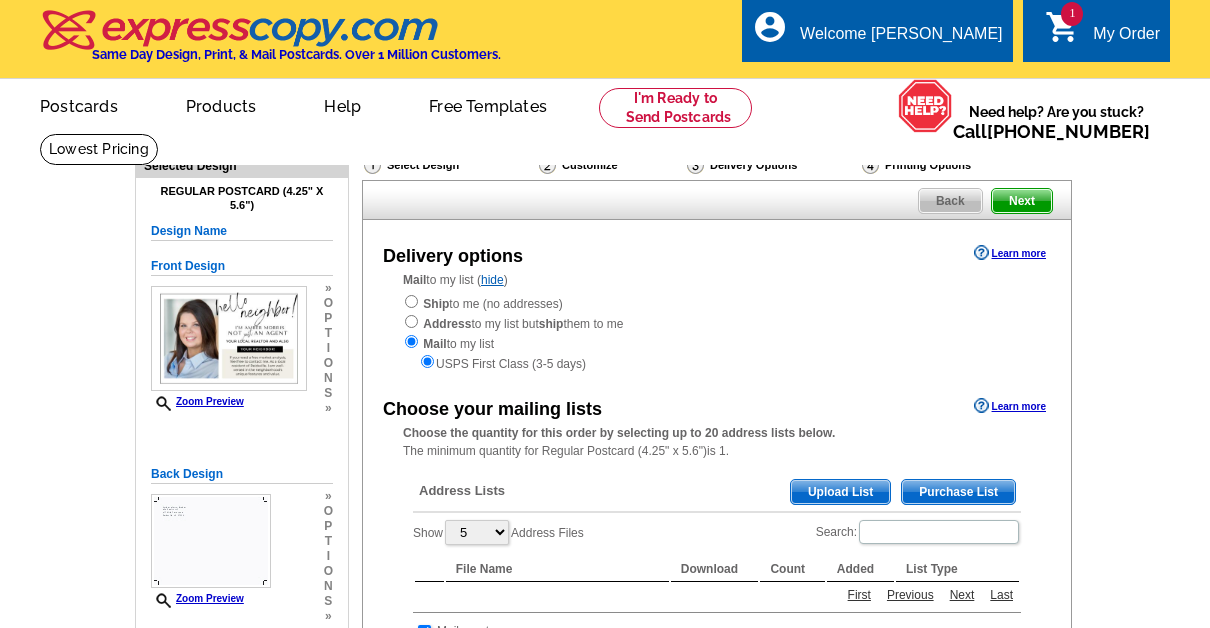 scroll, scrollTop: 0, scrollLeft: 0, axis: both 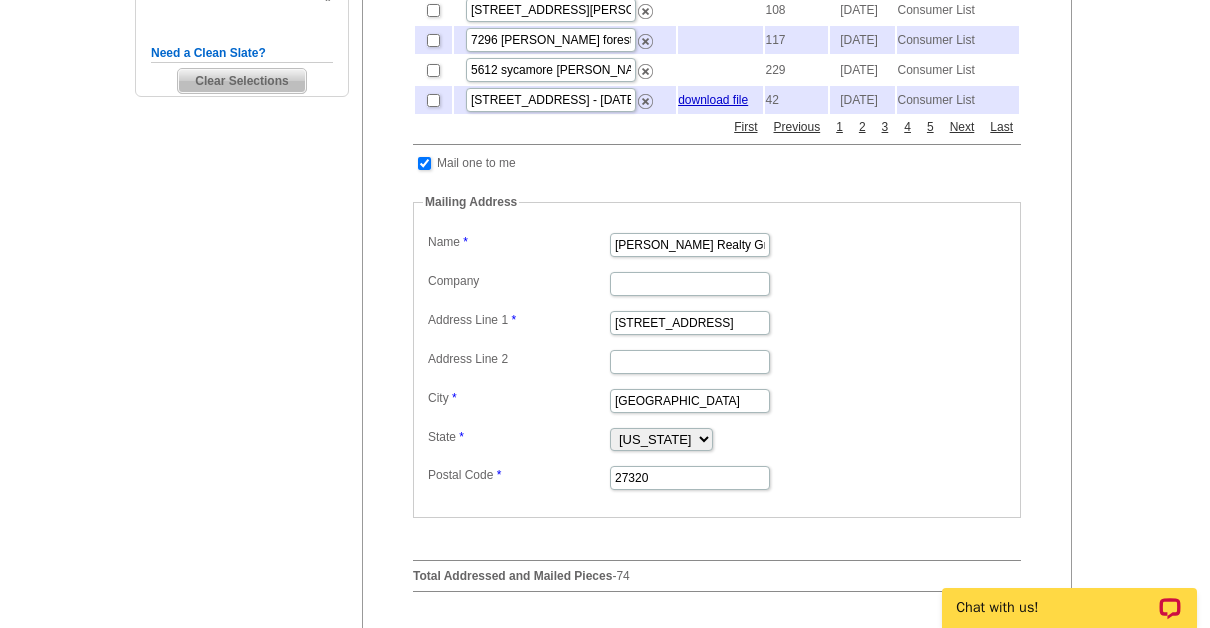 click at bounding box center [717, 282] 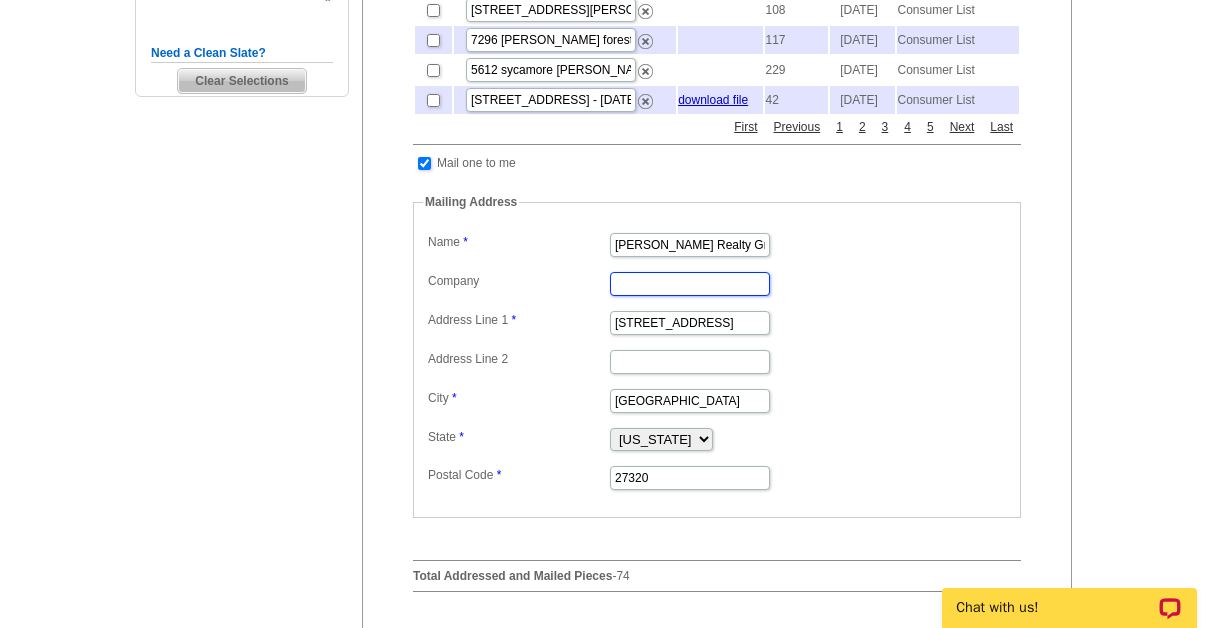 click on "Company" at bounding box center [690, 284] 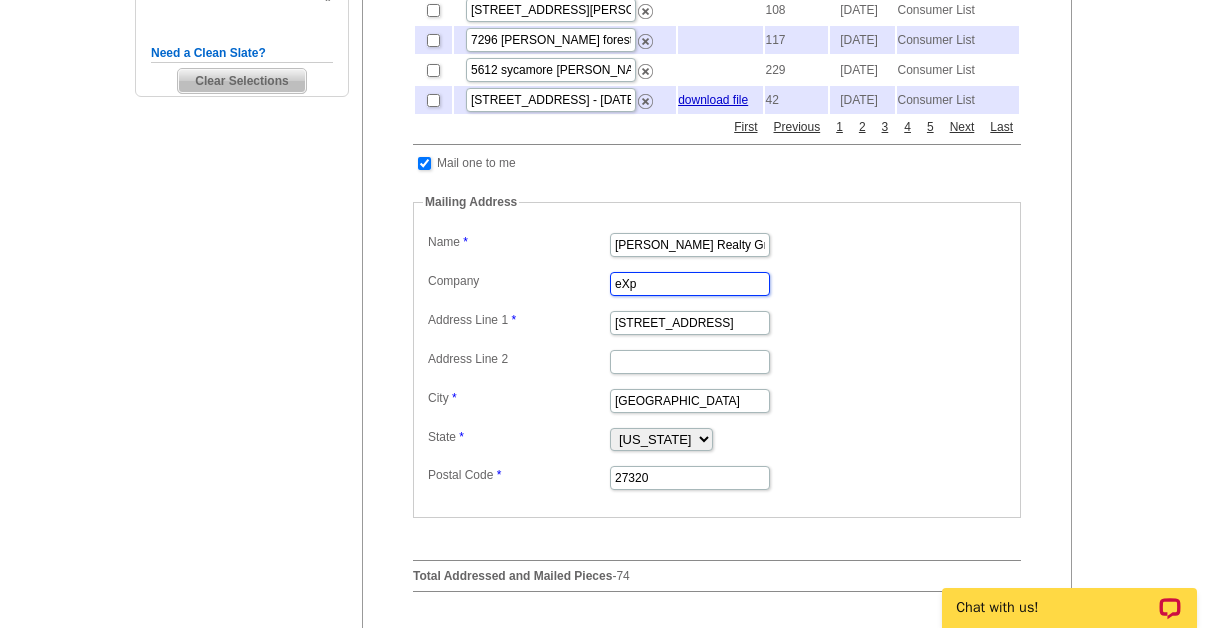 type on "eXp Realty, LLC" 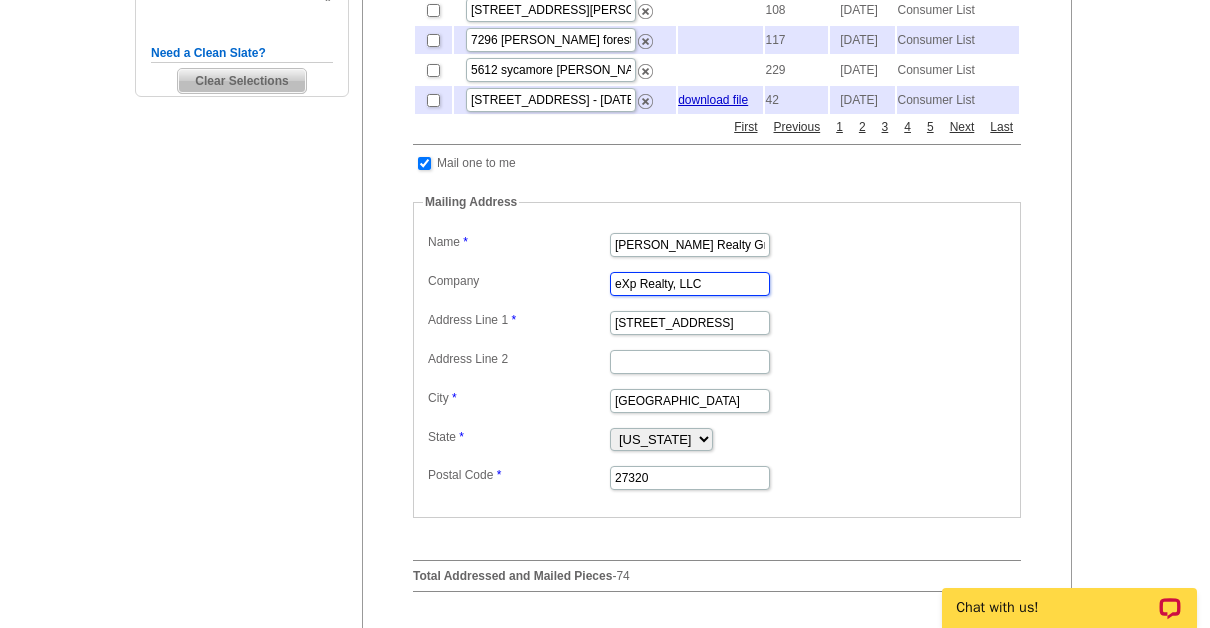 scroll, scrollTop: 0, scrollLeft: 0, axis: both 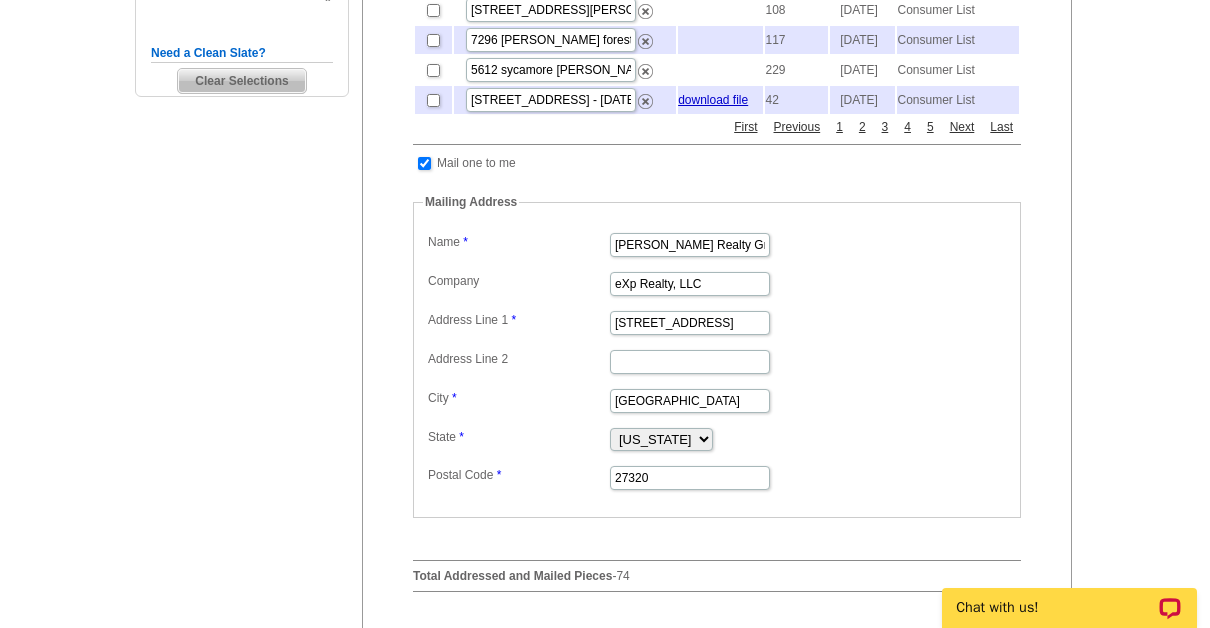 click on "Label
Mail-To-Me
Name
Morris Realty Group
Company
eXp Realty, LLC
Address Line 1
417 Wild Fern Lane
Address Line 2
Address Line 3
City
reidsville
State
Alabama
Alaska
Arizona
Arkansas
California
Colorado
Connecticut
District of Columbia
Delaware
Florida
Georgia
Hawaii
Idaho
Illinois
Indiana
Iowa
Kansas
Kentucky
Louisiana
Maine
Maryland
Massachusetts
Michigan
Minnesota
Mississippi
Missouri
Montana
Nebraska
Nevada
New Hampshire
New Jersey
New Mexico
New York
North Carolina
North Dakota
Ohio
Oklahoma
Oregon
Pennsylvania
Rhode Island
South Carolina
South Dakota
Tennessee
Texas
Utah
Vermont
Virginia
Washington
West Virginia
Wisconsin
Wyoming
Postal Code" at bounding box center (717, 360) 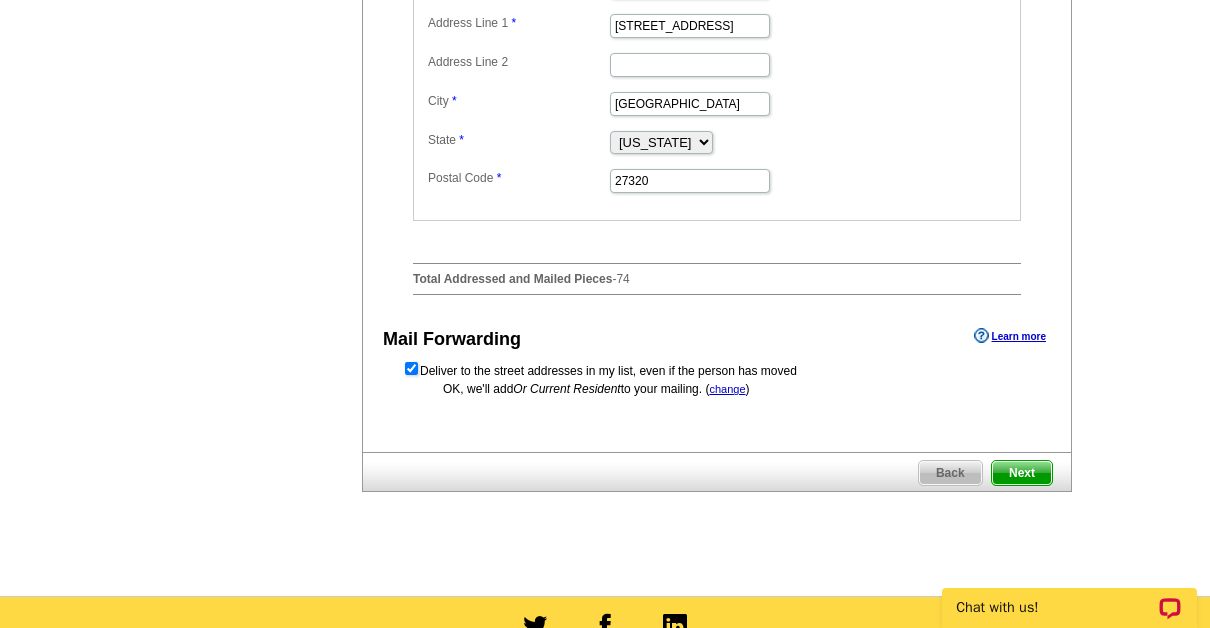 scroll, scrollTop: 984, scrollLeft: 0, axis: vertical 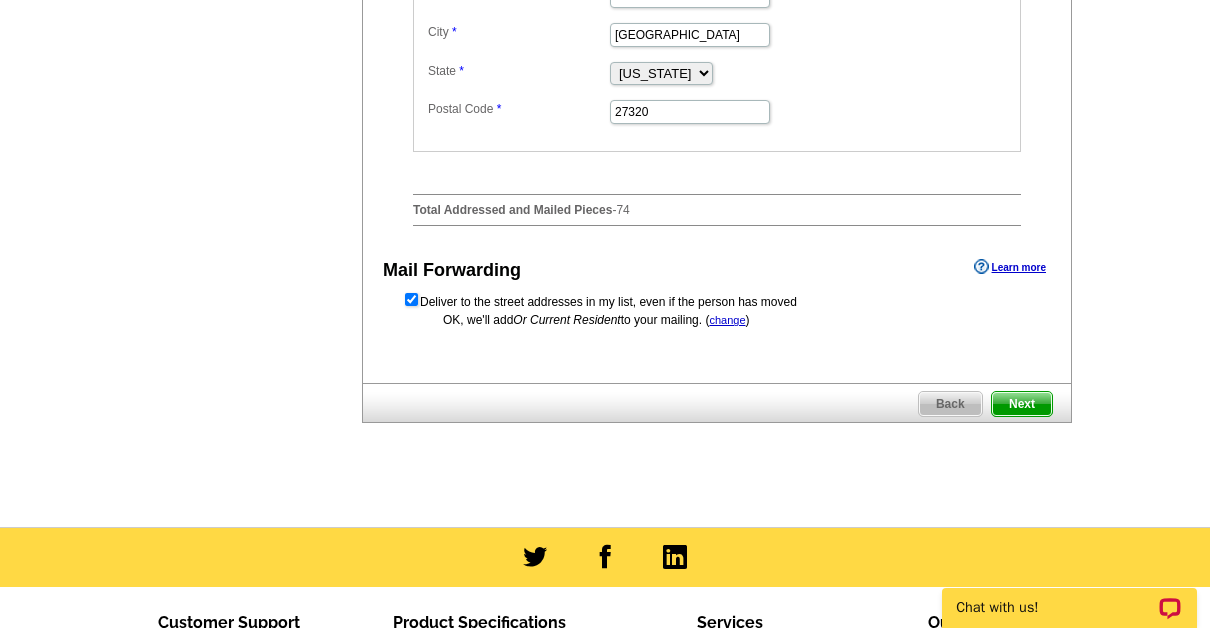 click on "Next" at bounding box center (1022, 404) 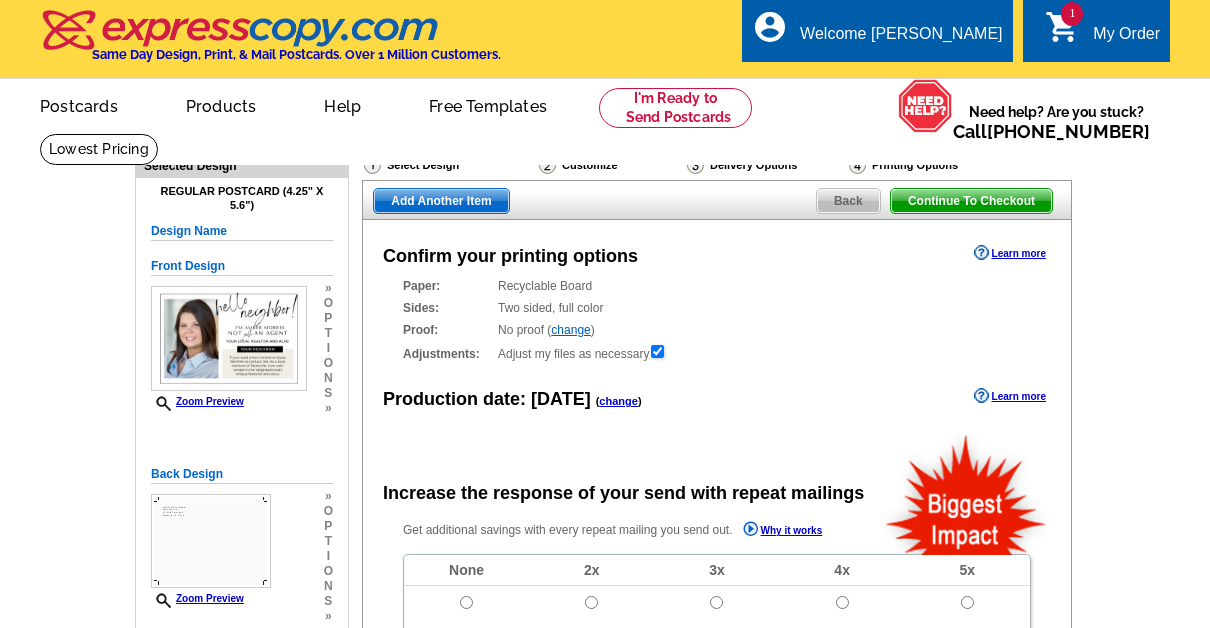 scroll, scrollTop: 0, scrollLeft: 0, axis: both 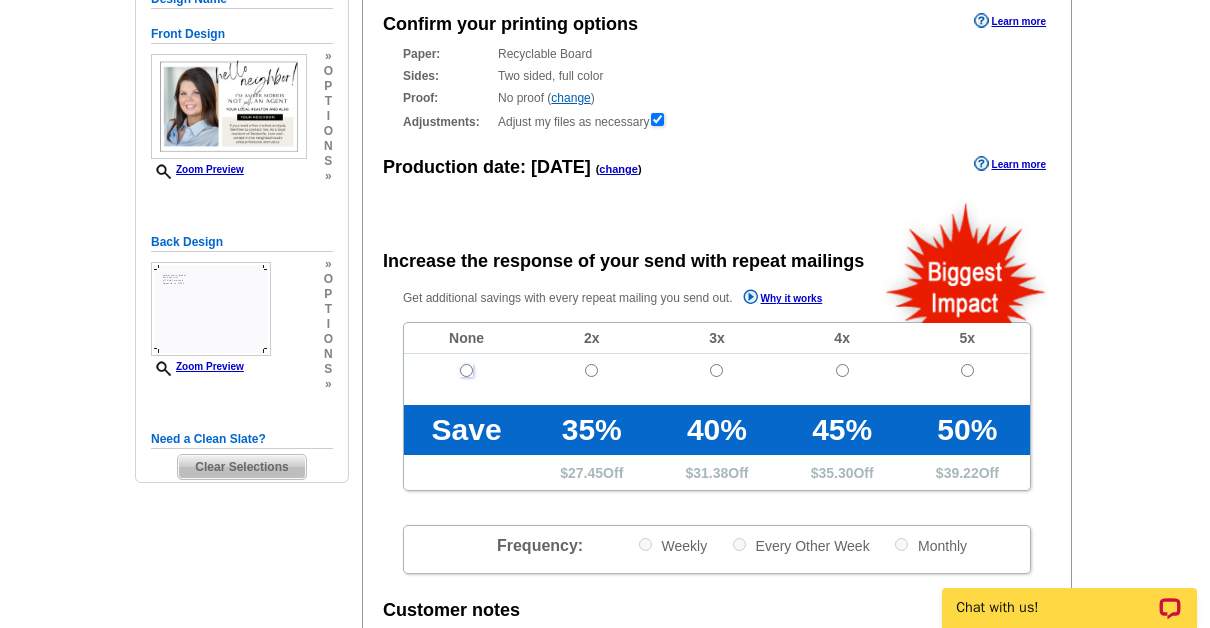 click at bounding box center [466, 370] 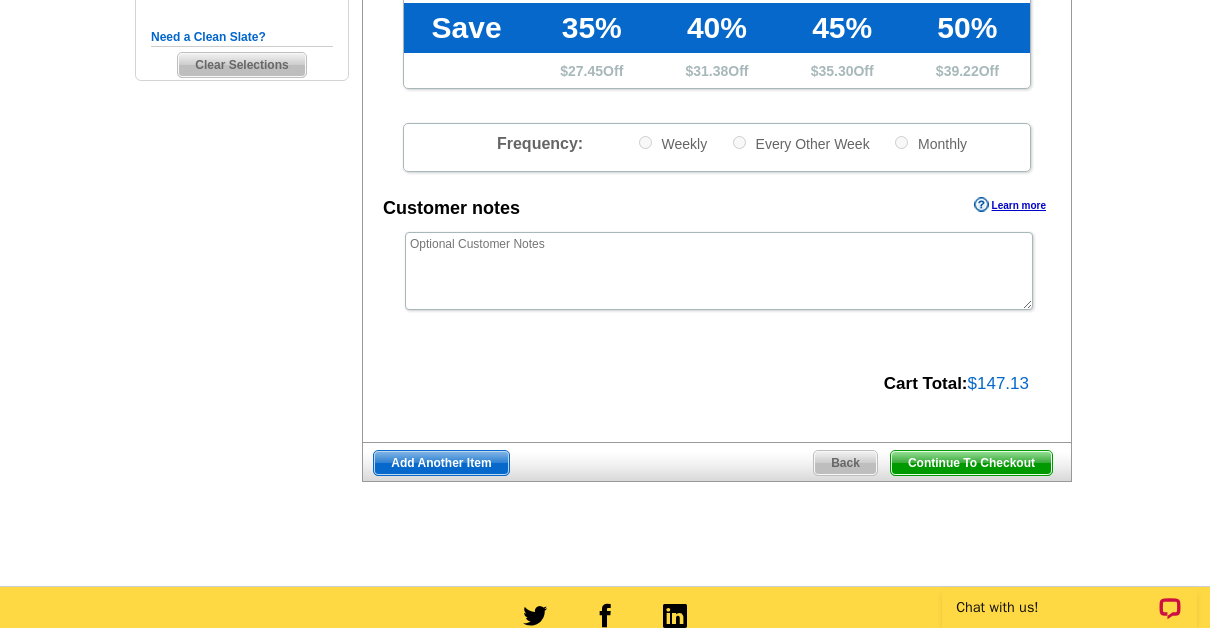 scroll, scrollTop: 647, scrollLeft: 0, axis: vertical 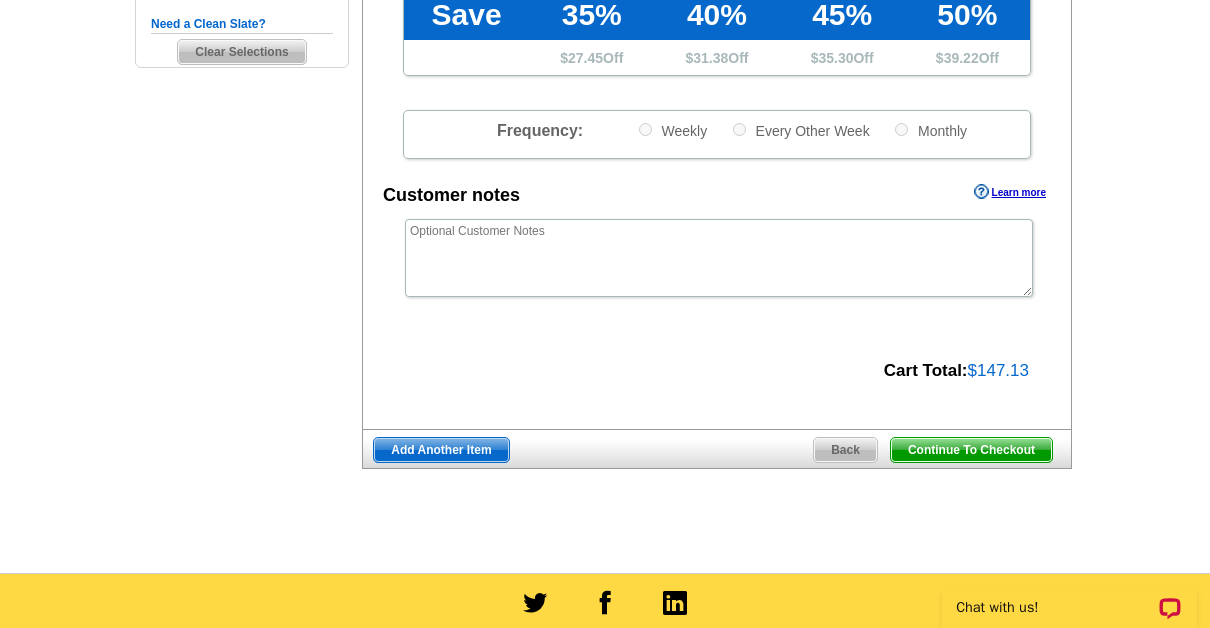 click on "Continue To Checkout" at bounding box center (971, 450) 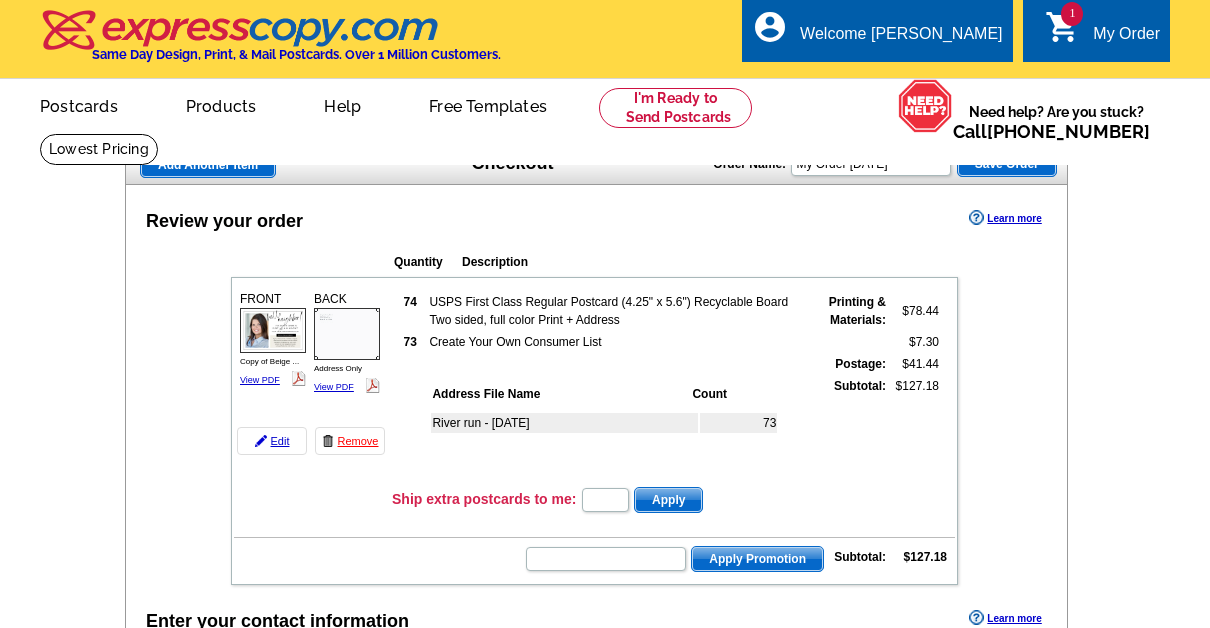 scroll, scrollTop: 47, scrollLeft: 0, axis: vertical 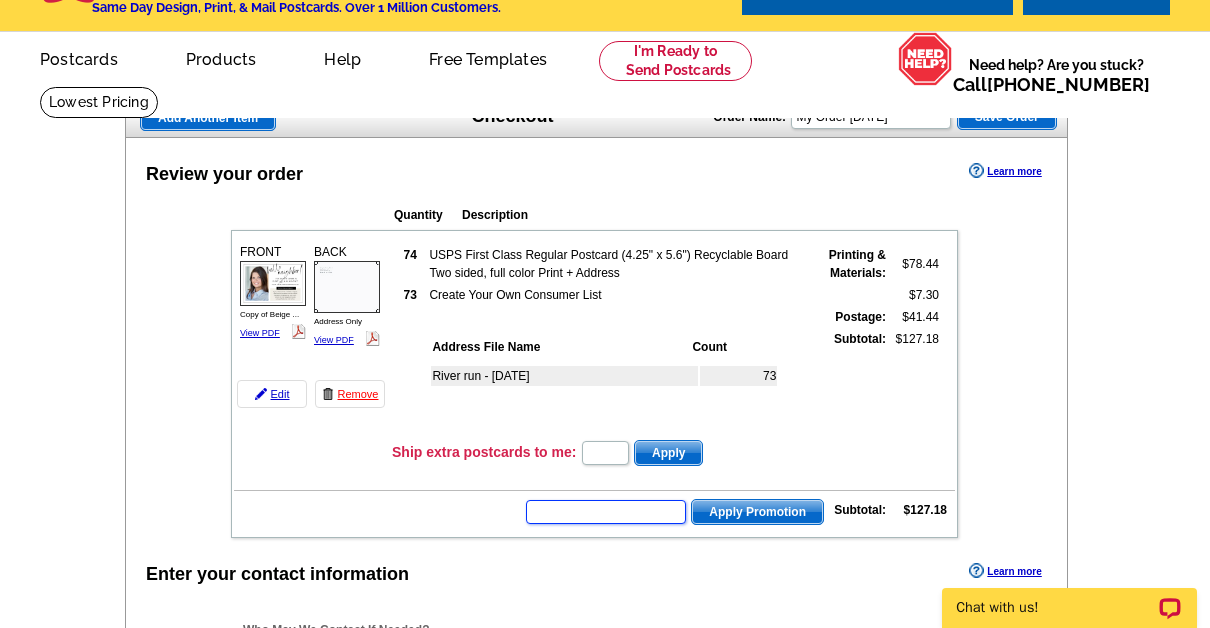 click at bounding box center [606, 512] 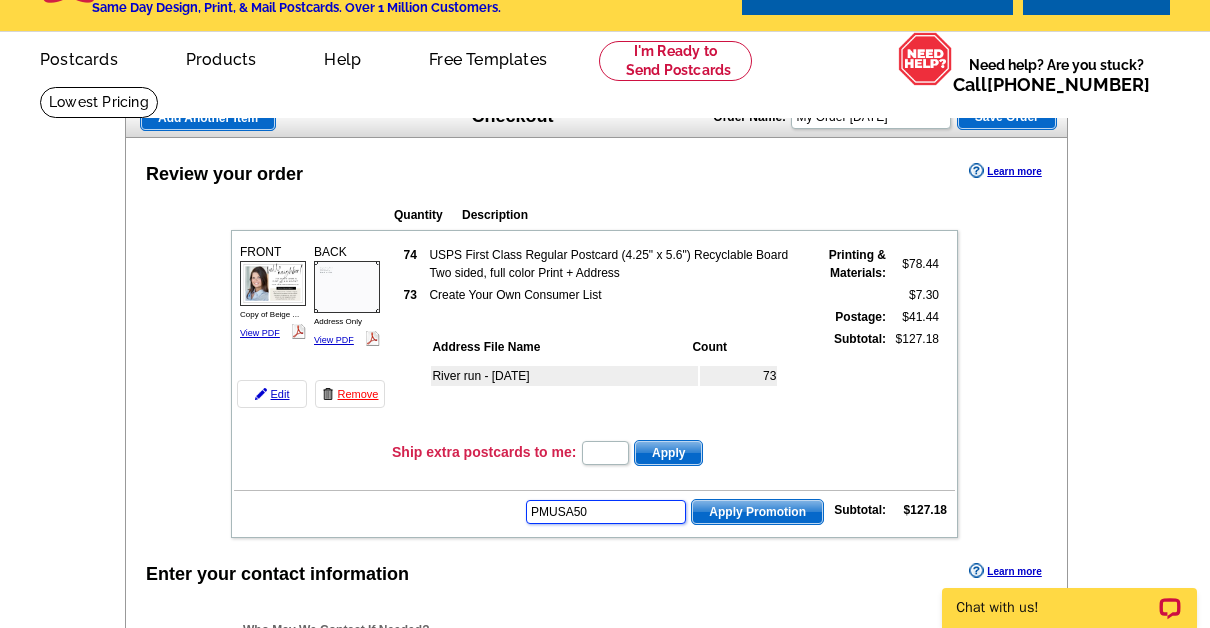 type on "PMUSA50" 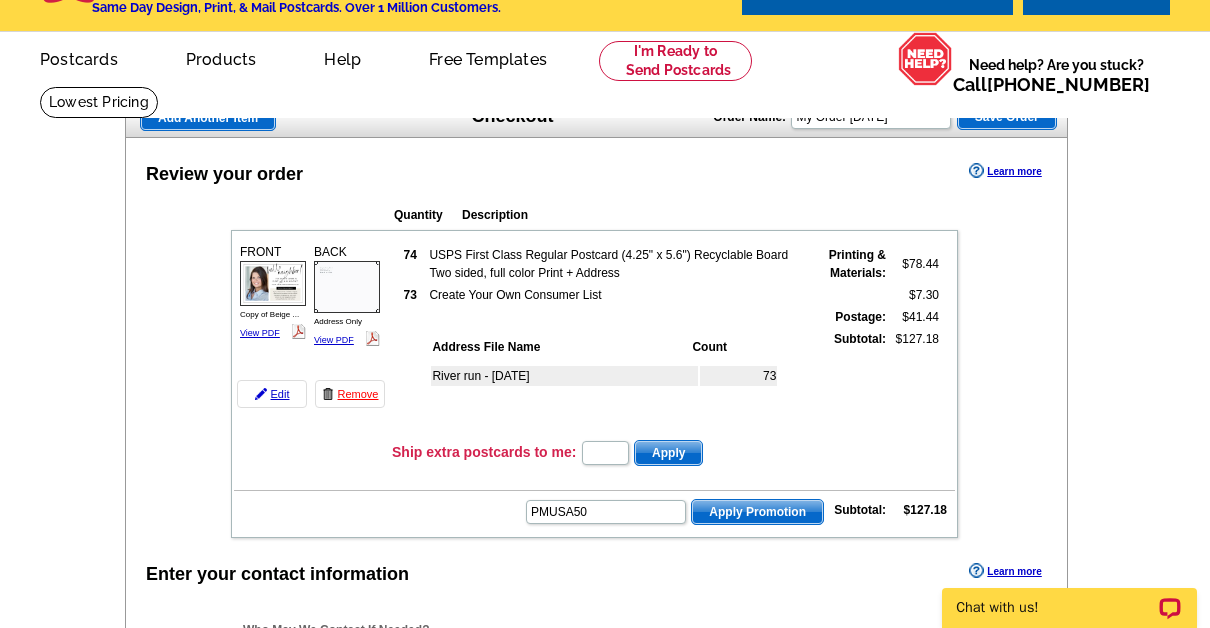 click on "Apply Promotion" at bounding box center [757, 512] 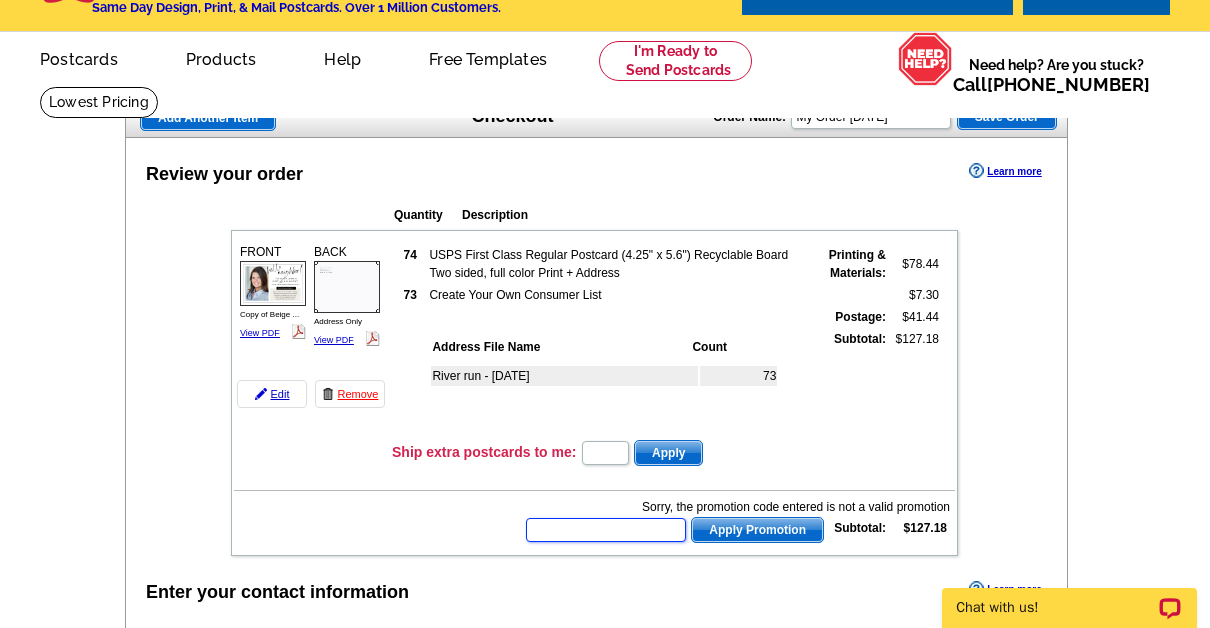 click at bounding box center [606, 530] 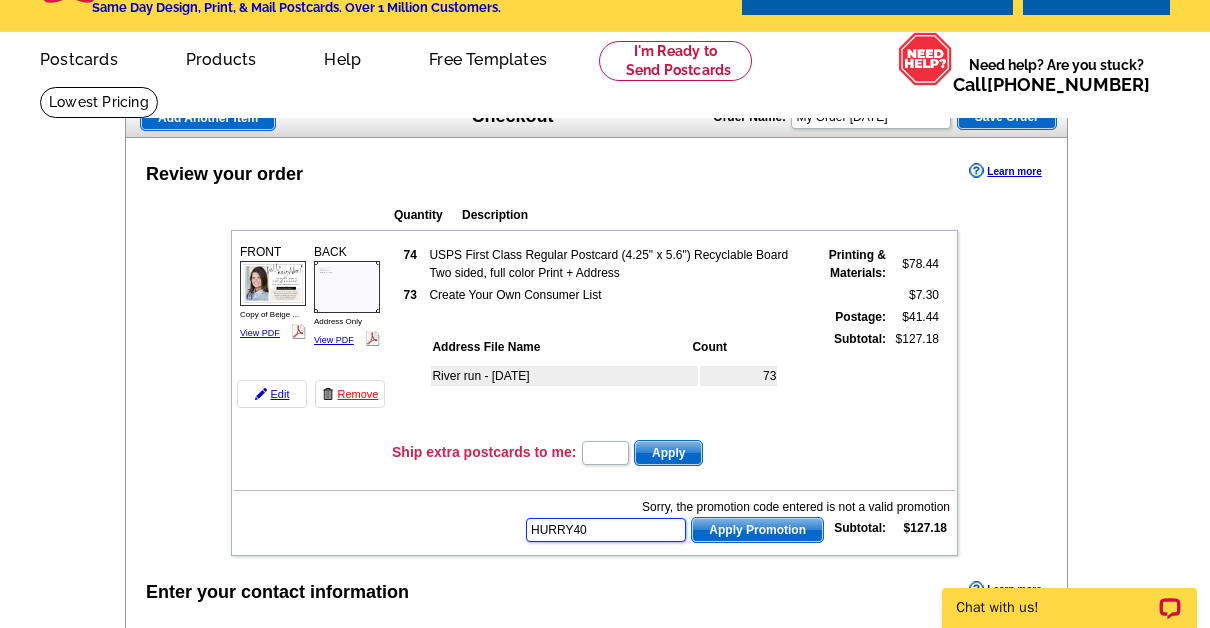 type on "HURRY40" 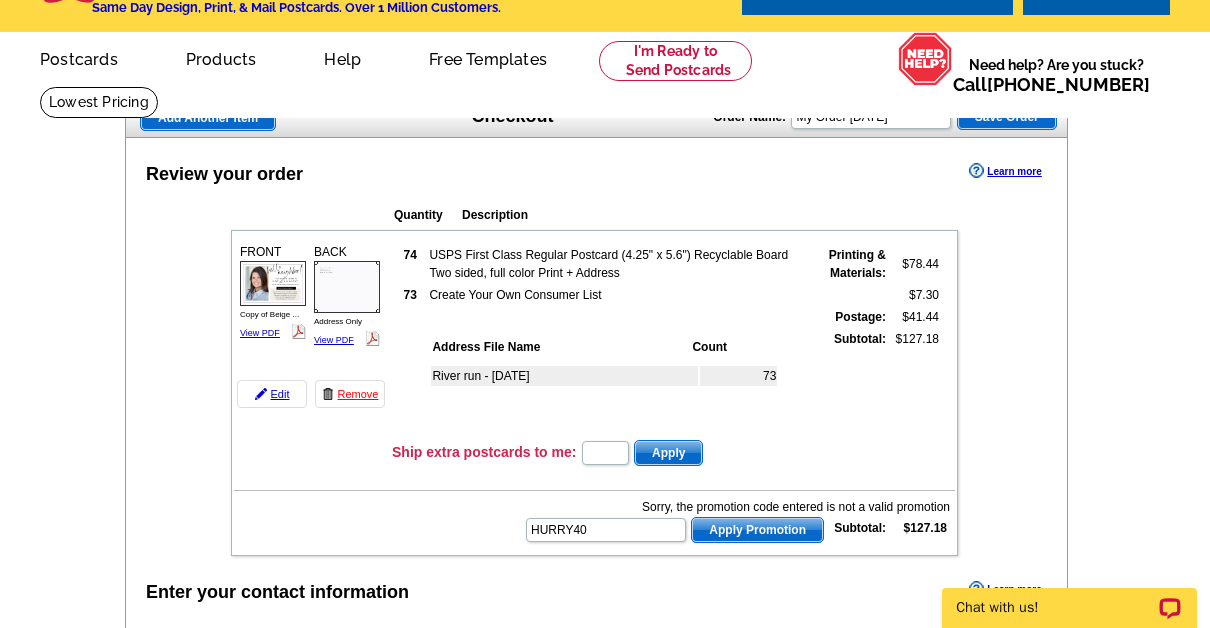 click on "Apply Promotion" at bounding box center [757, 530] 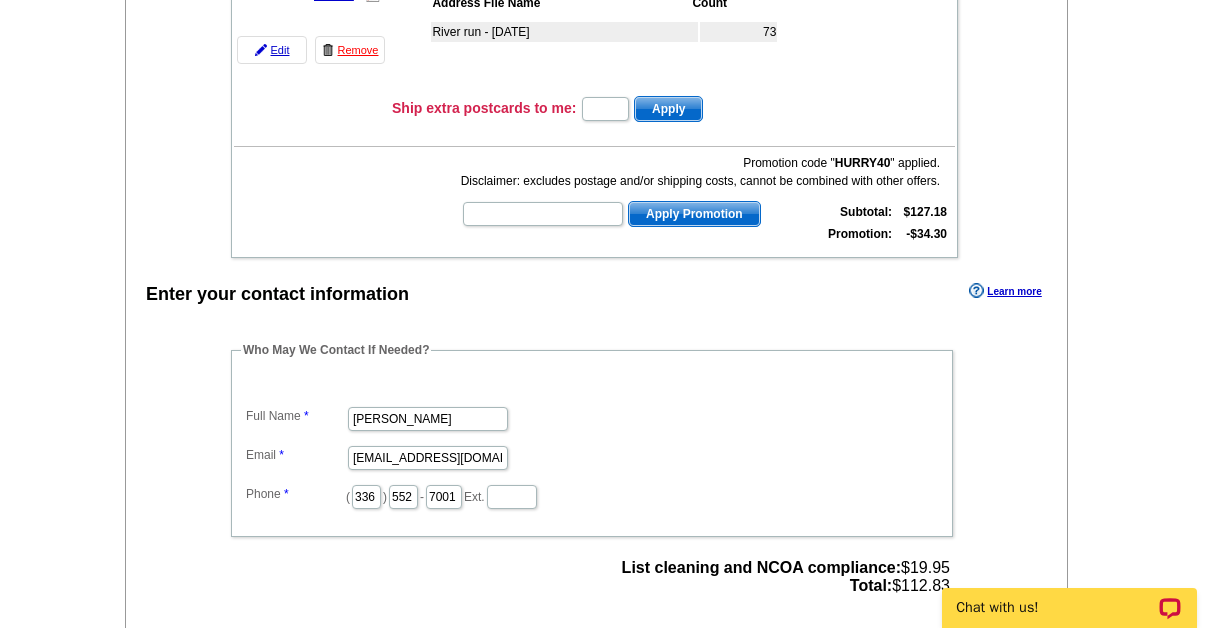 scroll, scrollTop: 421, scrollLeft: 0, axis: vertical 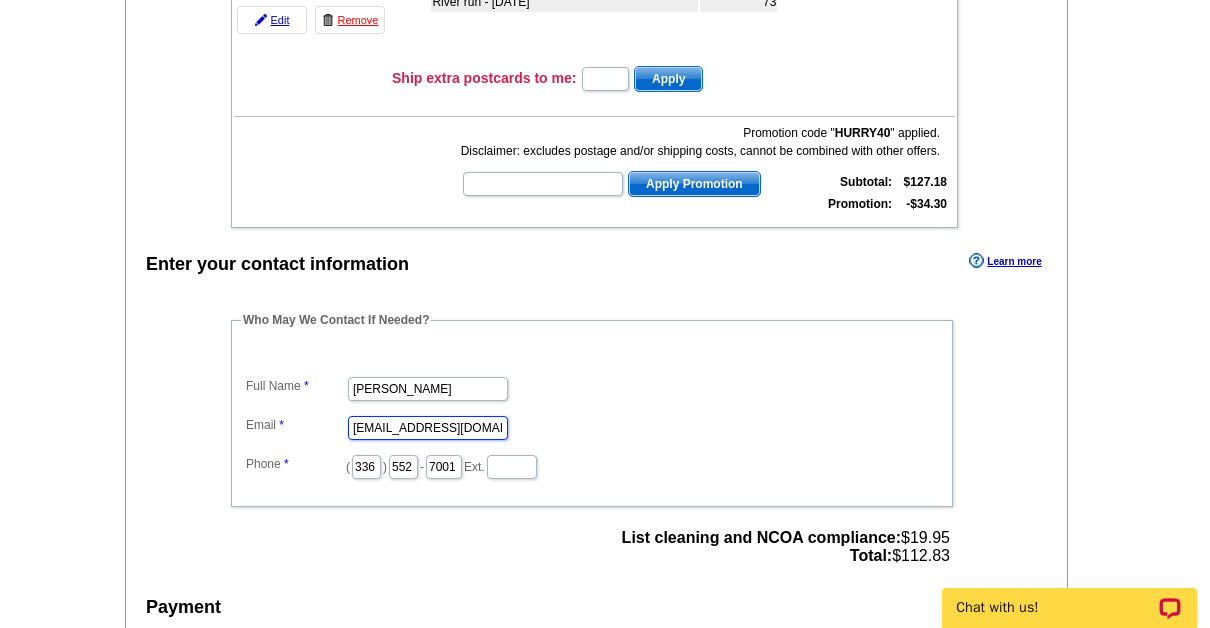 click on "amber@rhinorealtytriad.com" at bounding box center (428, 428) 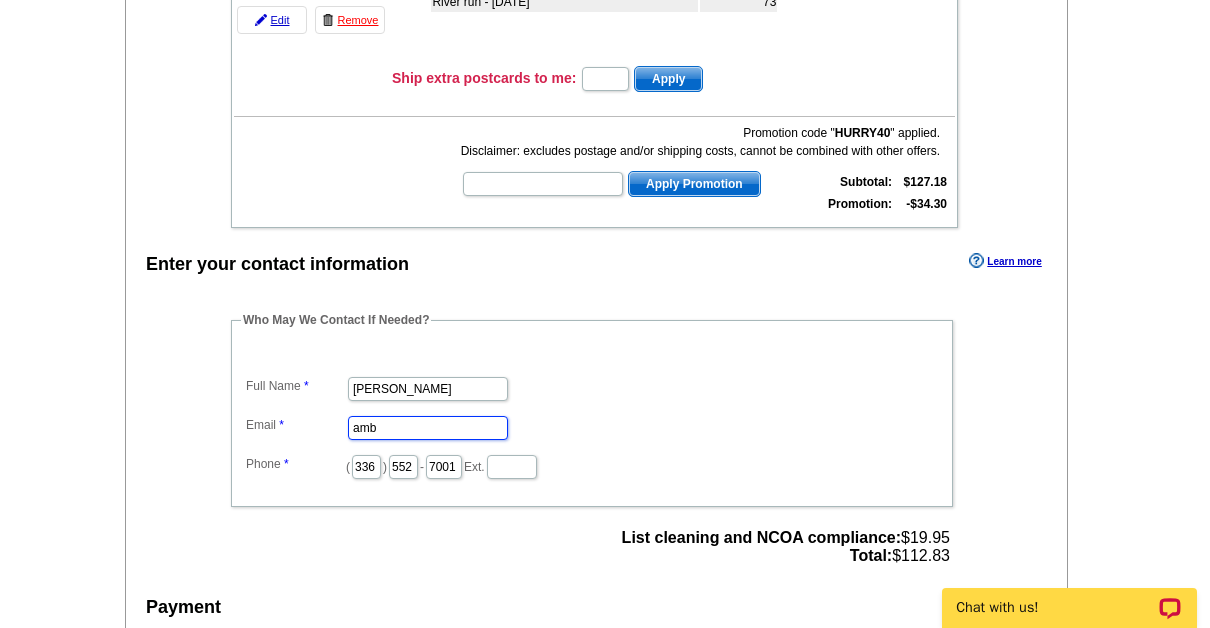 type on "amber@mymorrisrealestate.com" 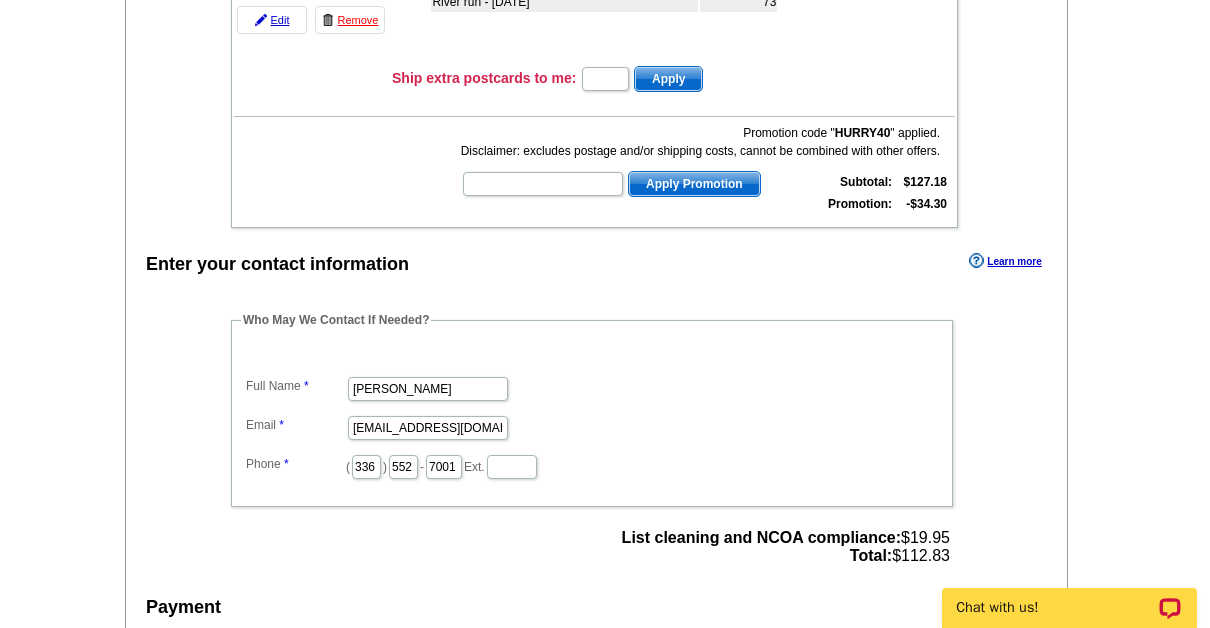 click on "Amber Morris" at bounding box center (592, 387) 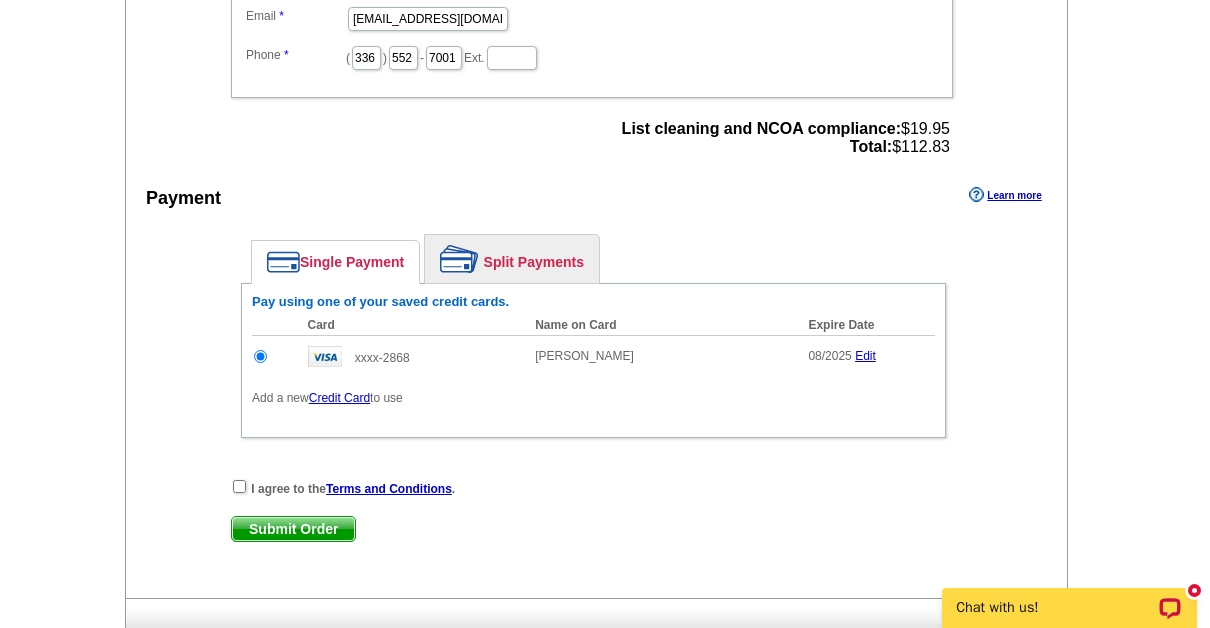 scroll, scrollTop: 831, scrollLeft: 0, axis: vertical 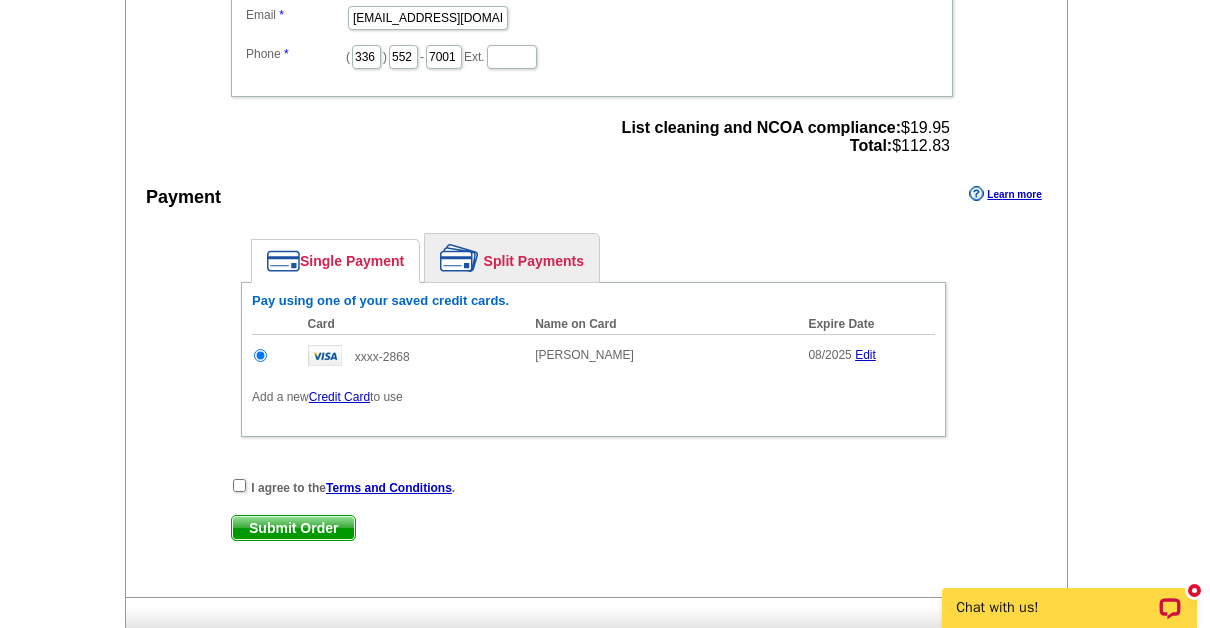 click on "Credit Card" at bounding box center (339, 397) 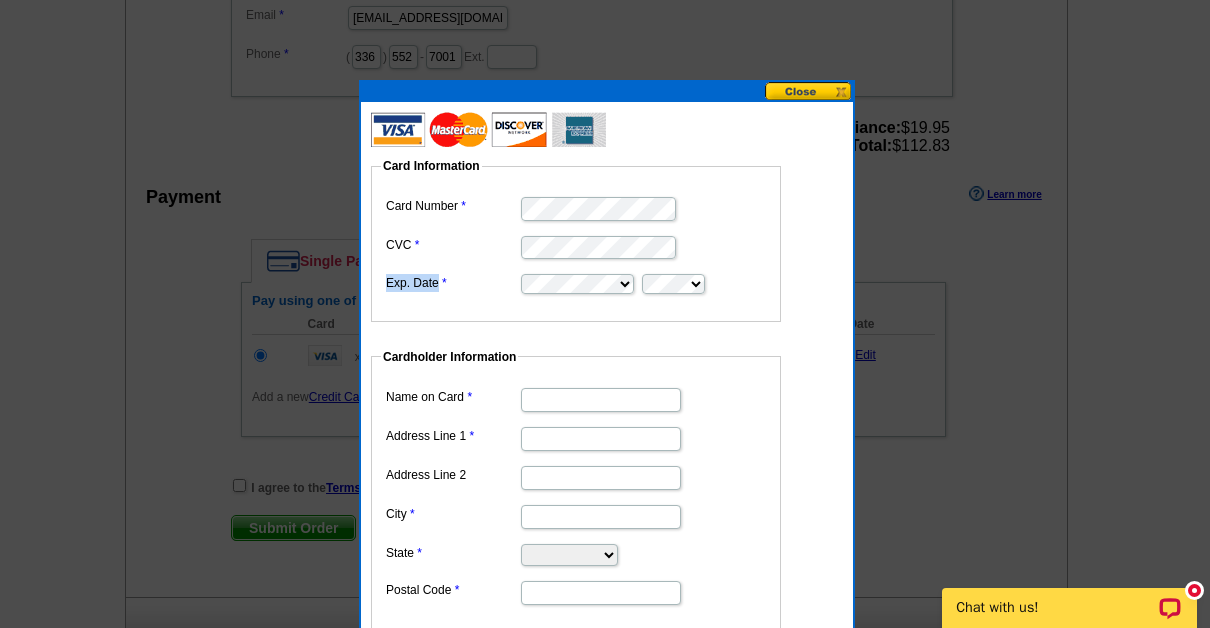 click on "Card Number
CVC
Exp. Date" at bounding box center (576, 244) 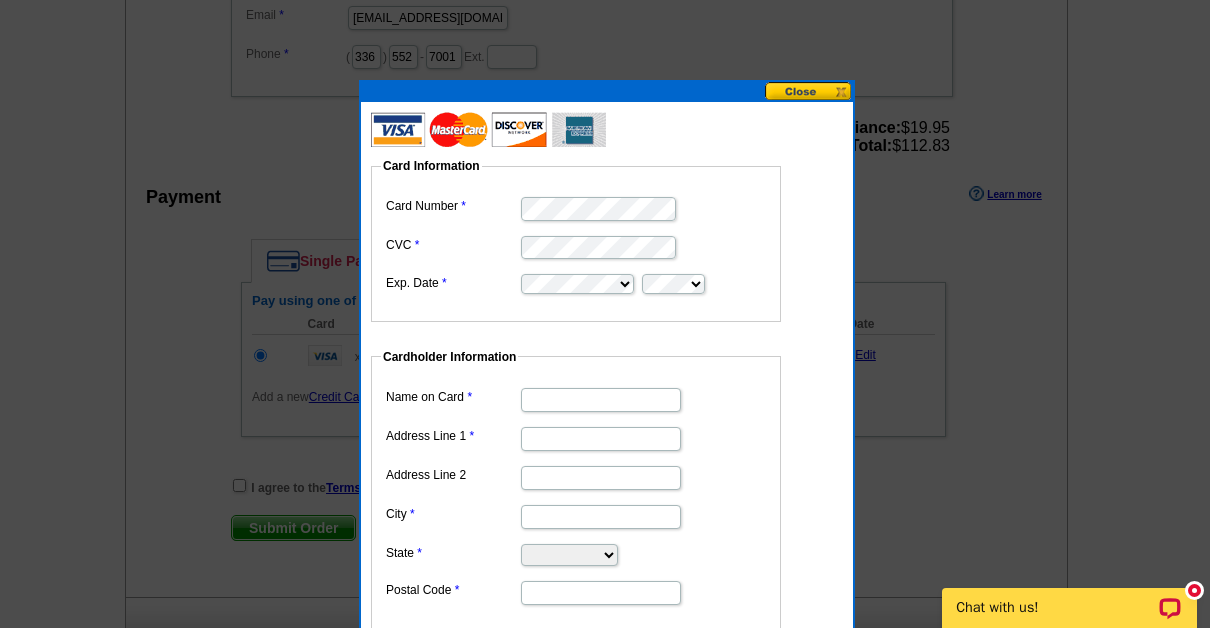 click on "Name on Card" at bounding box center [601, 400] 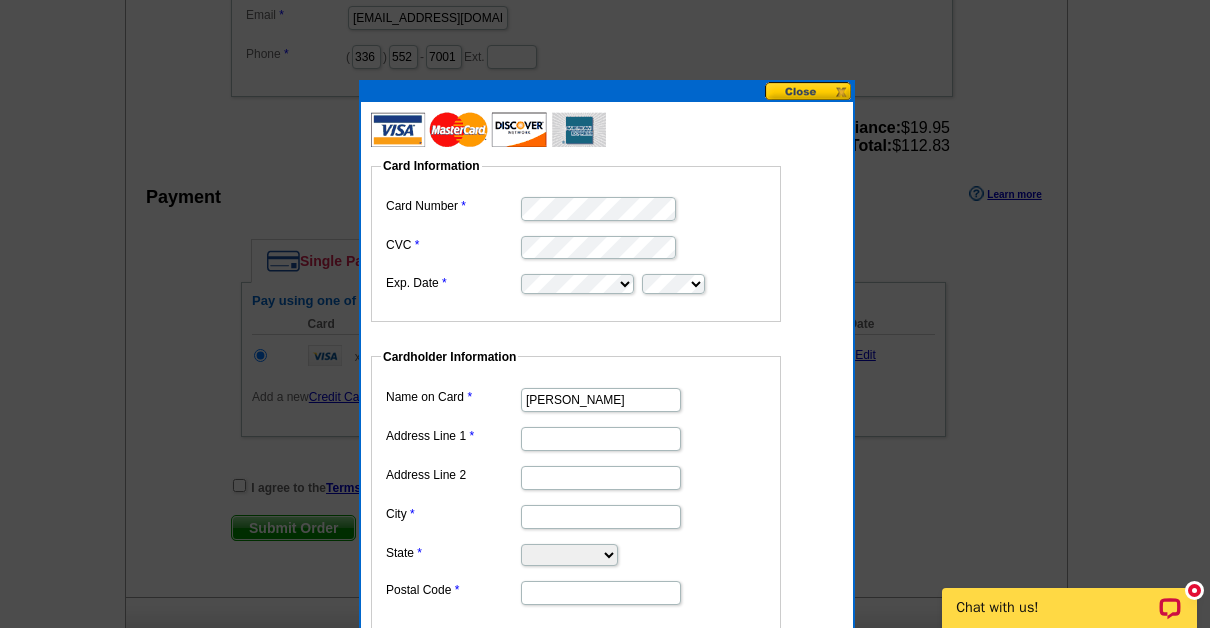 type on "amber morris" 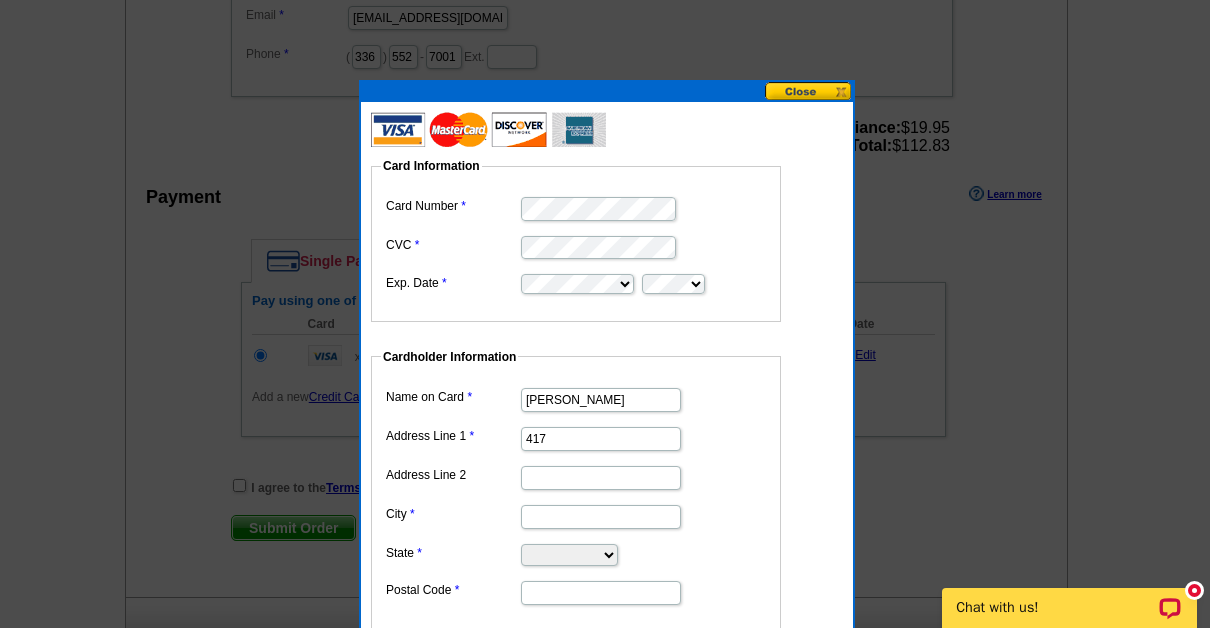 type on "417 Wild Fern Lane" 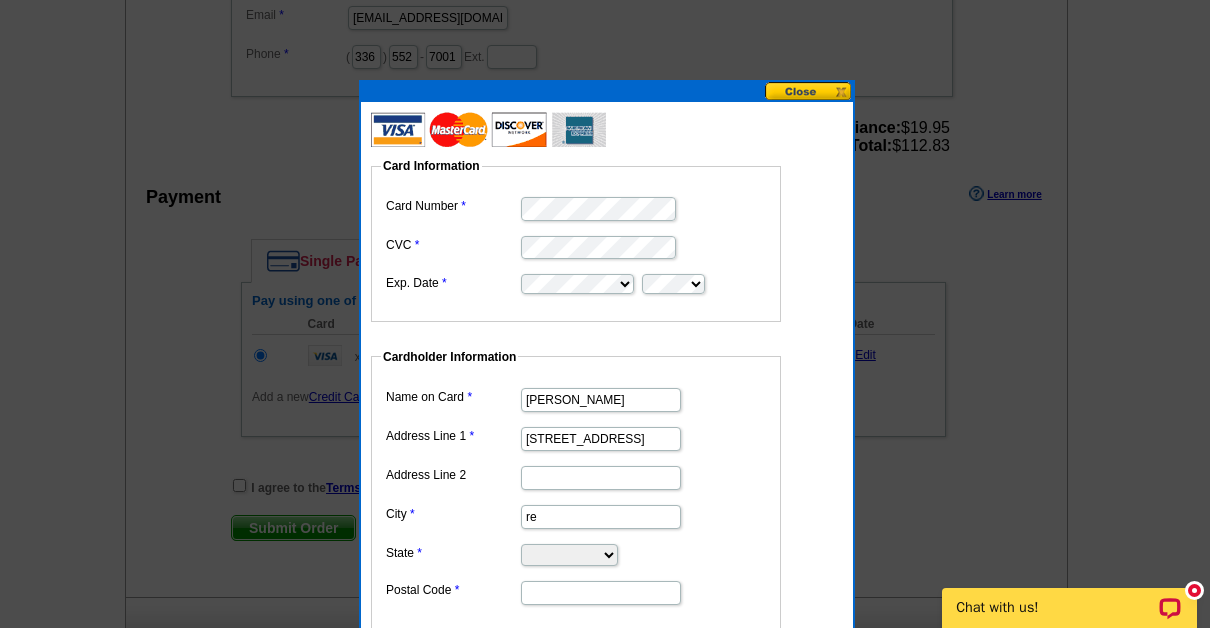 type on "Reidsville" 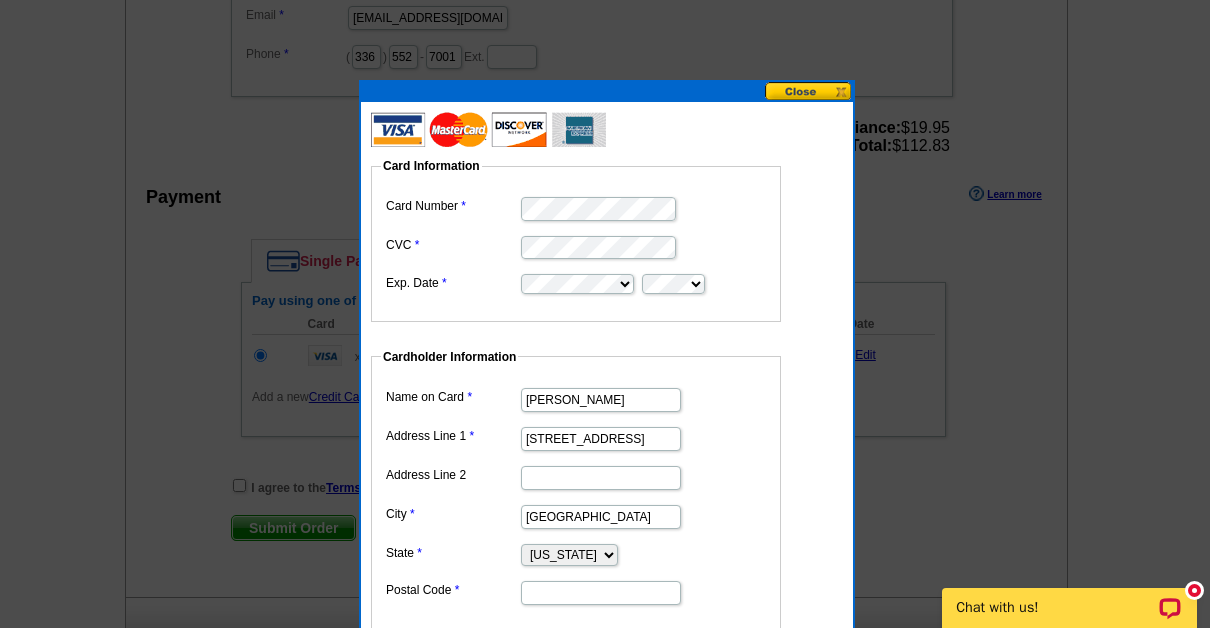 select on "NC" 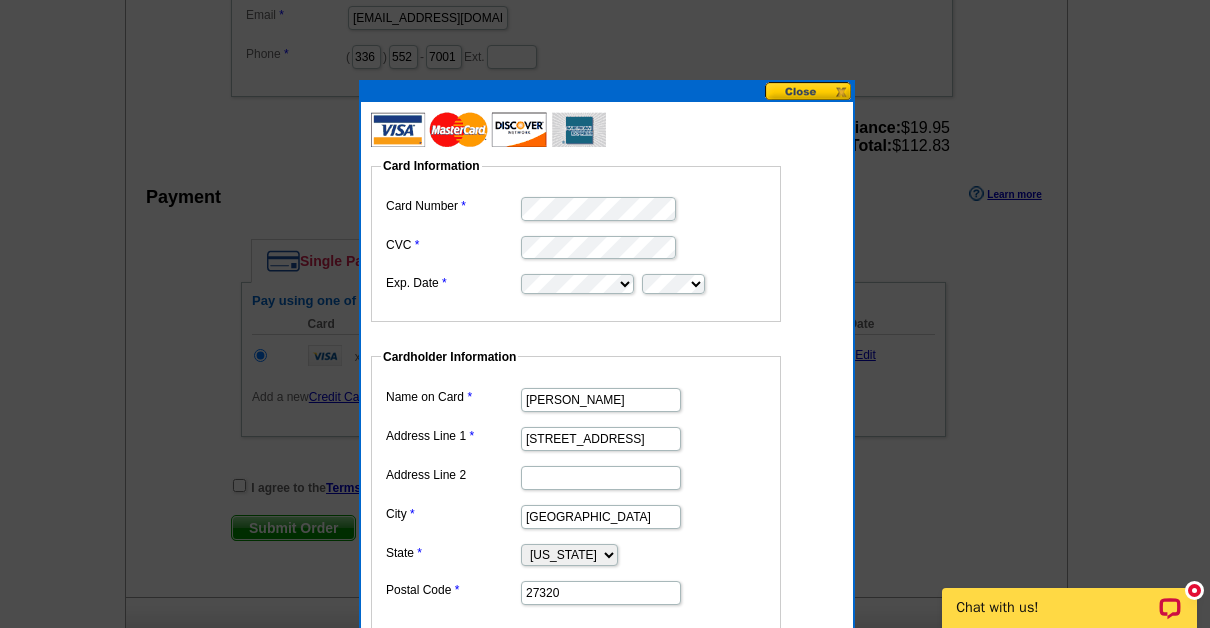 type on "27320" 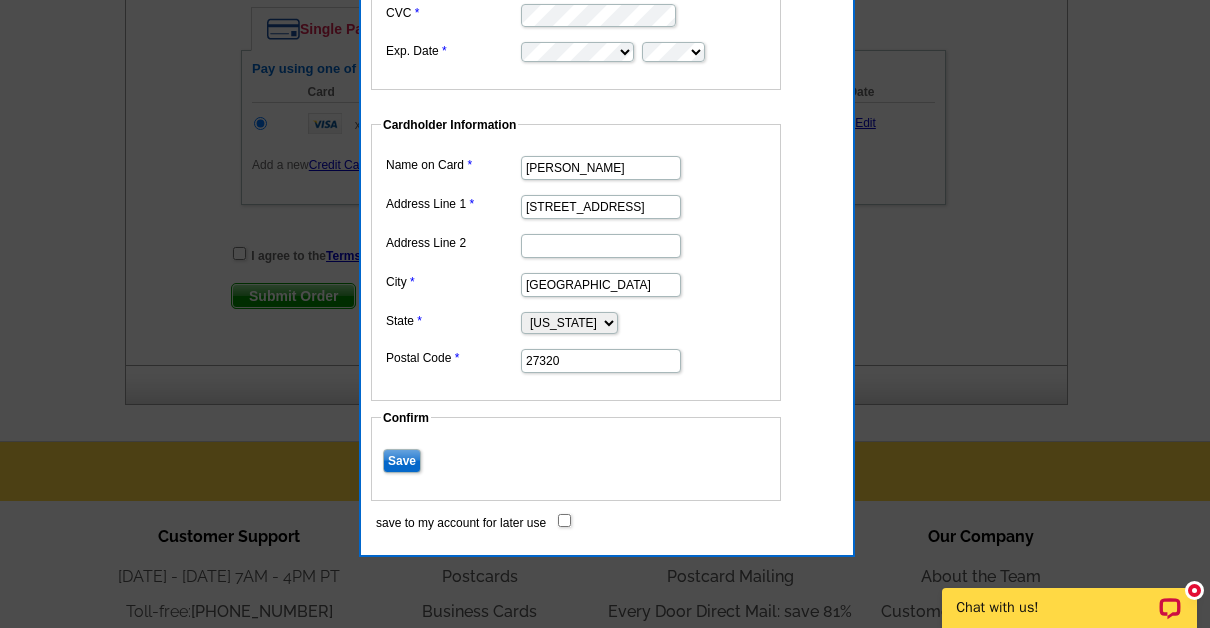 scroll, scrollTop: 1089, scrollLeft: 0, axis: vertical 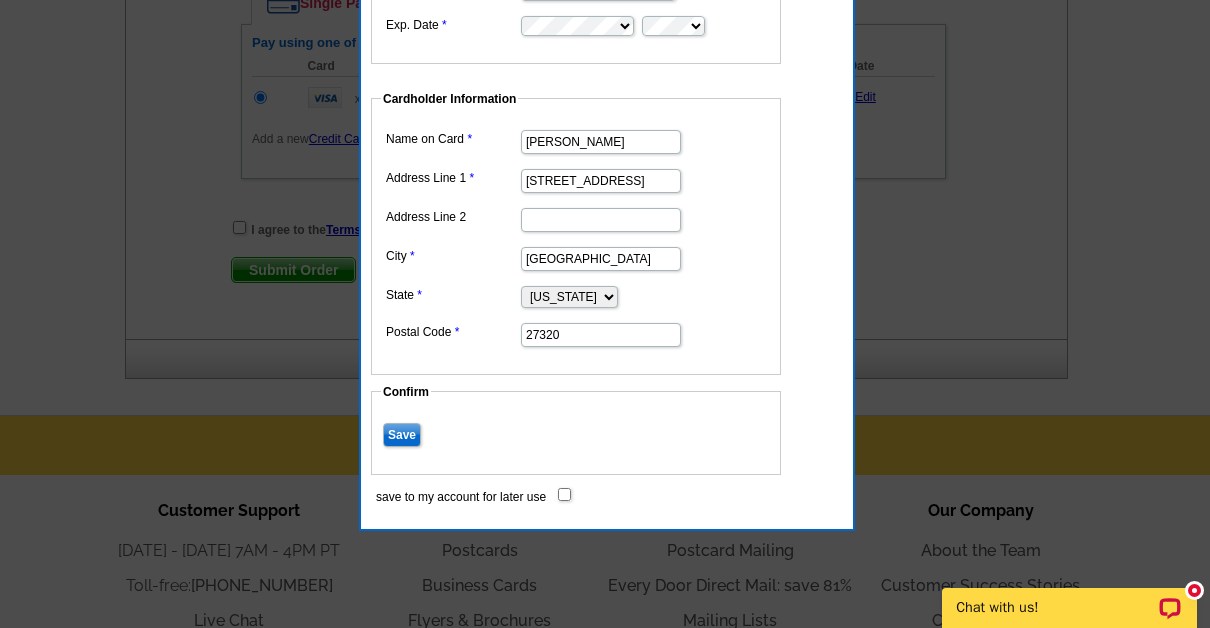 click on "Save" at bounding box center (402, 435) 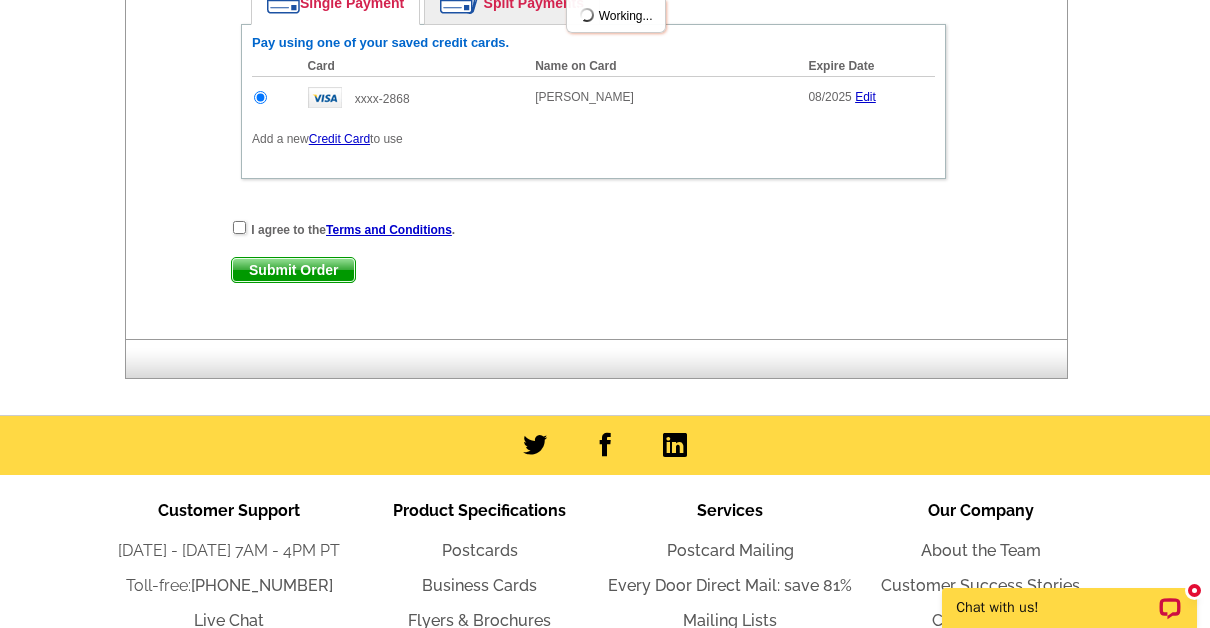 click on "Single Payment
Split Payments
Pay using one of your saved credit cards.
Card
Name on Card
Expire Date
Amount to Pay
Add
xxxx-2868
AMBER MORRIS
08/2025
Edit
$ 147.13
Add" at bounding box center (593, 82) 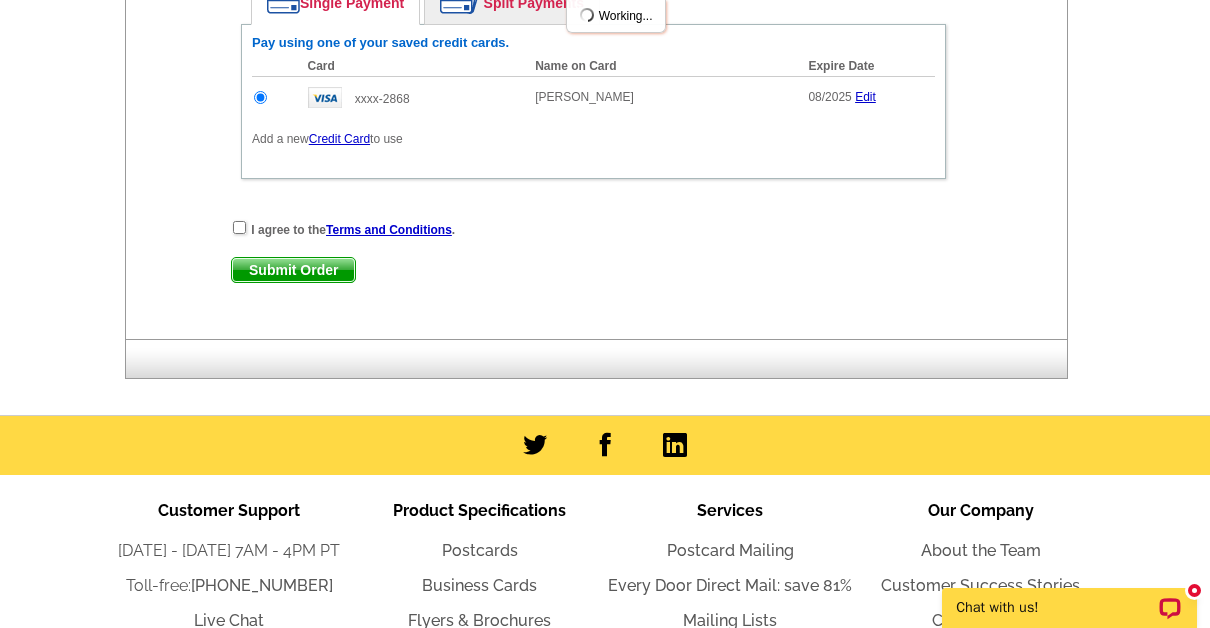 click on "Single Payment
Split Payments
Pay using one of your saved credit cards.
Card
Name on Card
Expire Date
Amount to Pay
Add
xxxx-2868
AMBER MORRIS
08/2025
Edit
$ 147.13
Add" at bounding box center (593, 82) 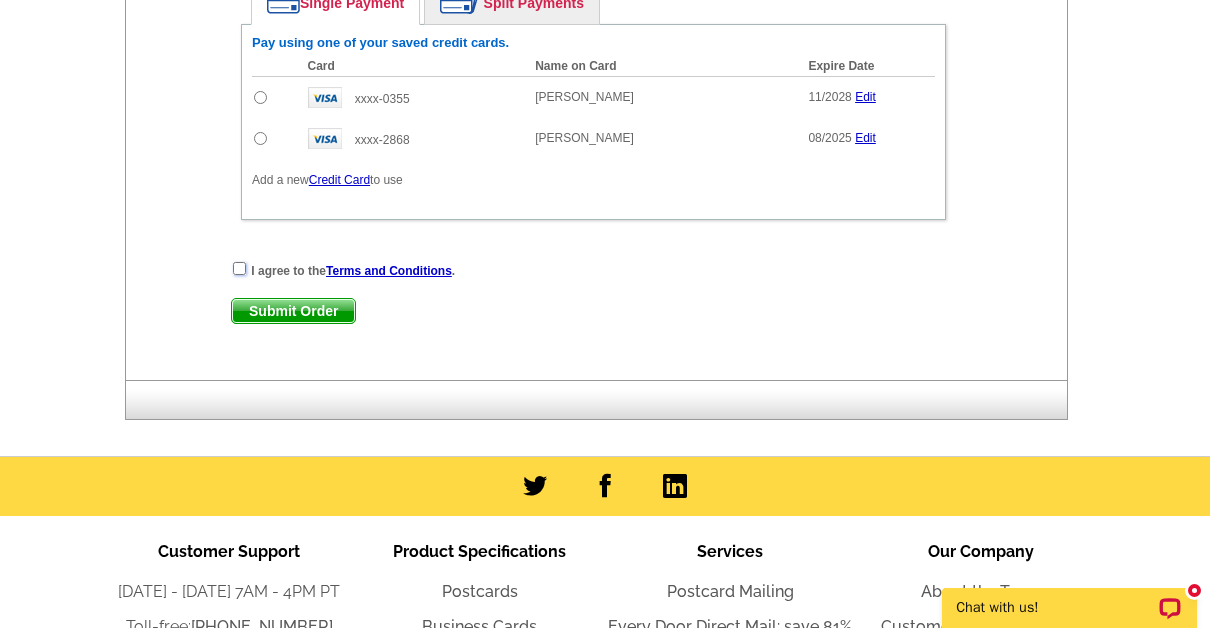 click at bounding box center [239, 268] 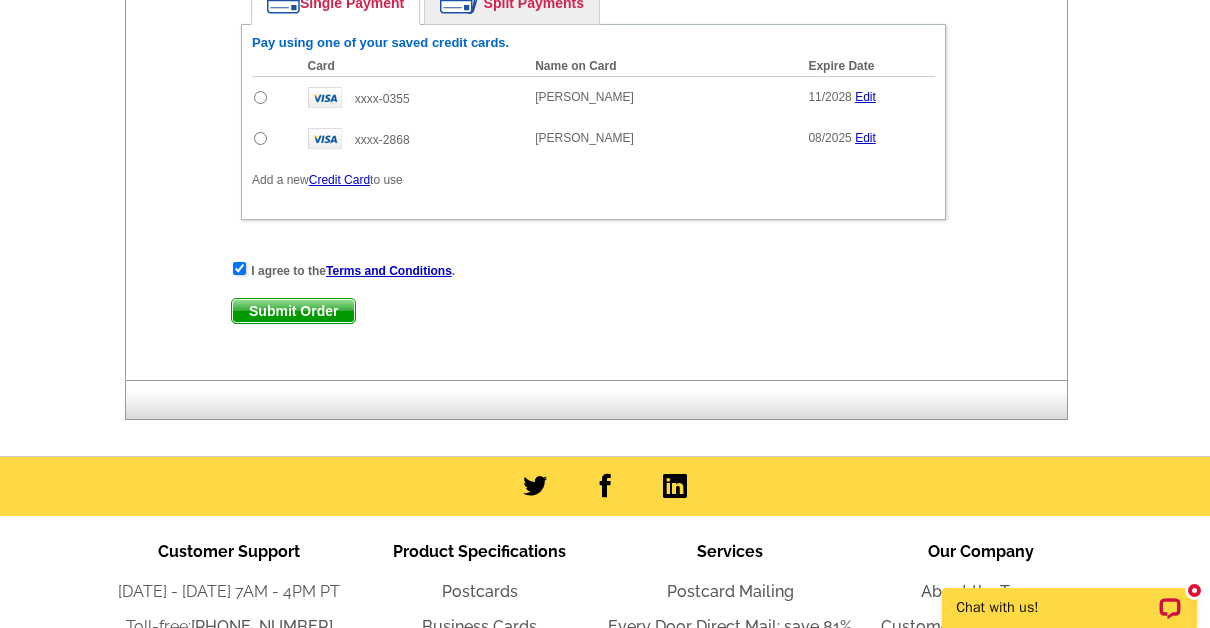 click on "Submit Order" at bounding box center [293, 311] 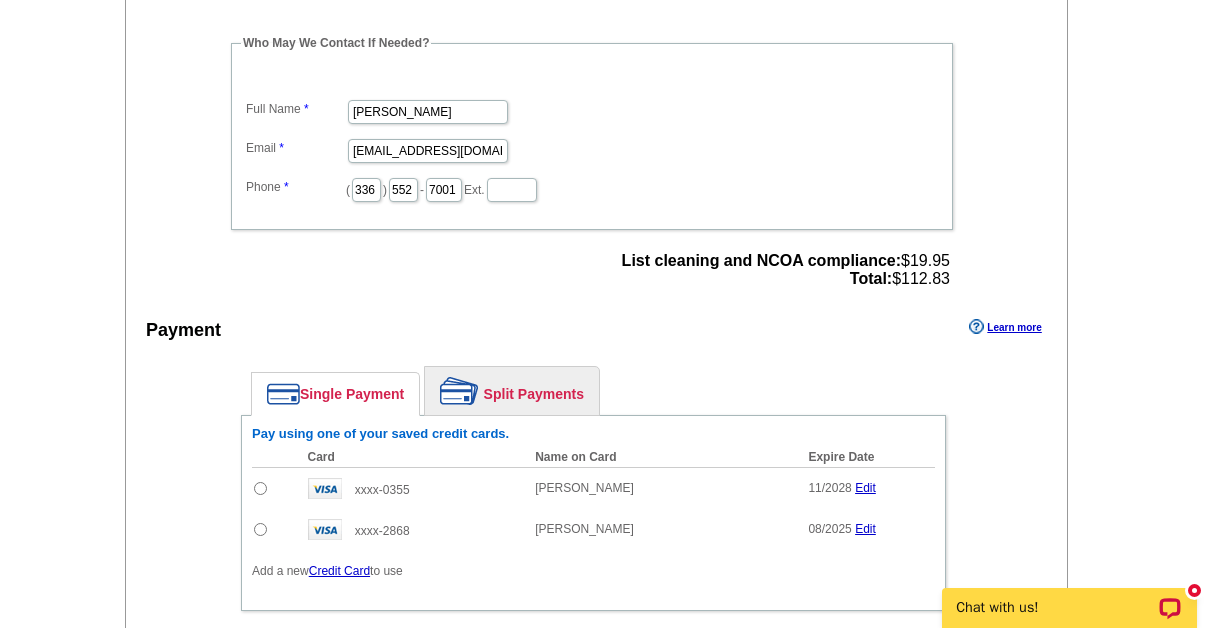 scroll, scrollTop: 892, scrollLeft: 0, axis: vertical 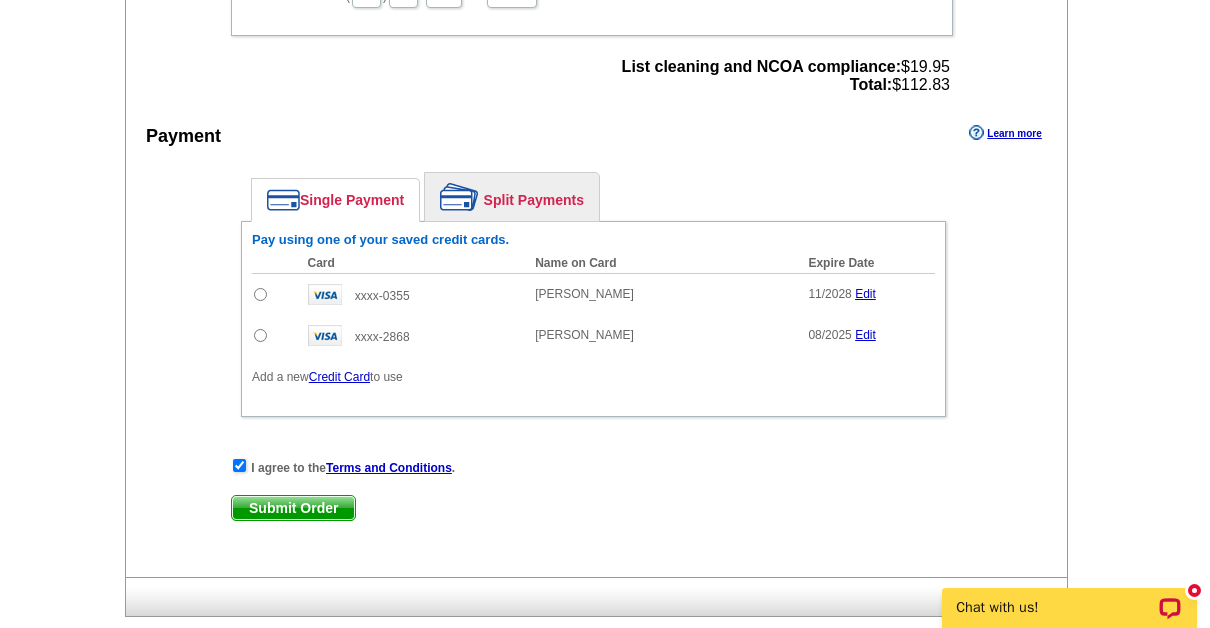click on "Submit Order" at bounding box center (293, 508) 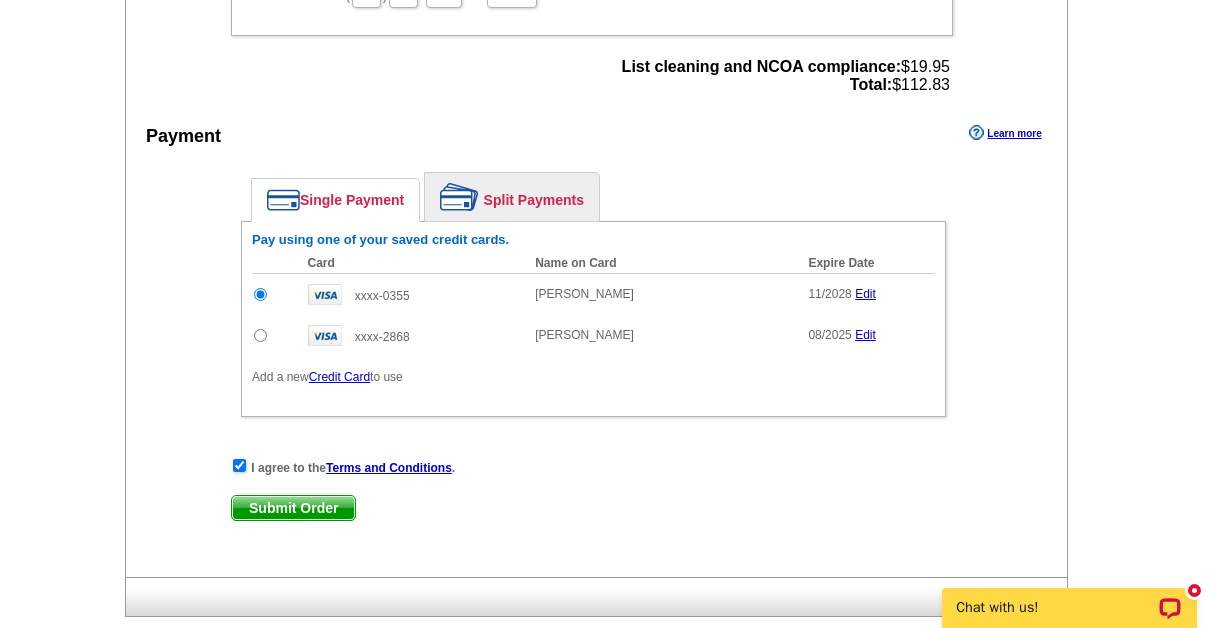 click on "Submit Order" at bounding box center [293, 508] 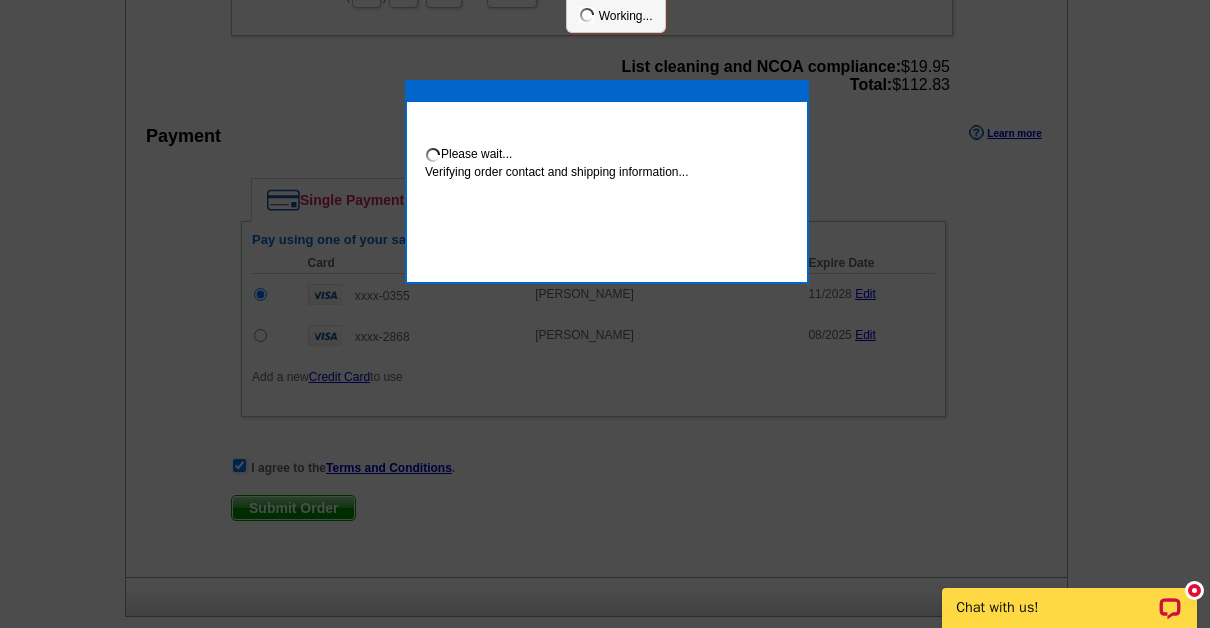 scroll, scrollTop: 884, scrollLeft: 0, axis: vertical 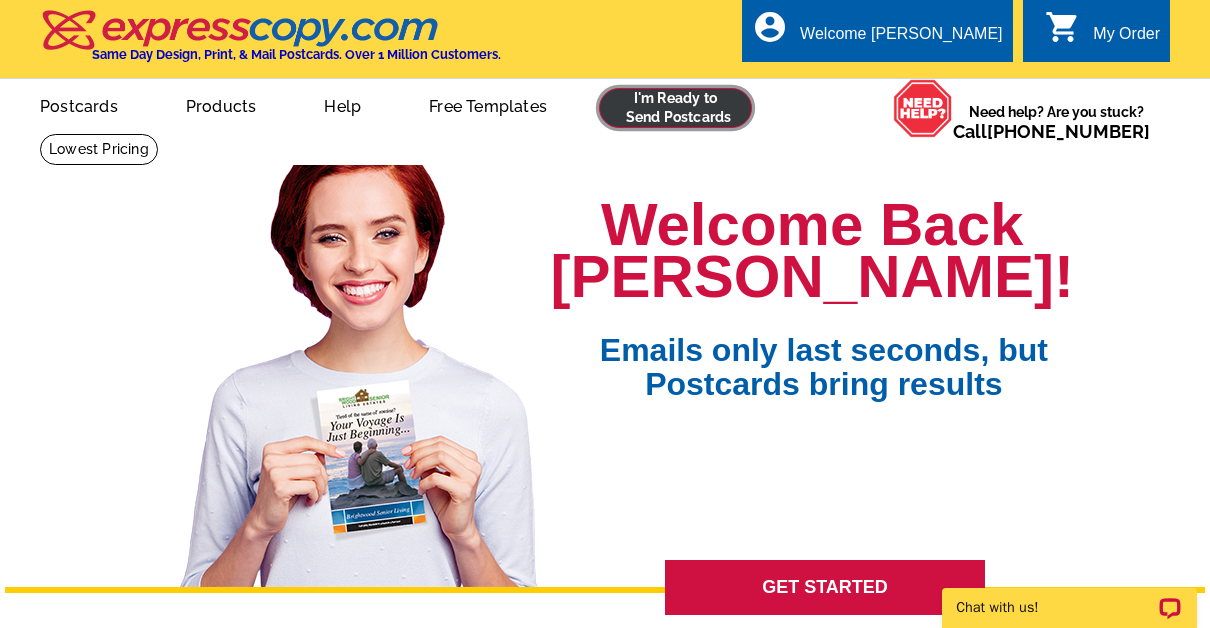 click at bounding box center (675, 108) 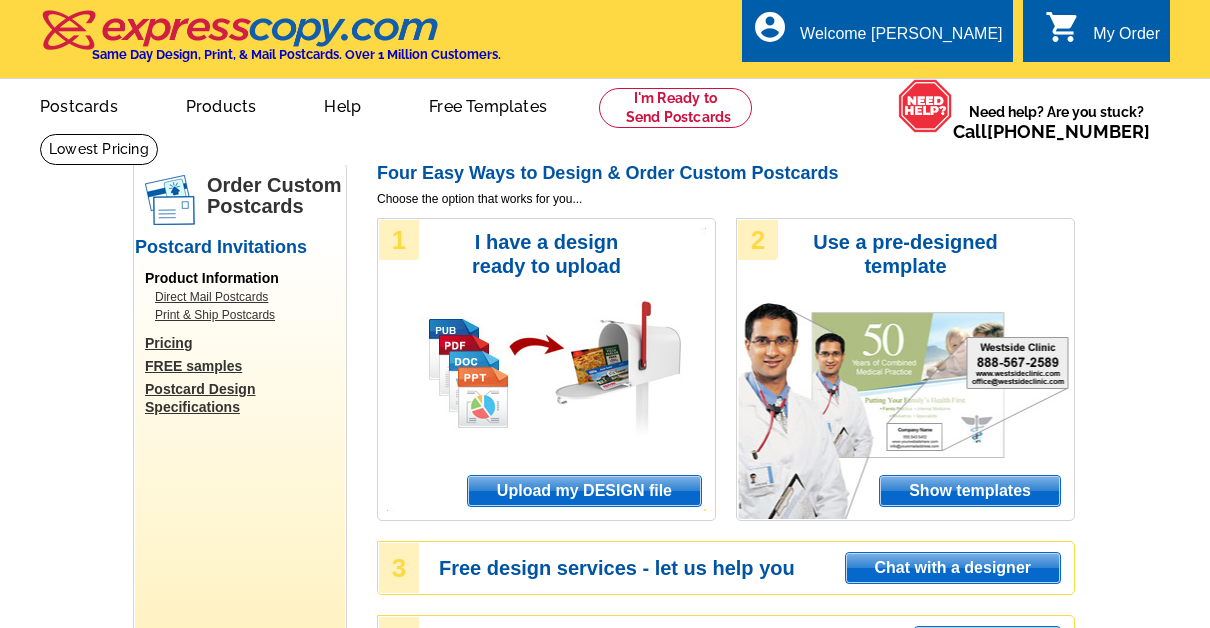 scroll, scrollTop: 0, scrollLeft: 0, axis: both 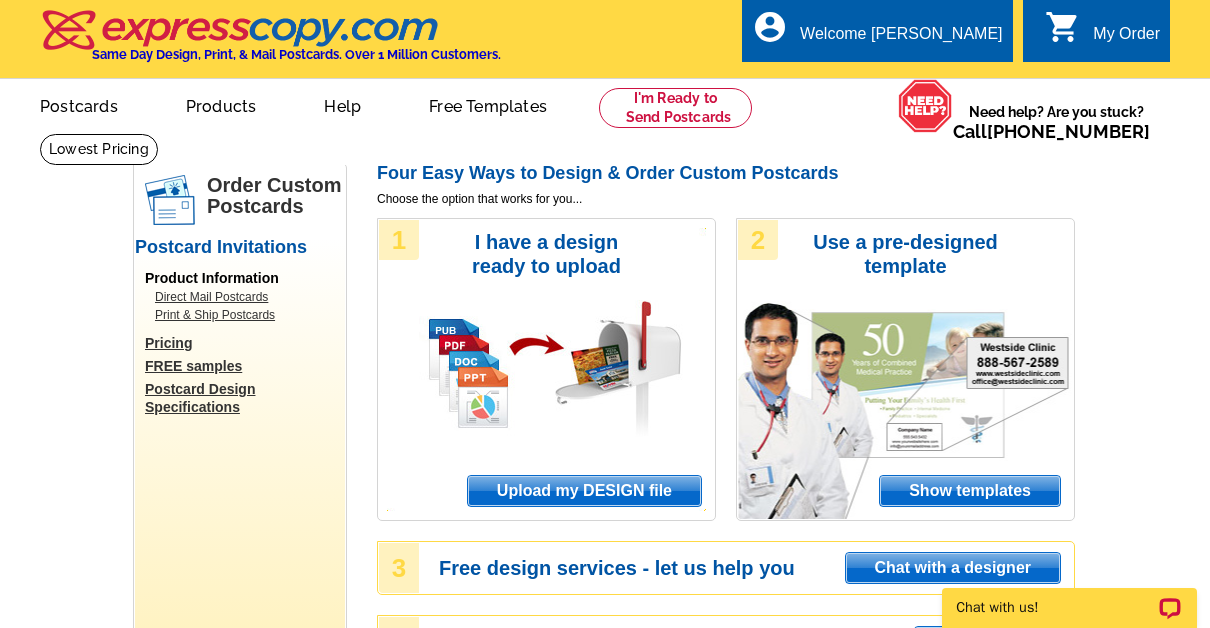 click on "Upload my DESIGN file" at bounding box center (584, 491) 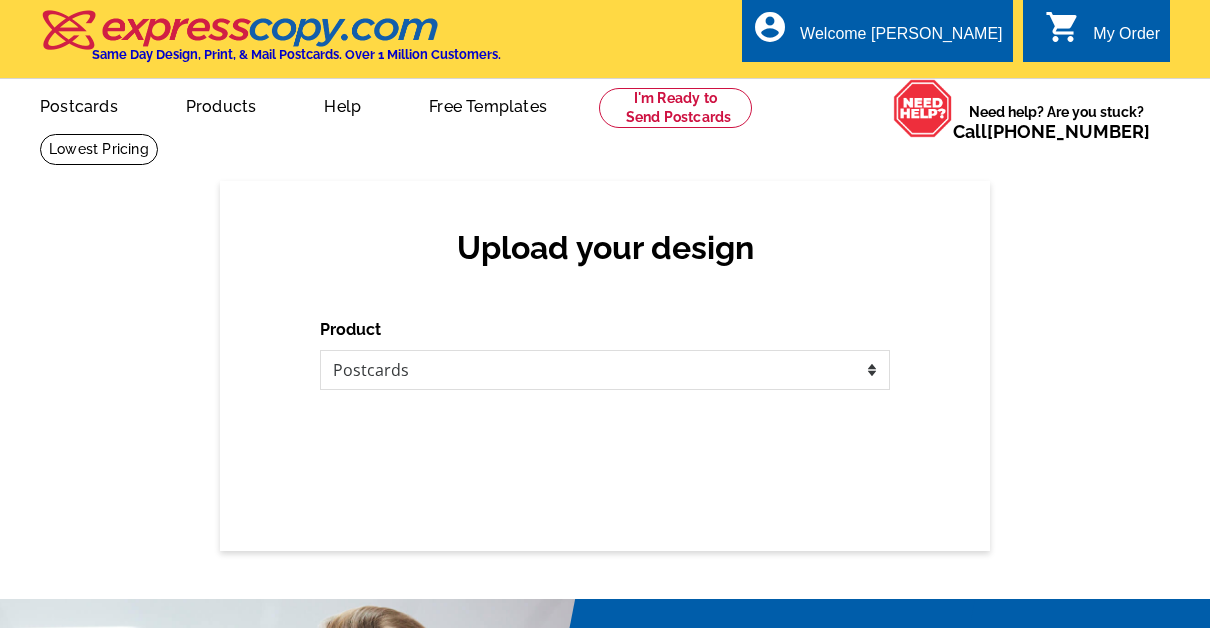 scroll, scrollTop: 0, scrollLeft: 0, axis: both 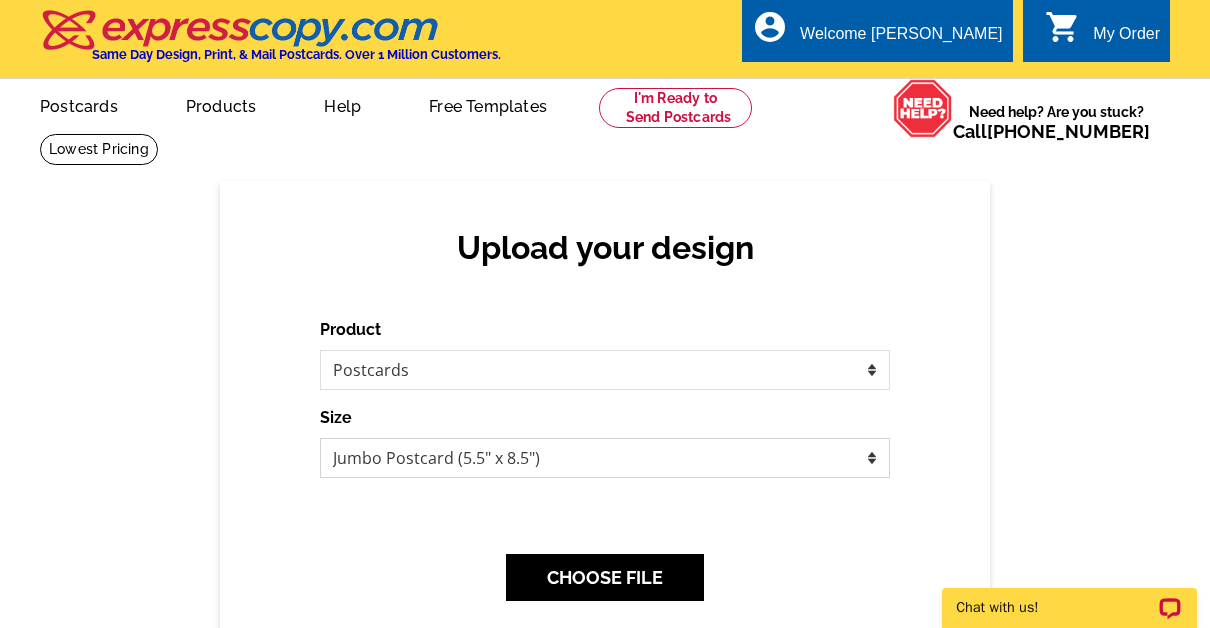 click on "Jumbo Postcard (5.5" x 8.5") Regular Postcard (4.25" x 5.6") Panoramic Postcard (5.75" x 11.25") Giant Postcard (8.5" x 11") EDDM Postcard (6.125" x 8.25")" at bounding box center [605, 458] 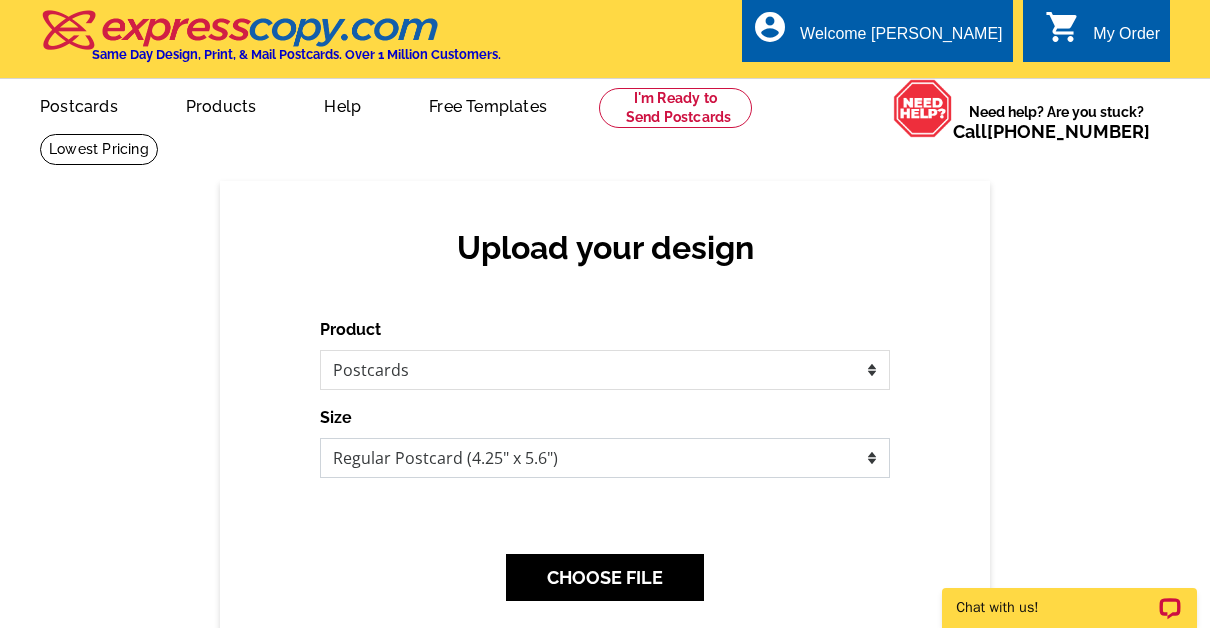 click on "Jumbo Postcard (5.5" x 8.5") Regular Postcard (4.25" x 5.6") Panoramic Postcard (5.75" x 11.25") Giant Postcard (8.5" x 11") EDDM Postcard (6.125" x 8.25")" at bounding box center (605, 458) 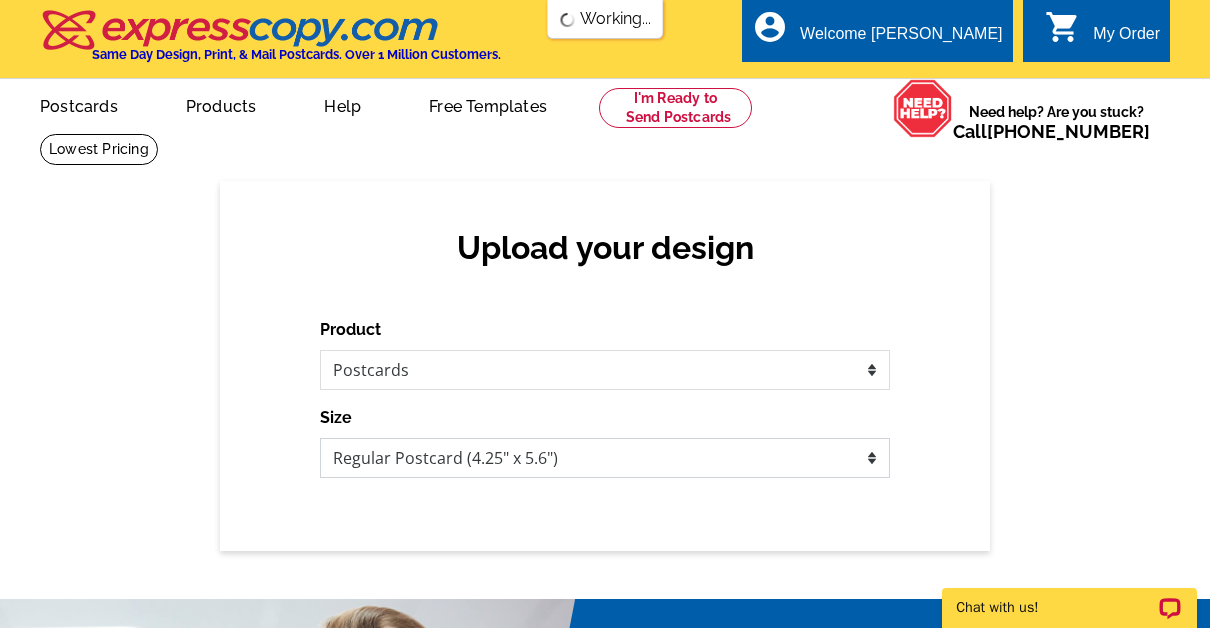 scroll, scrollTop: 0, scrollLeft: 0, axis: both 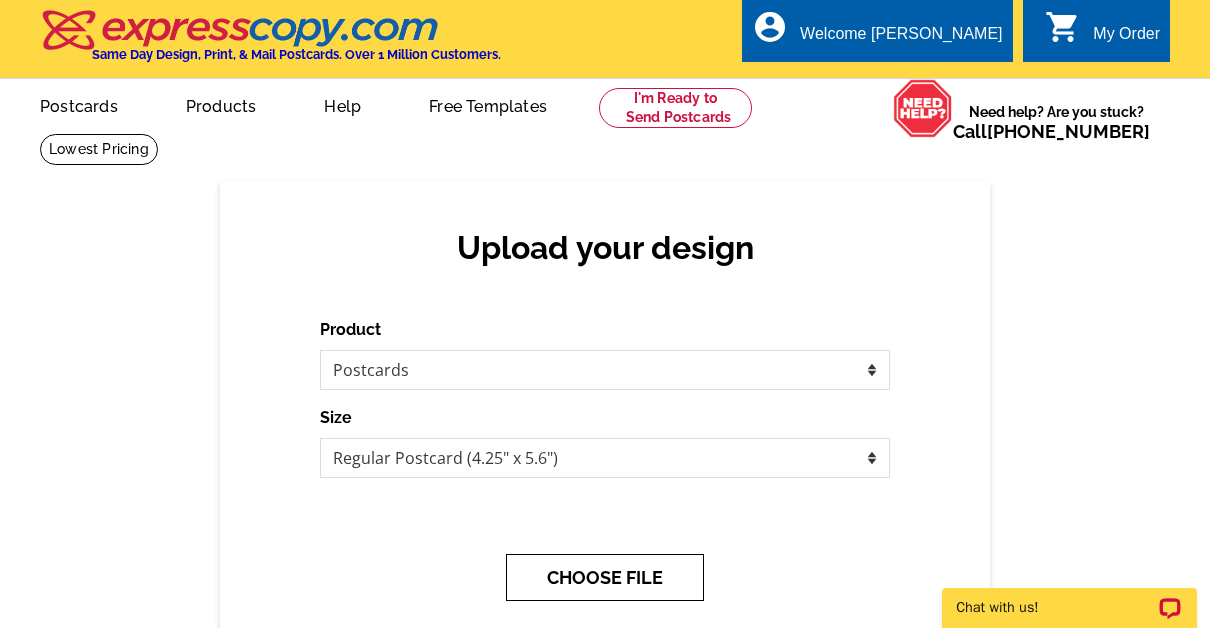 click on "CHOOSE FILE" at bounding box center (605, 577) 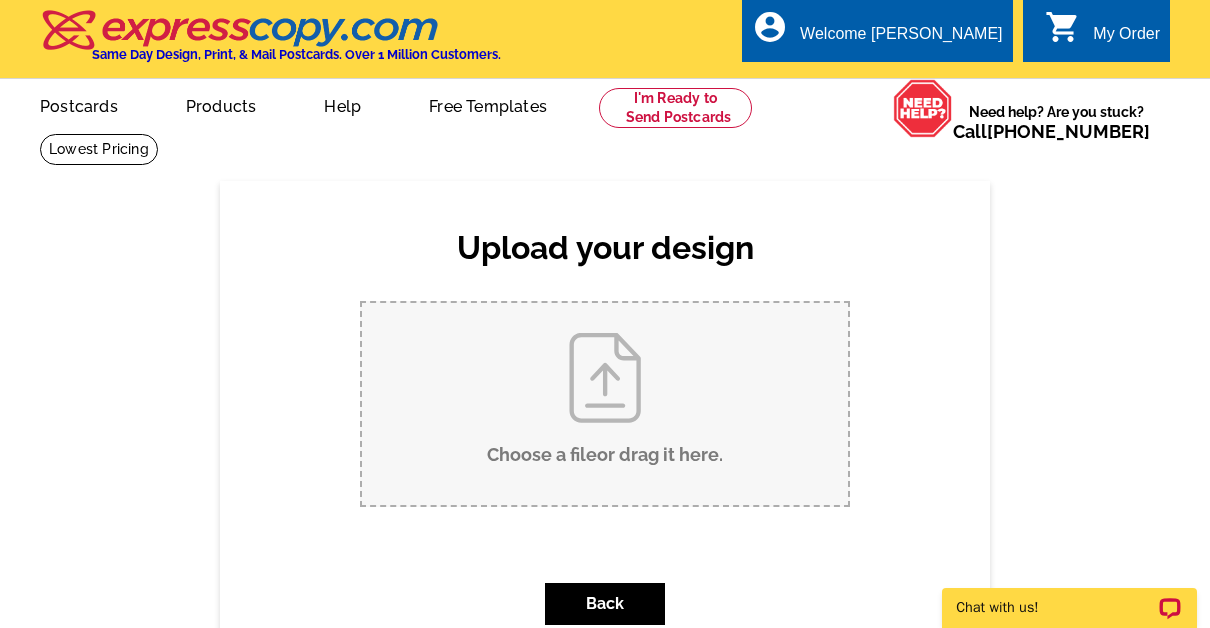 click on "Choose a file  or drag it here ." at bounding box center [605, 404] 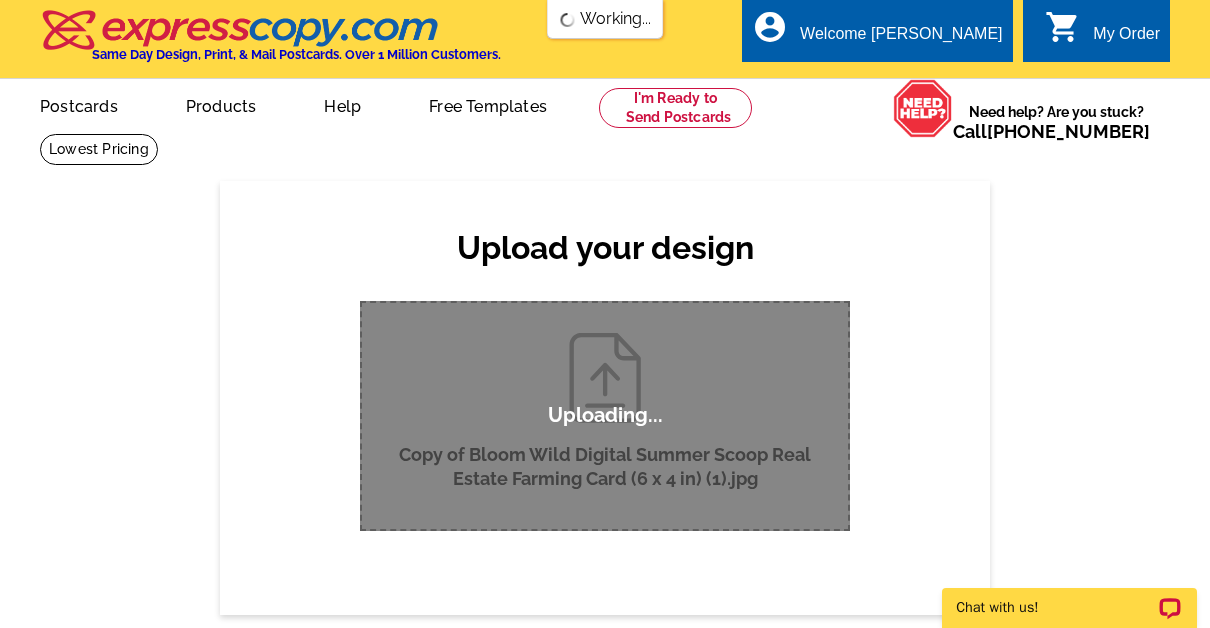 type 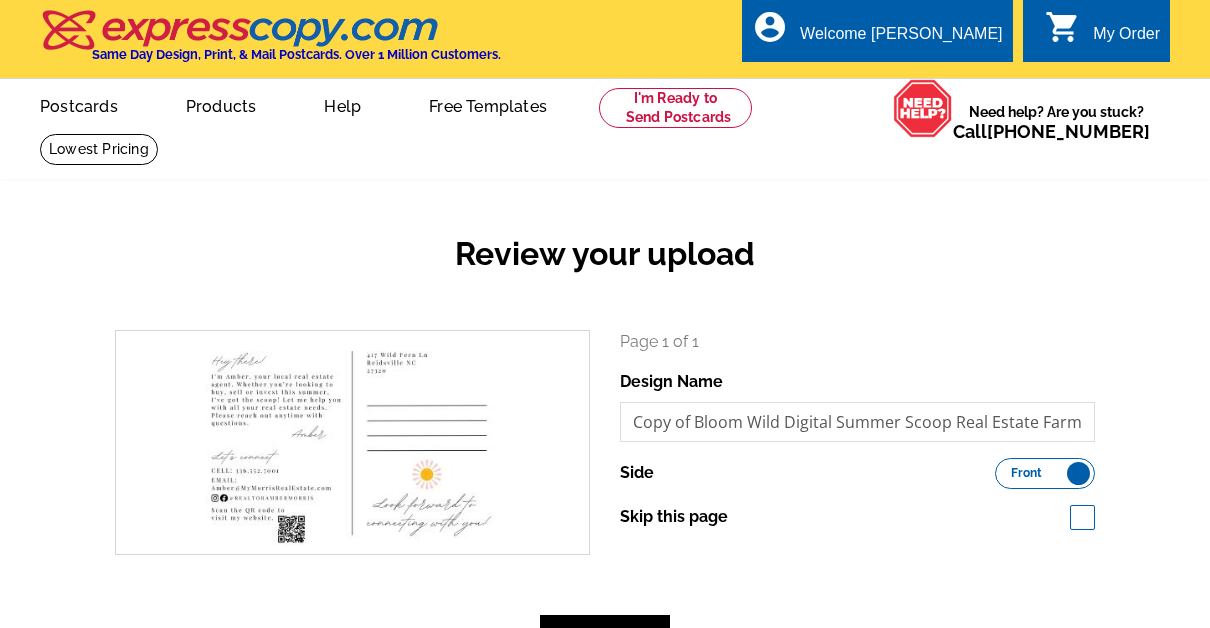 scroll, scrollTop: 0, scrollLeft: 0, axis: both 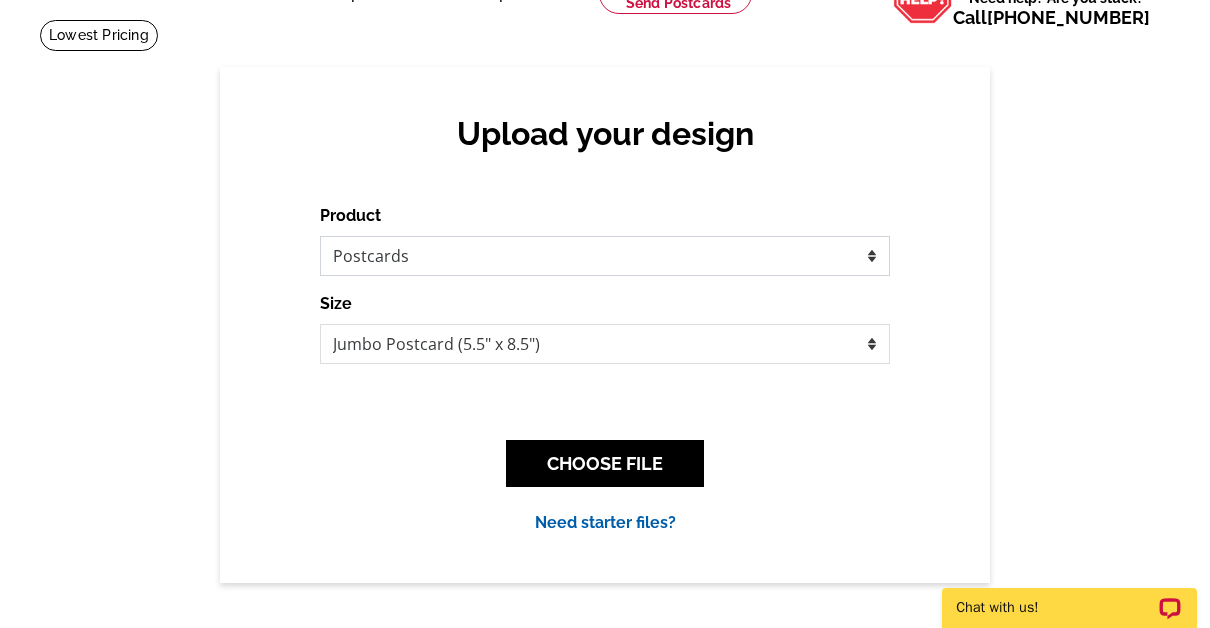 click on "Please select the type of file...
Postcards
Business Cards
Letters and flyers
Greeting Cards
Door Hangers" at bounding box center [605, 256] 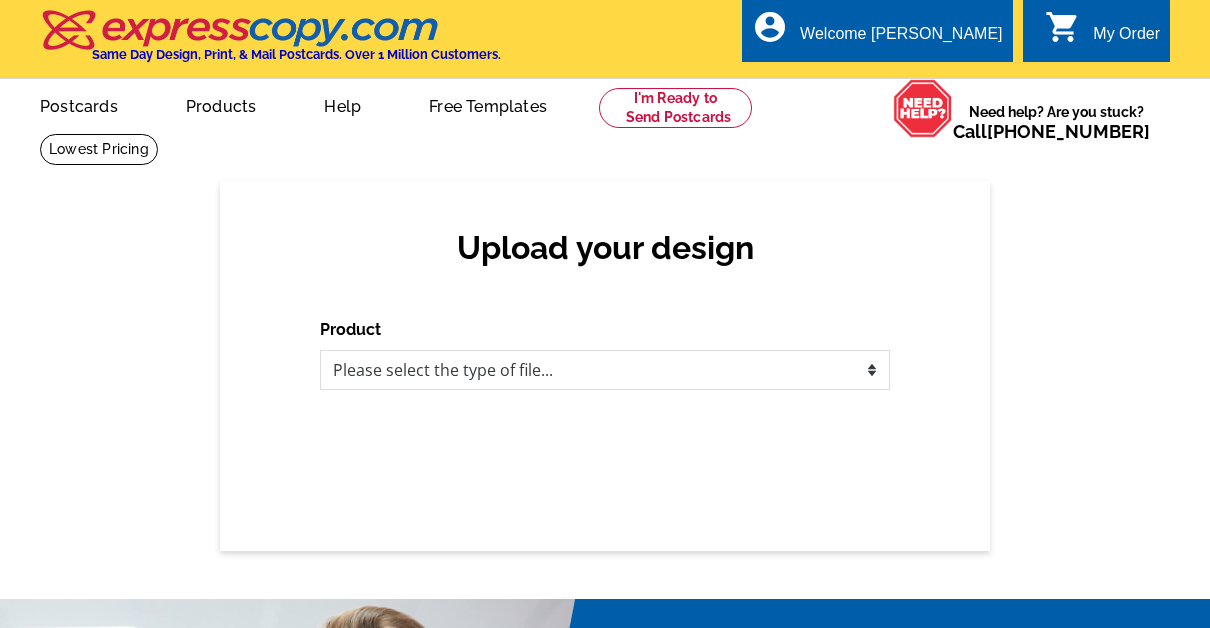 scroll, scrollTop: 114, scrollLeft: 0, axis: vertical 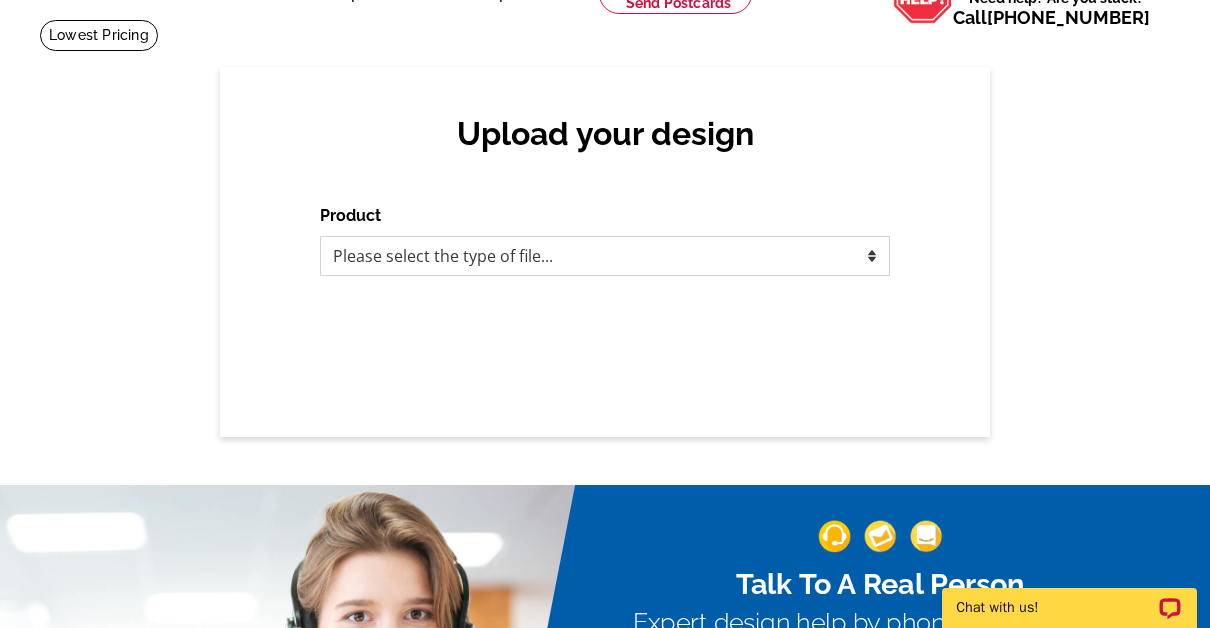 click on "Please select the type of file...
Postcards
Business Cards
Letters and flyers
Greeting Cards
Door Hangers" at bounding box center [605, 256] 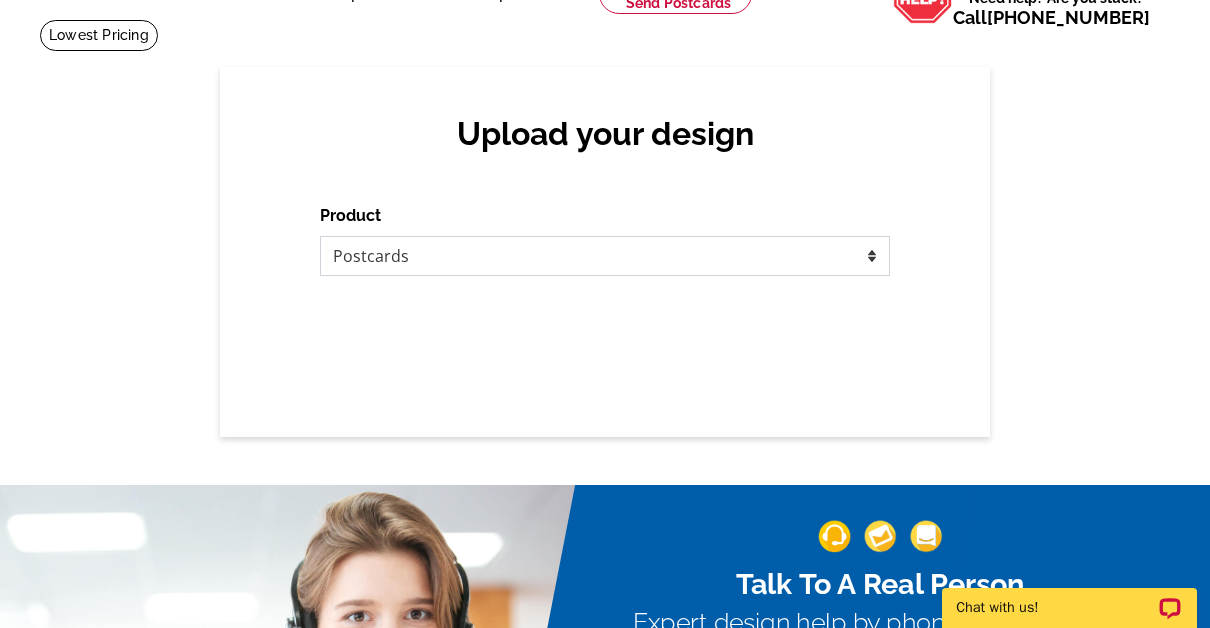 click on "Please select the type of file...
Postcards
Business Cards
Letters and flyers
Greeting Cards
Door Hangers" at bounding box center (605, 256) 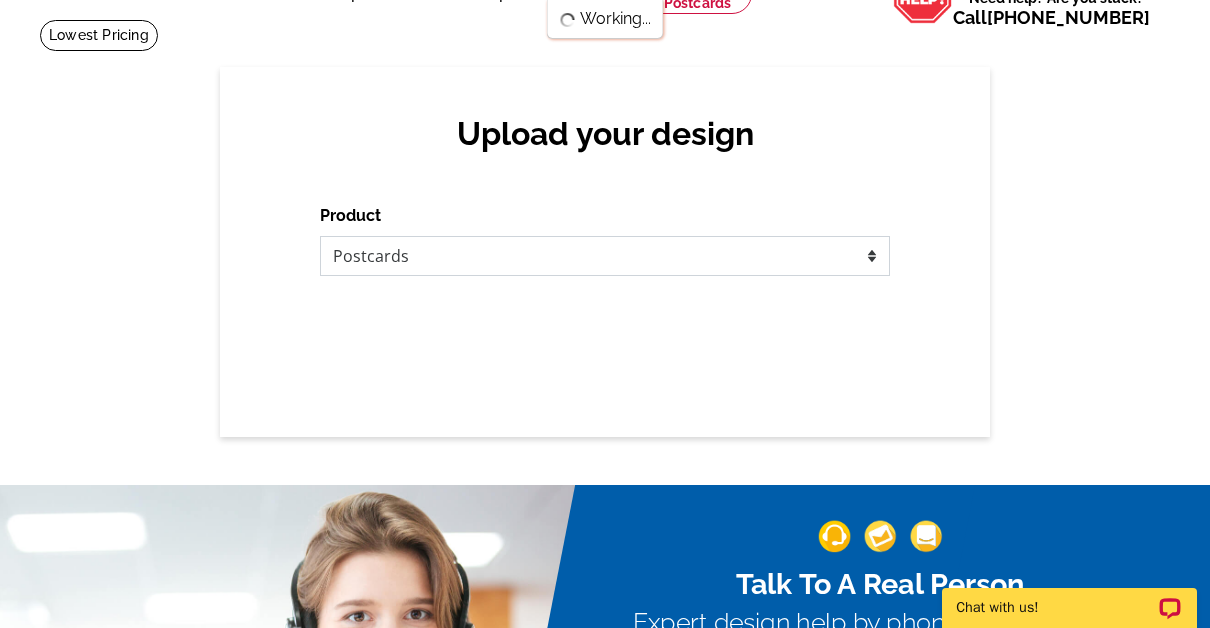 scroll, scrollTop: 0, scrollLeft: 0, axis: both 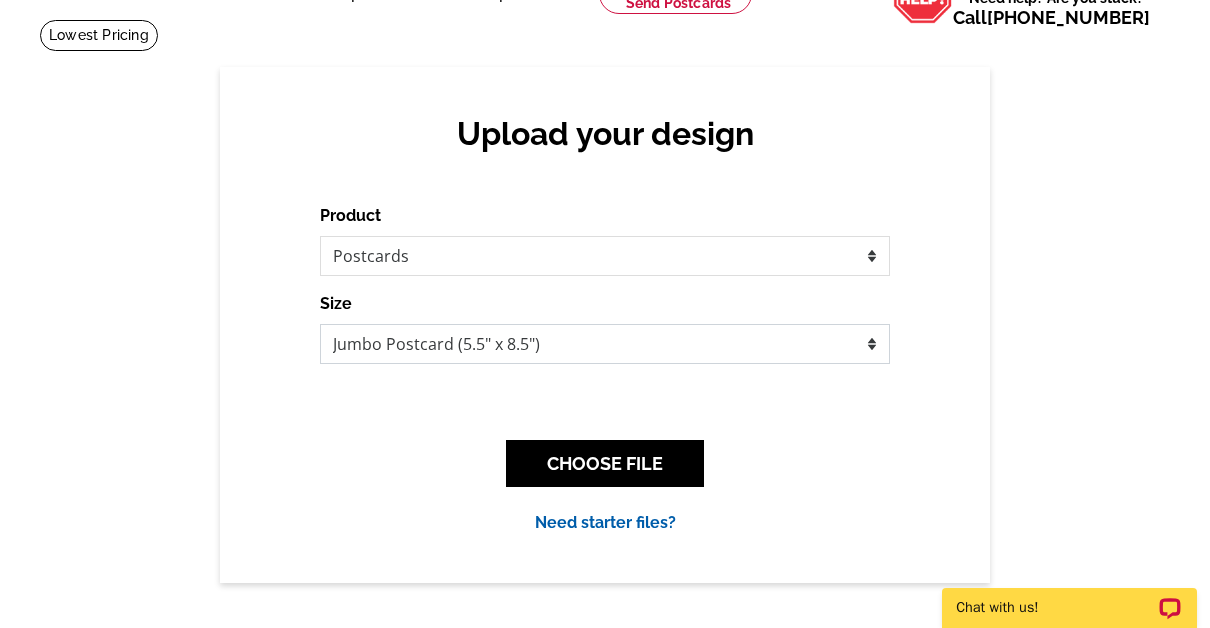 click on "Jumbo Postcard (5.5" x 8.5") Regular Postcard (4.25" x 5.6") Panoramic Postcard (5.75" x 11.25") Giant Postcard (8.5" x 11") EDDM Postcard (6.125" x 8.25")" at bounding box center (605, 344) 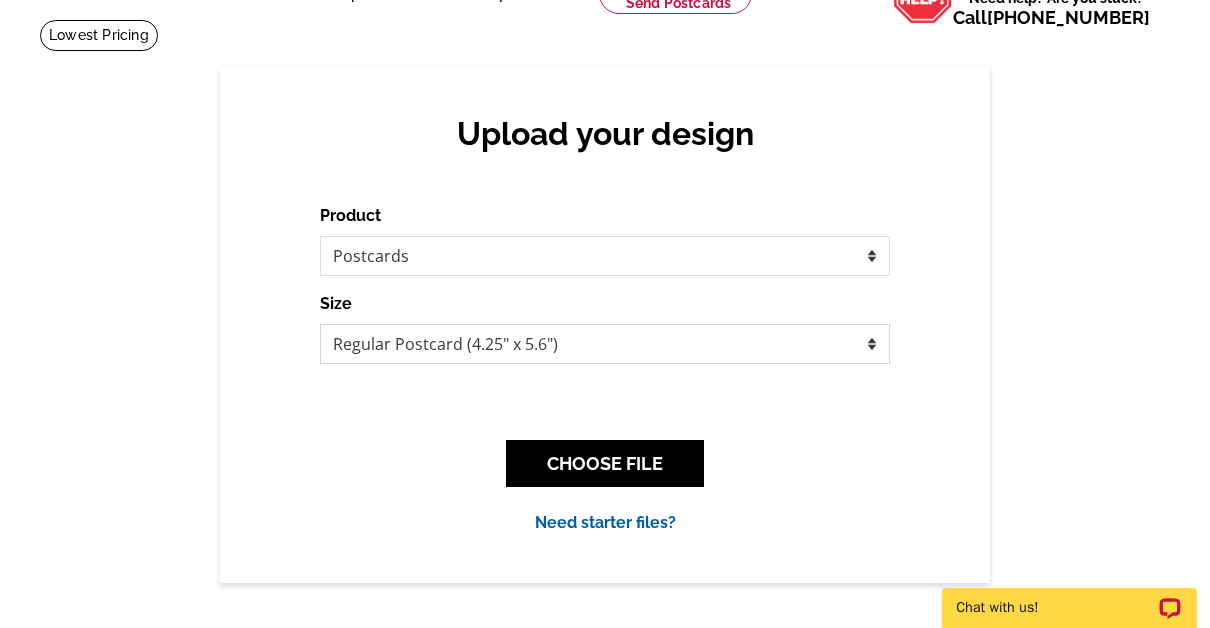 click on "Jumbo Postcard (5.5" x 8.5") Regular Postcard (4.25" x 5.6") Panoramic Postcard (5.75" x 11.25") Giant Postcard (8.5" x 11") EDDM Postcard (6.125" x 8.25")" at bounding box center (605, 344) 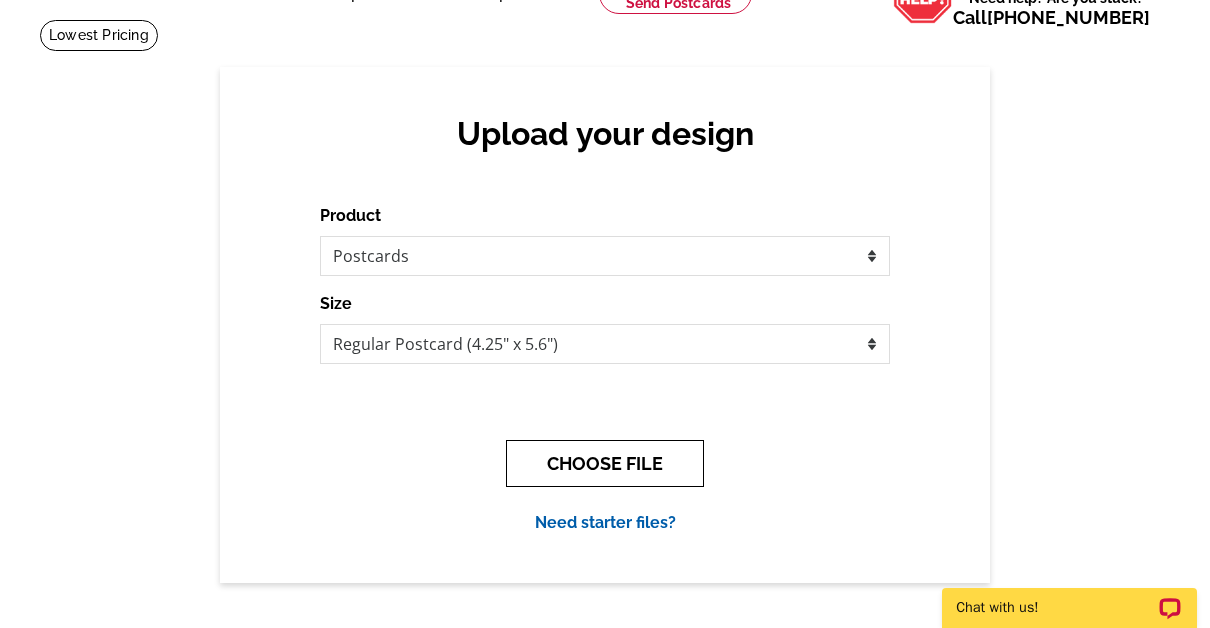 click on "CHOOSE FILE" at bounding box center [605, 463] 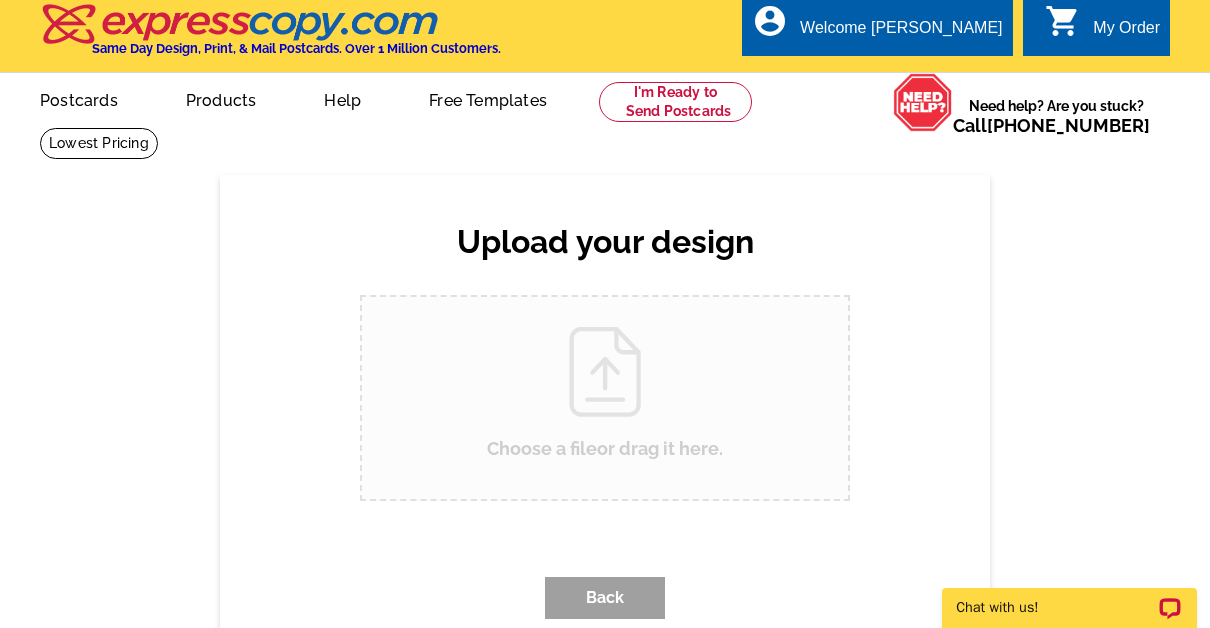 scroll, scrollTop: 0, scrollLeft: 0, axis: both 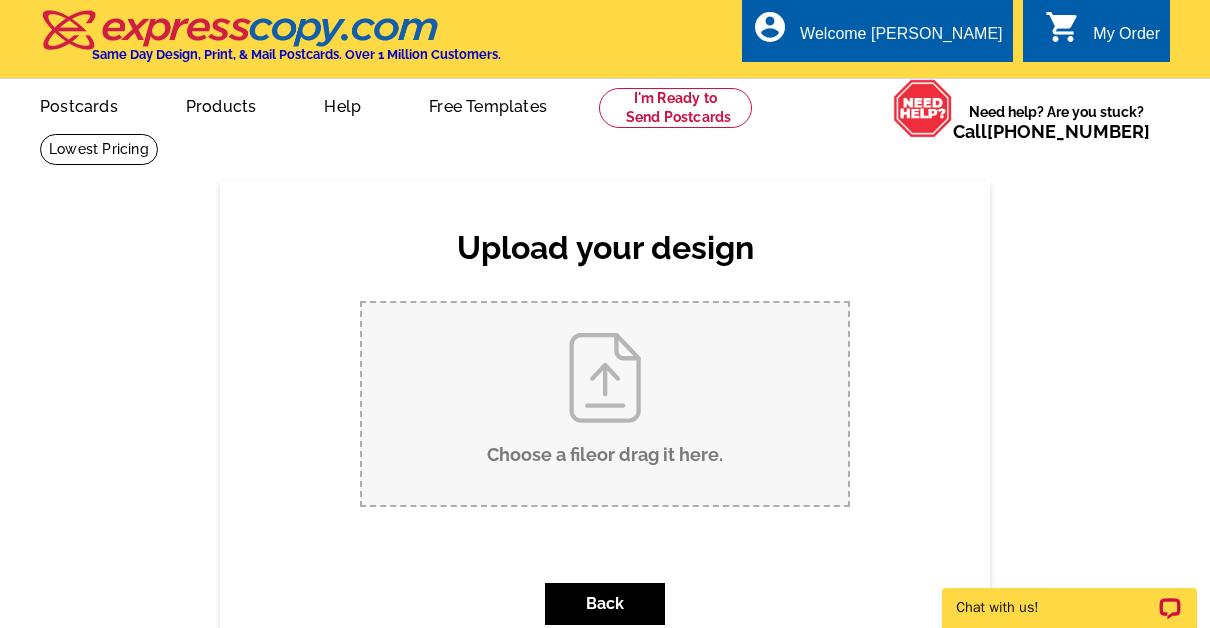 click on "Choose a file  or drag it here ." 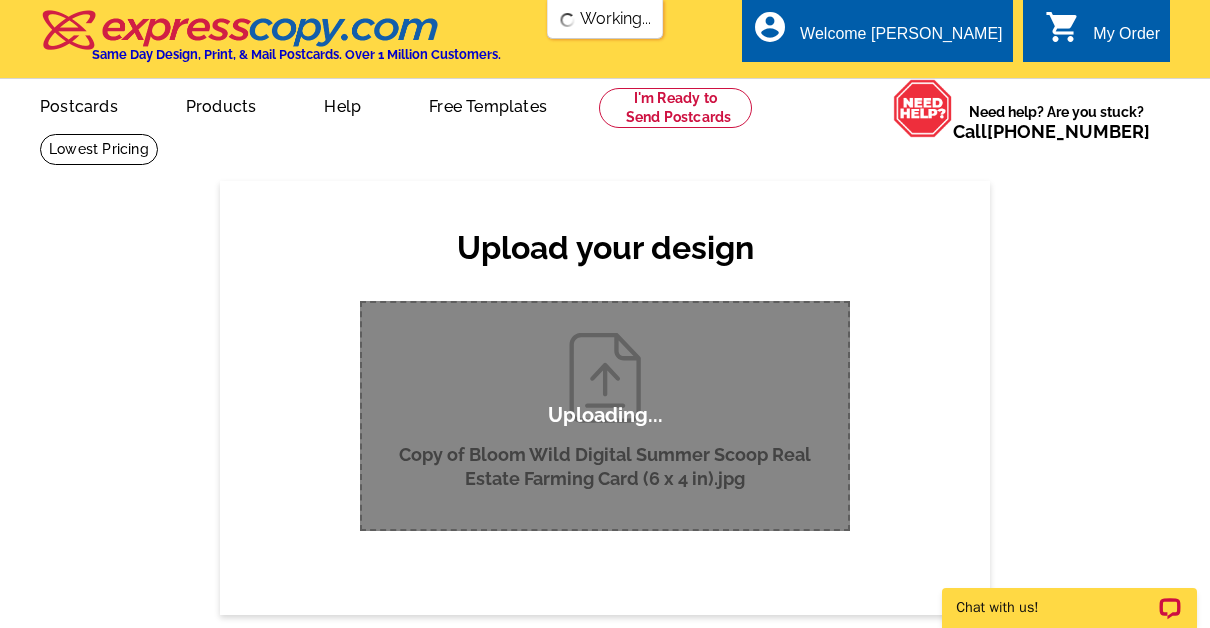 type 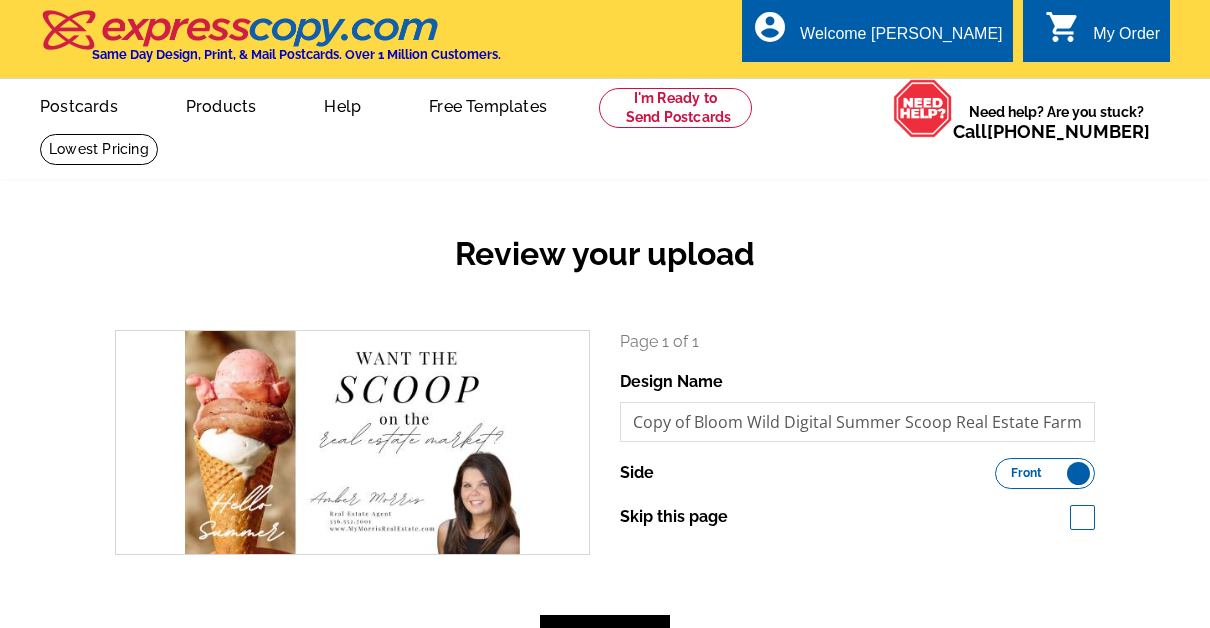 scroll, scrollTop: 0, scrollLeft: 0, axis: both 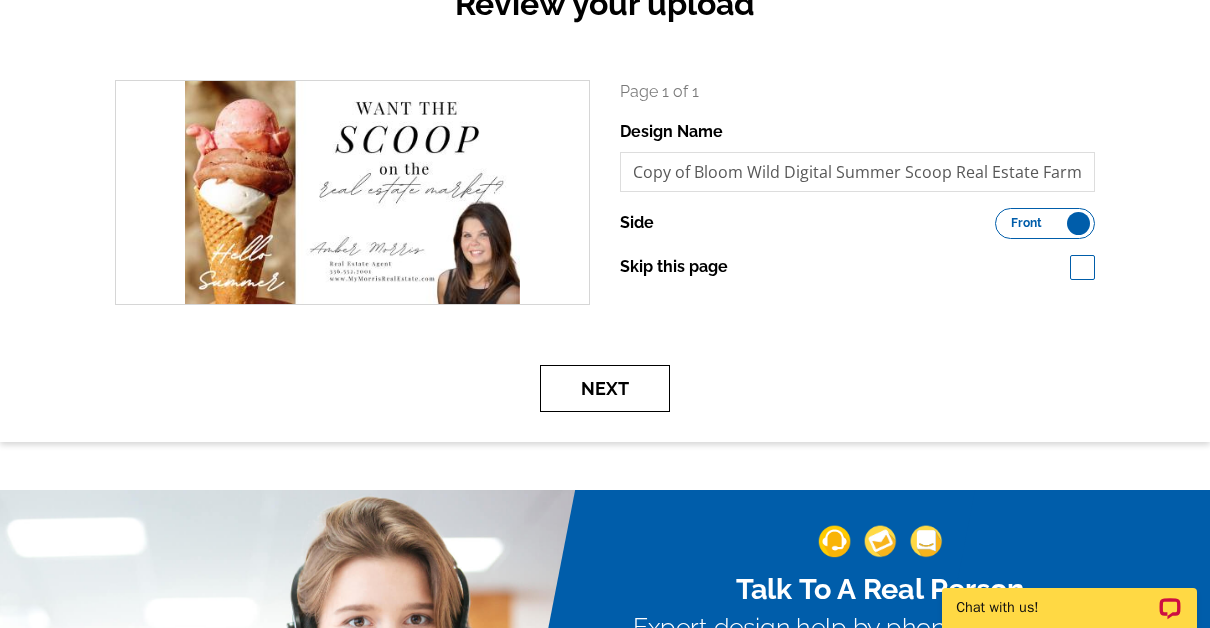 click on "Next" at bounding box center (605, 388) 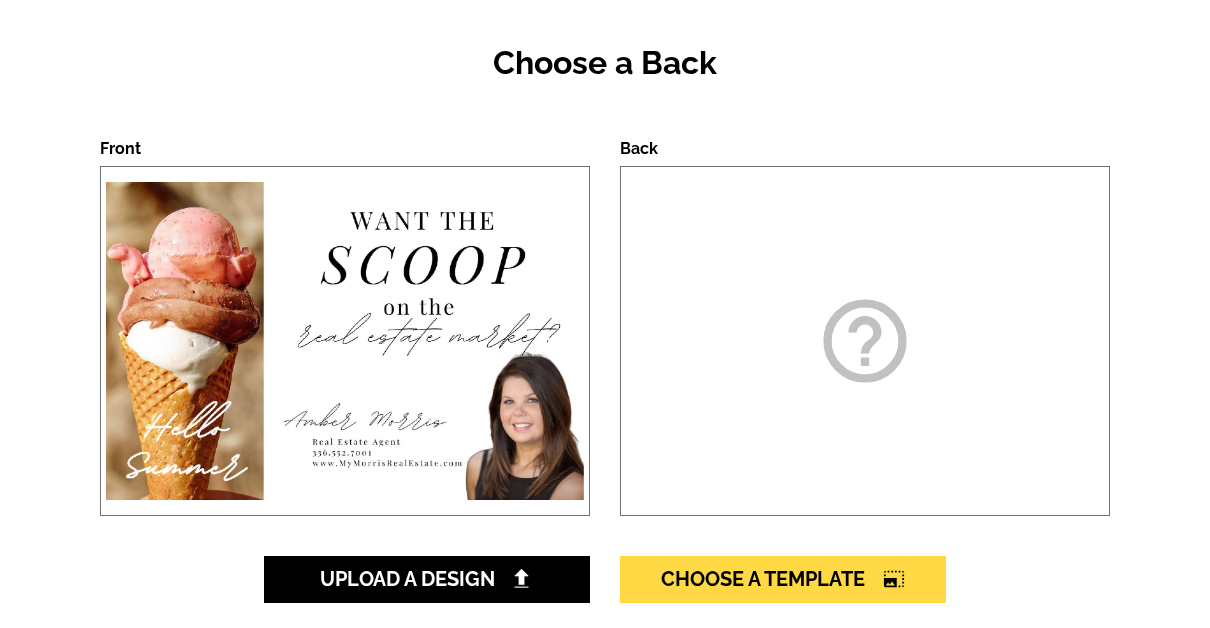 scroll, scrollTop: 192, scrollLeft: 0, axis: vertical 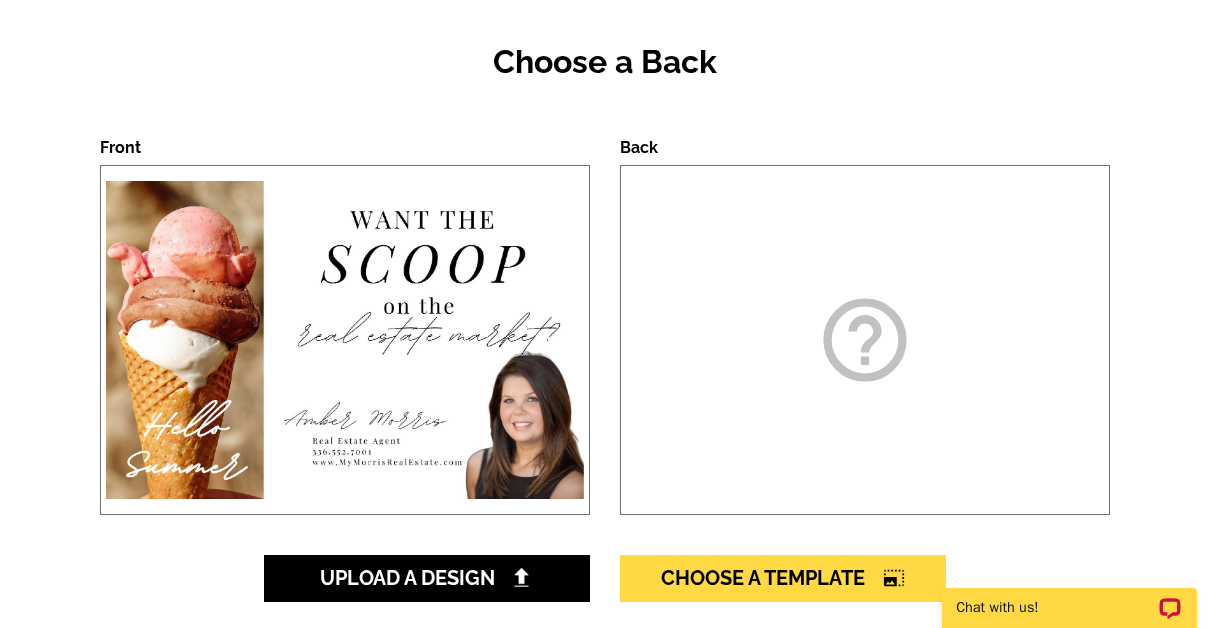 click on "help_outline" at bounding box center [865, 340] 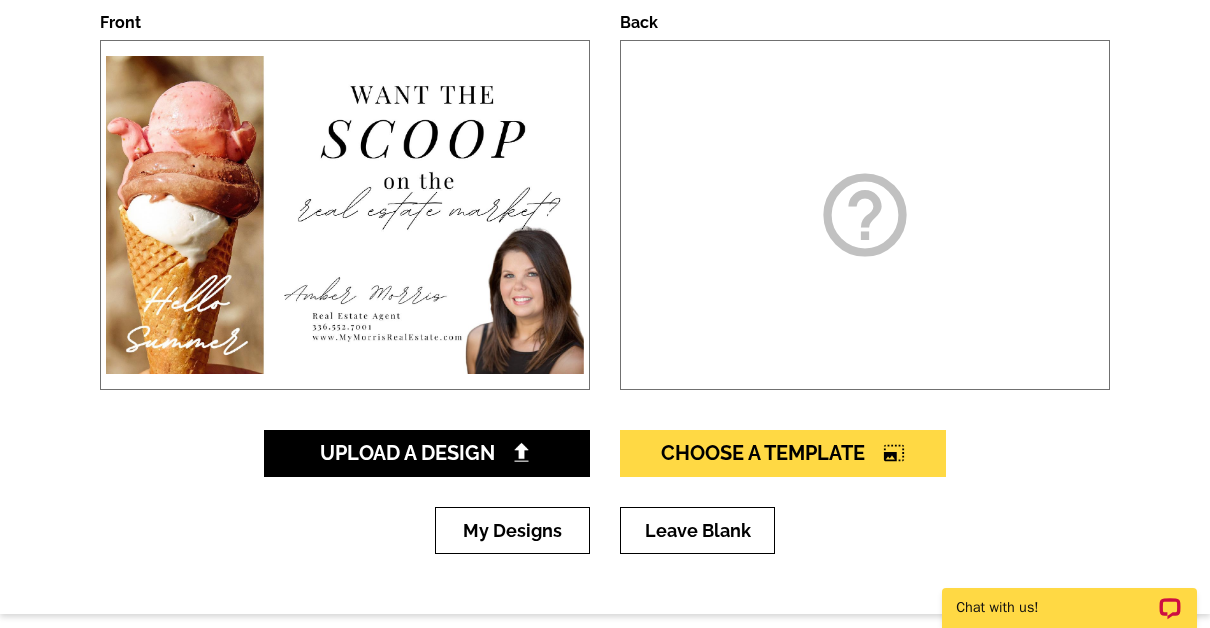 scroll, scrollTop: 329, scrollLeft: 0, axis: vertical 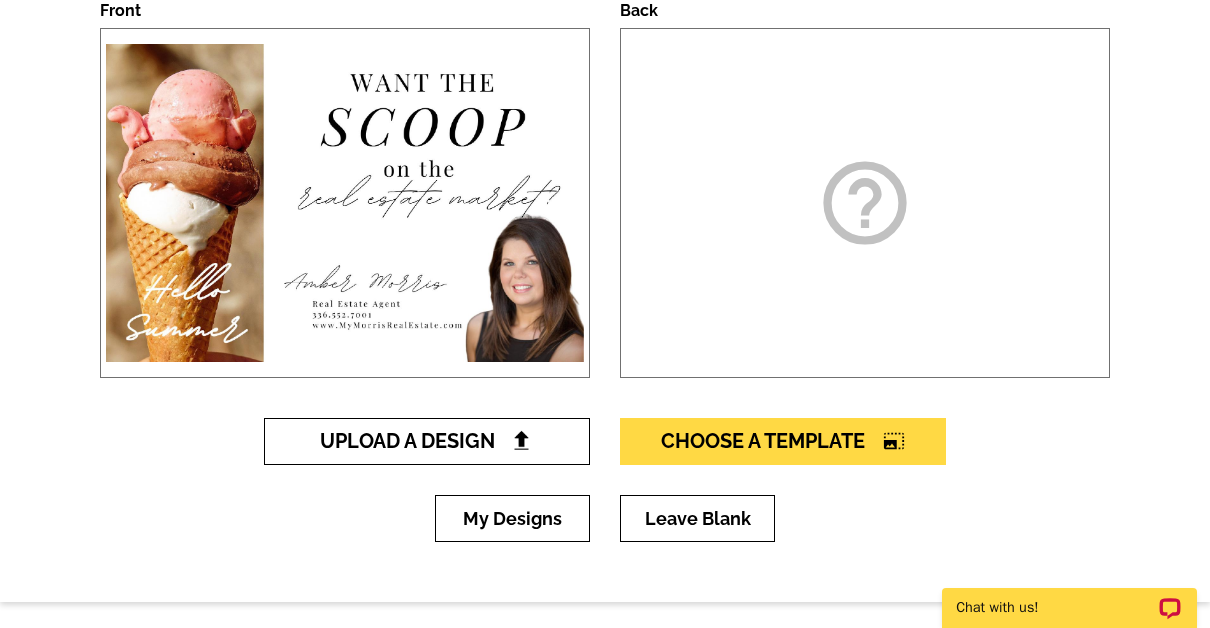 click on "Upload A Design" at bounding box center (427, 441) 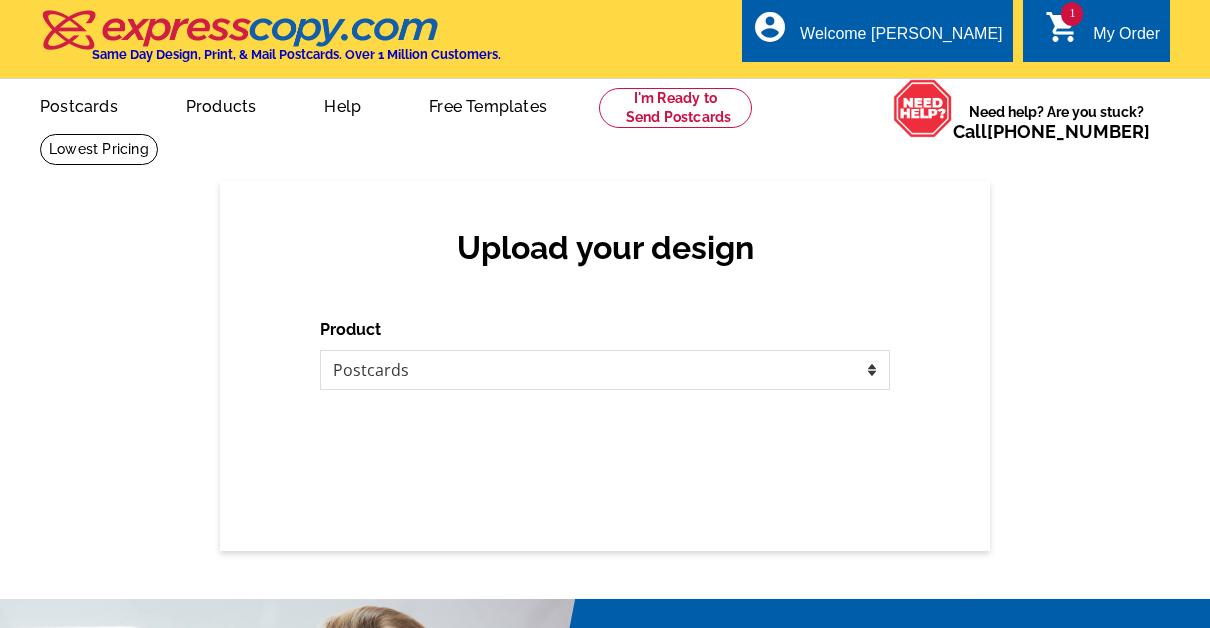 scroll, scrollTop: 0, scrollLeft: 0, axis: both 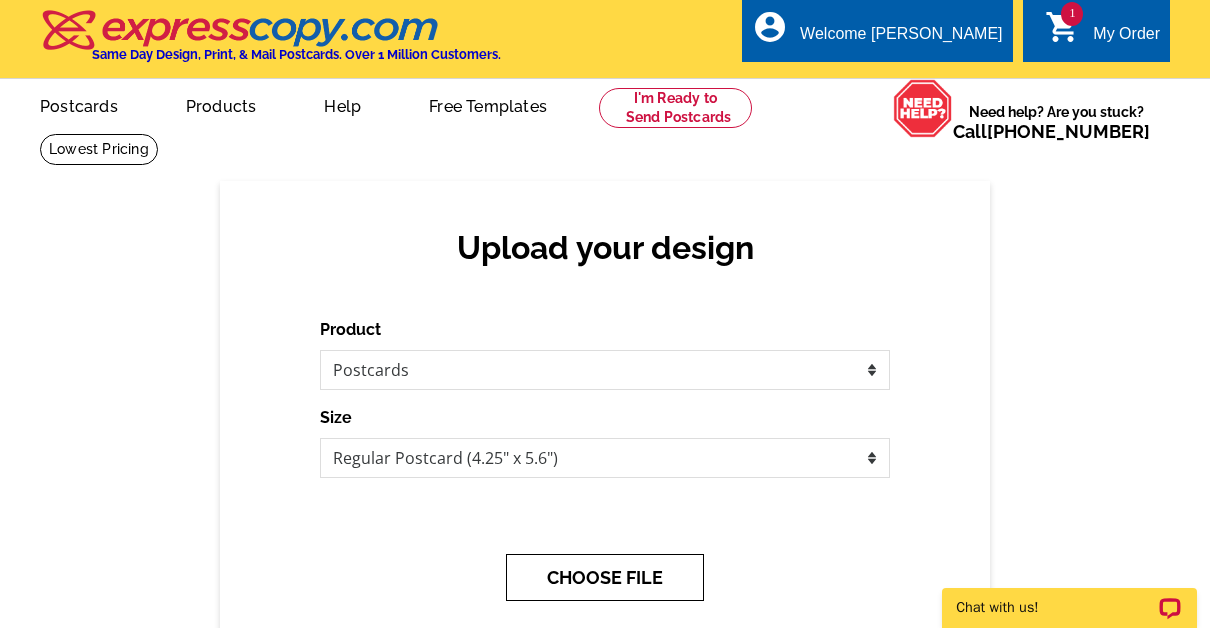 click on "CHOOSE FILE" at bounding box center (605, 577) 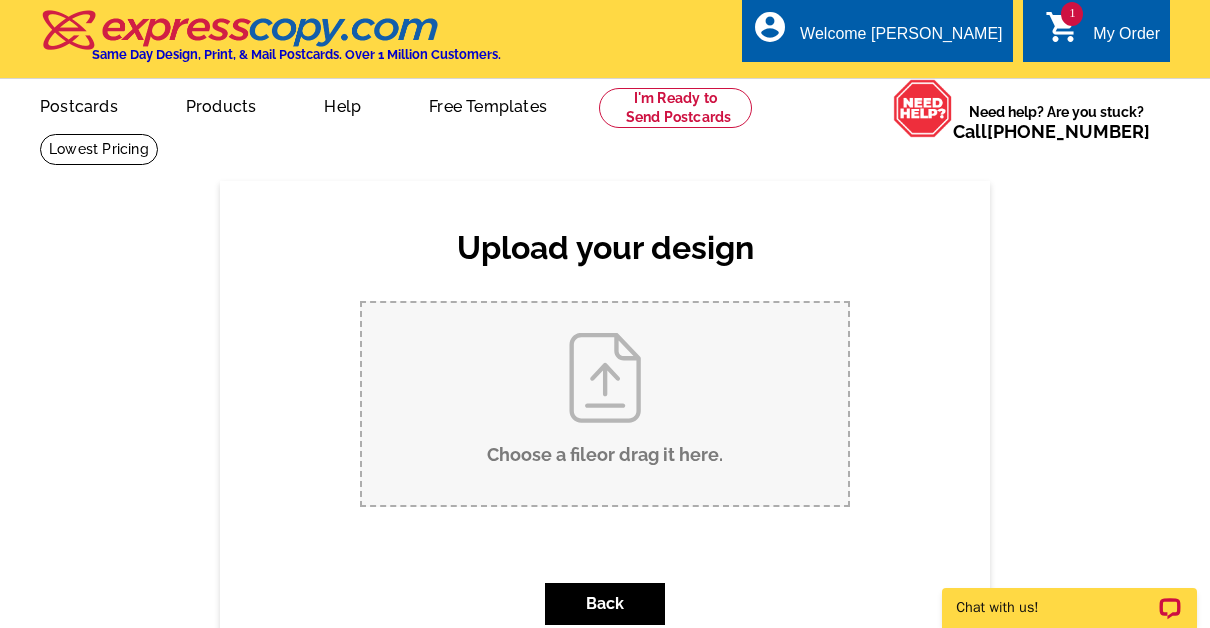 click on "Choose a file  or drag it here ." at bounding box center (605, 404) 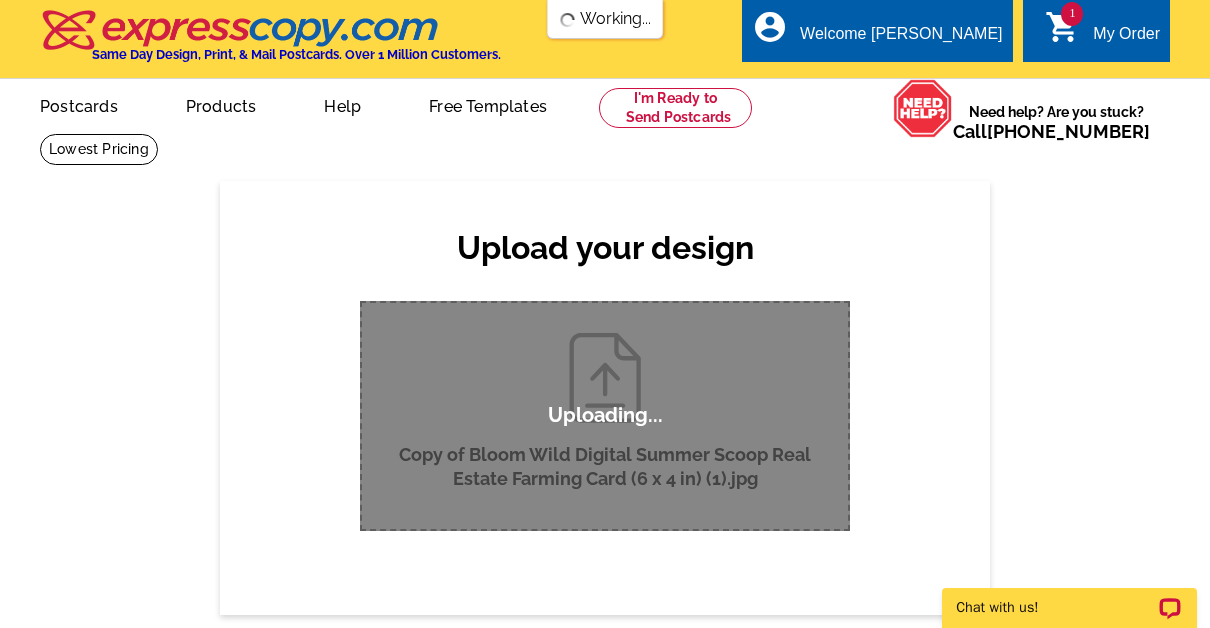 scroll, scrollTop: 0, scrollLeft: 0, axis: both 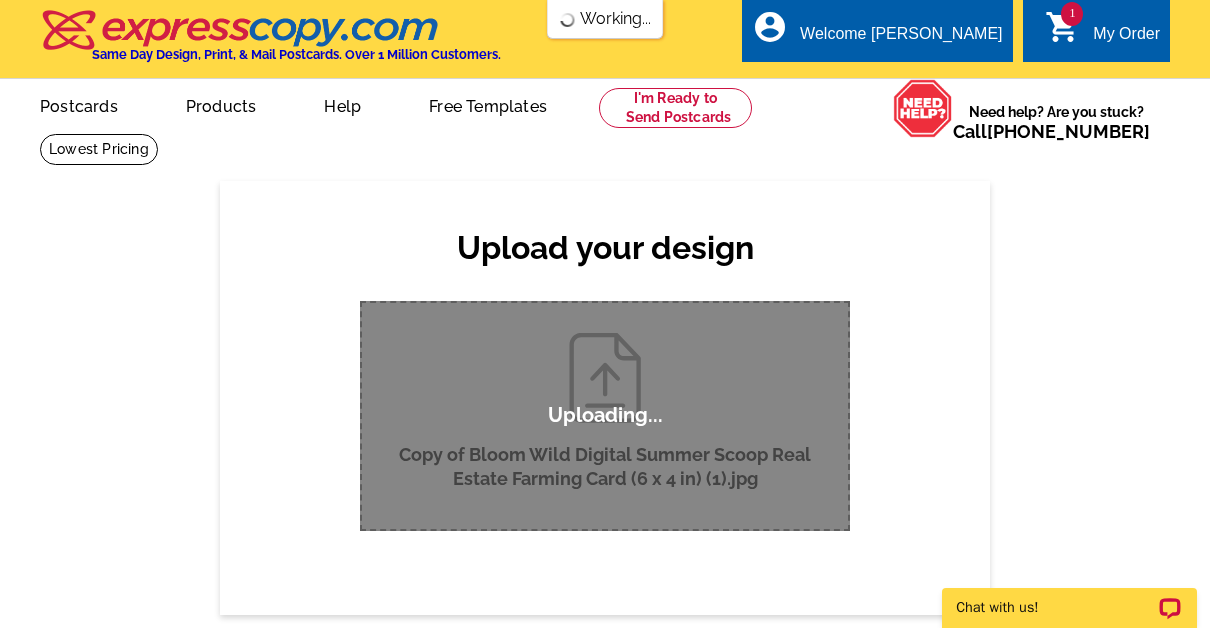 type 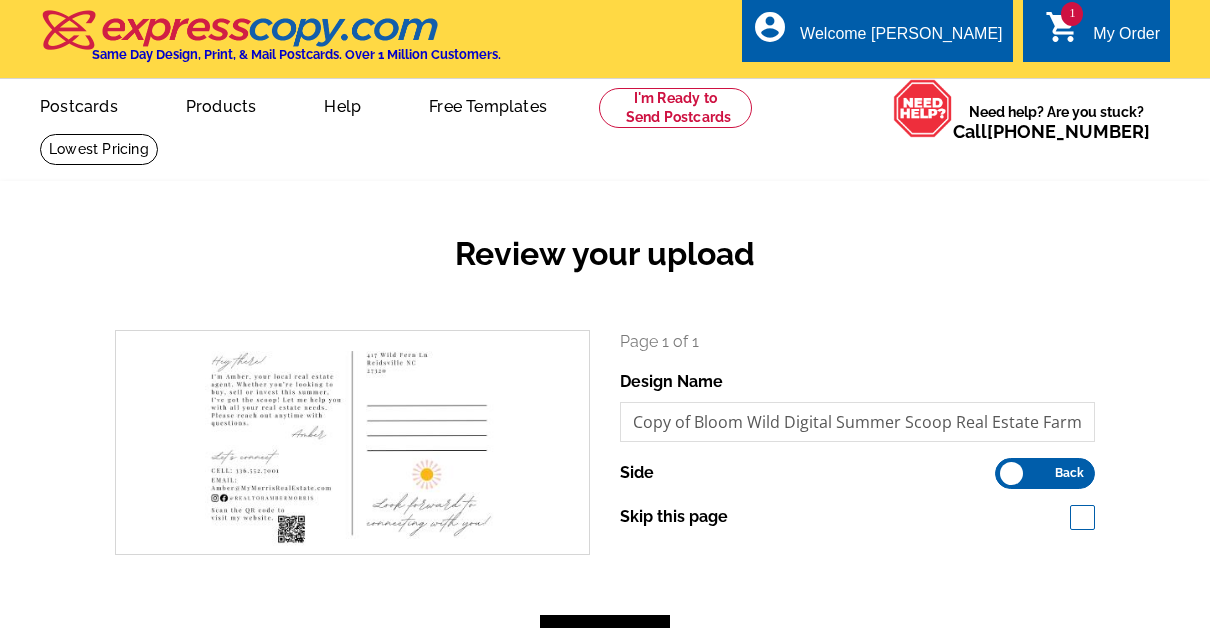 scroll, scrollTop: 0, scrollLeft: 0, axis: both 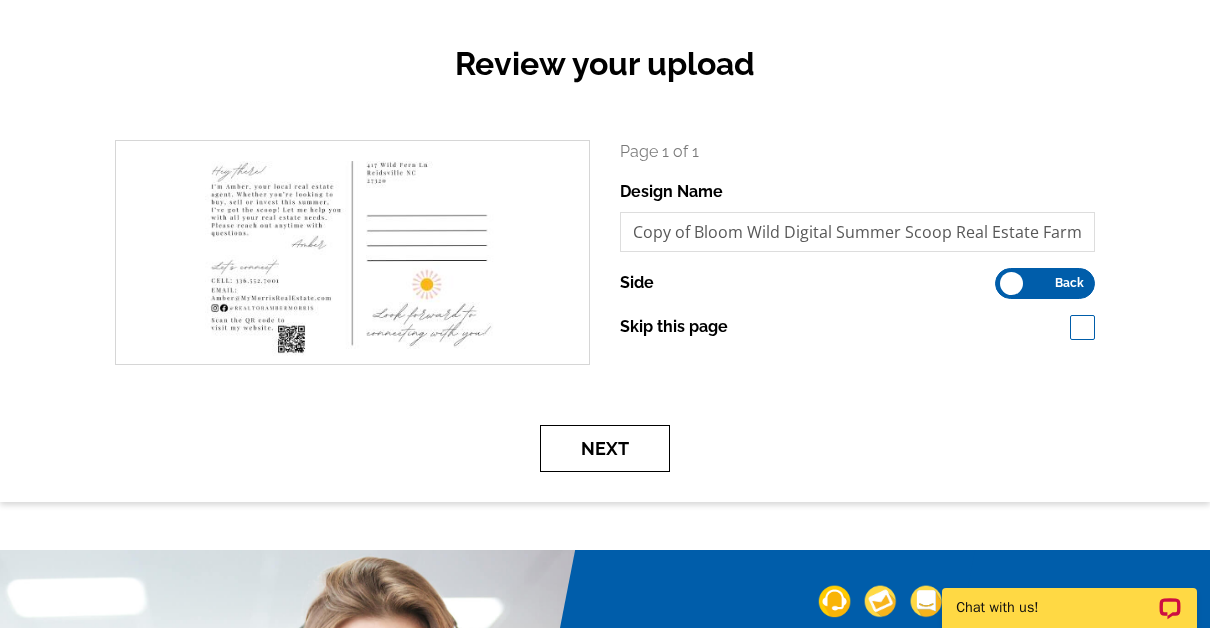 click on "Next" at bounding box center [605, 448] 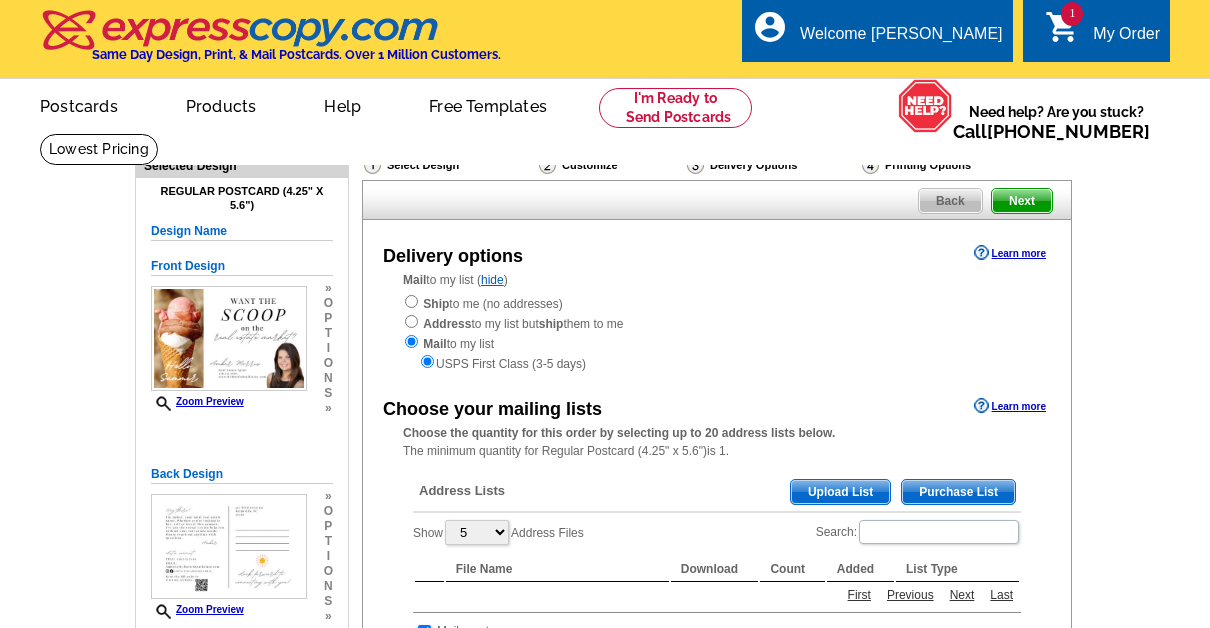 scroll, scrollTop: 0, scrollLeft: 0, axis: both 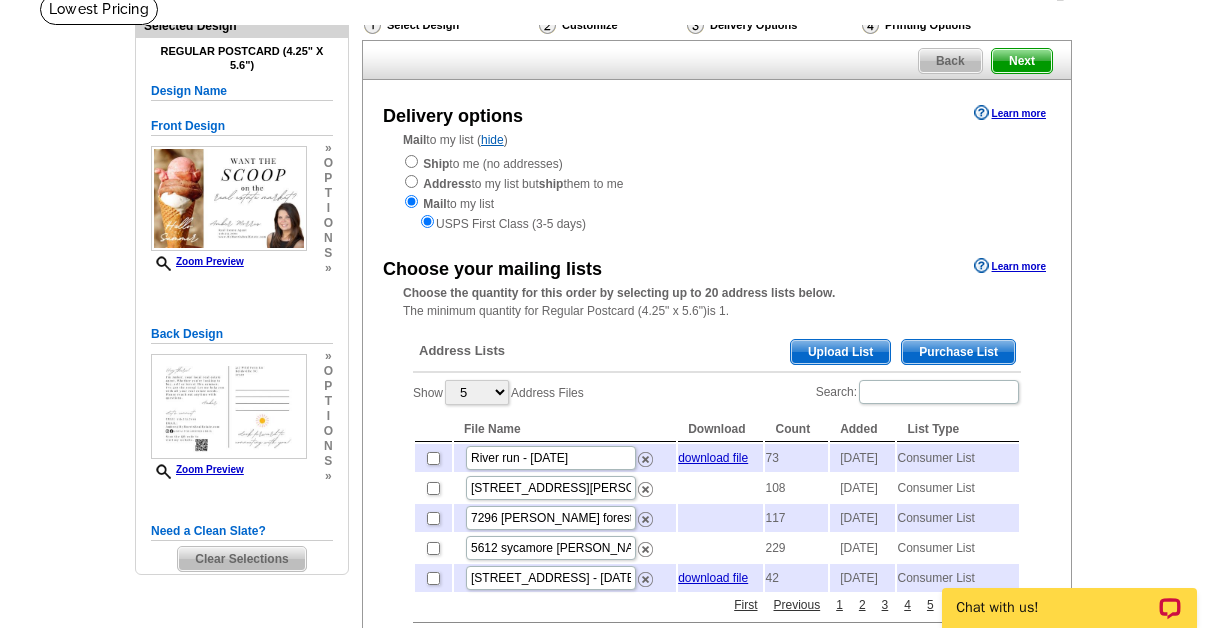 click on "Purchase List" at bounding box center [958, 352] 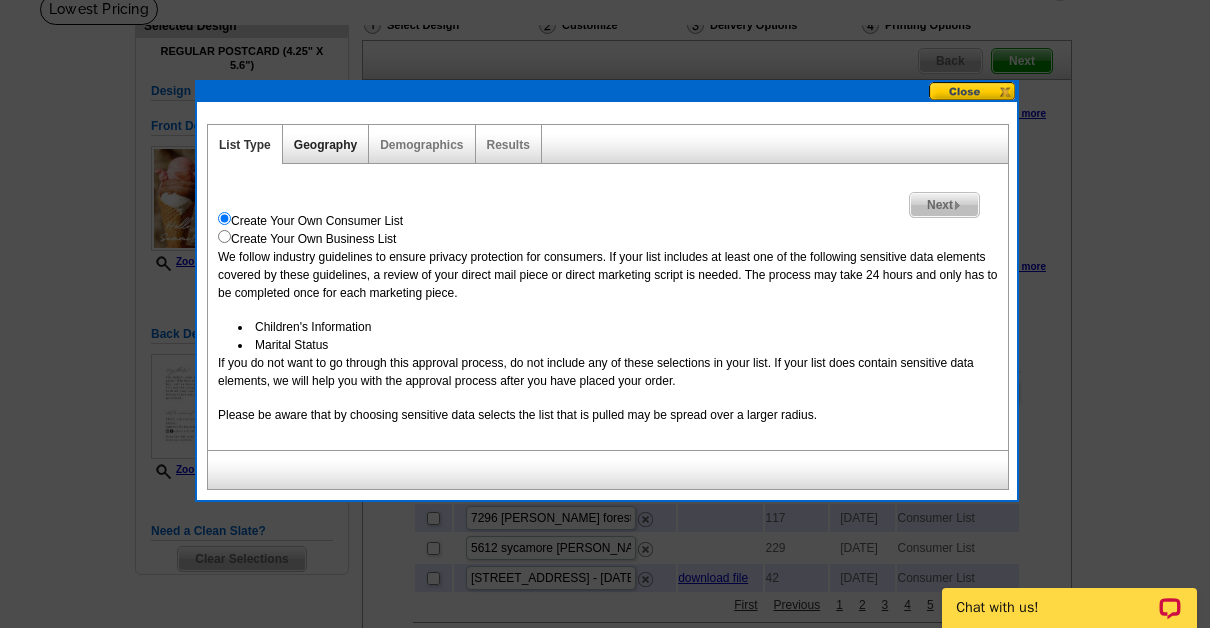 click on "Geography" at bounding box center (325, 145) 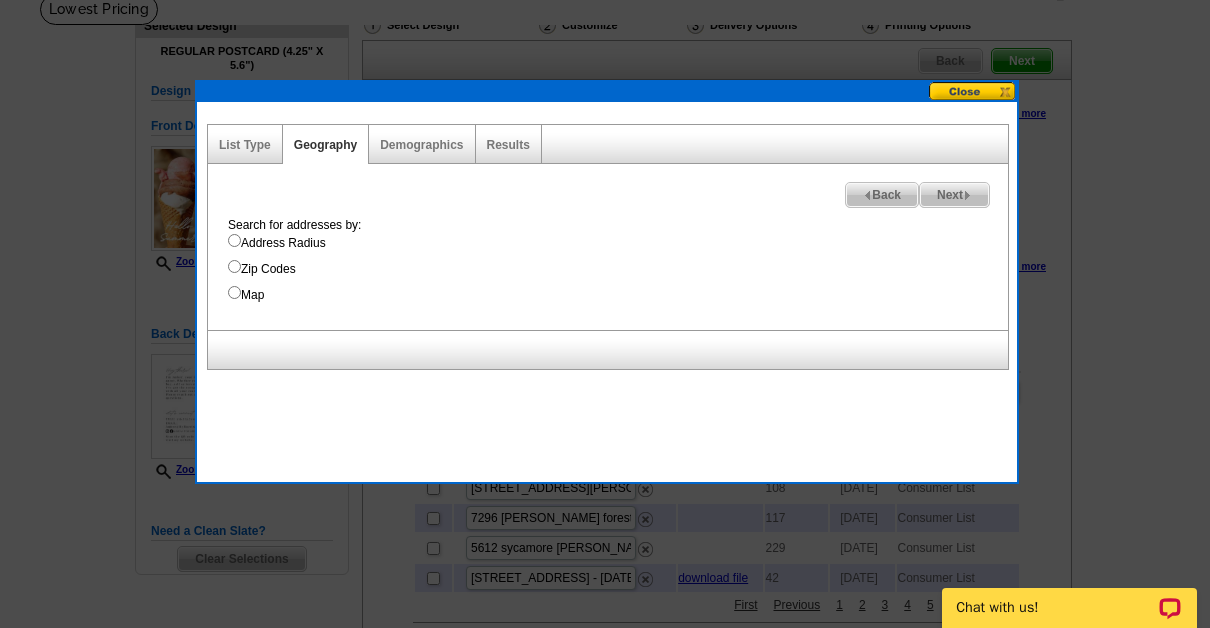 click on "Zip Codes" at bounding box center [618, 269] 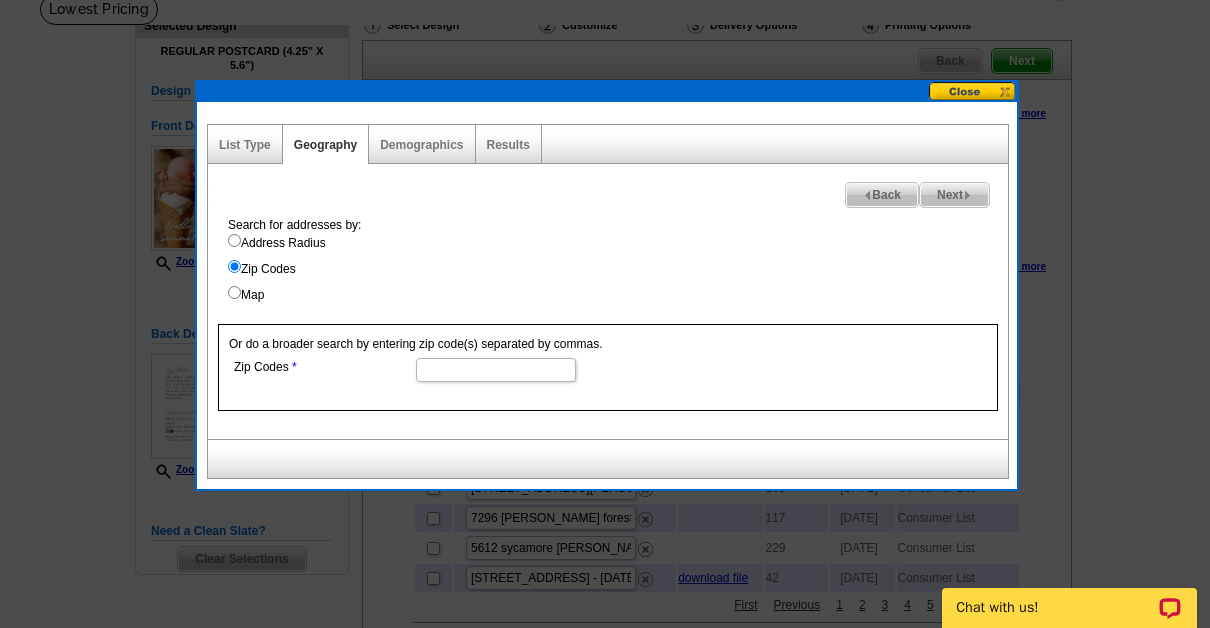 click on "Zip Codes" at bounding box center (496, 370) 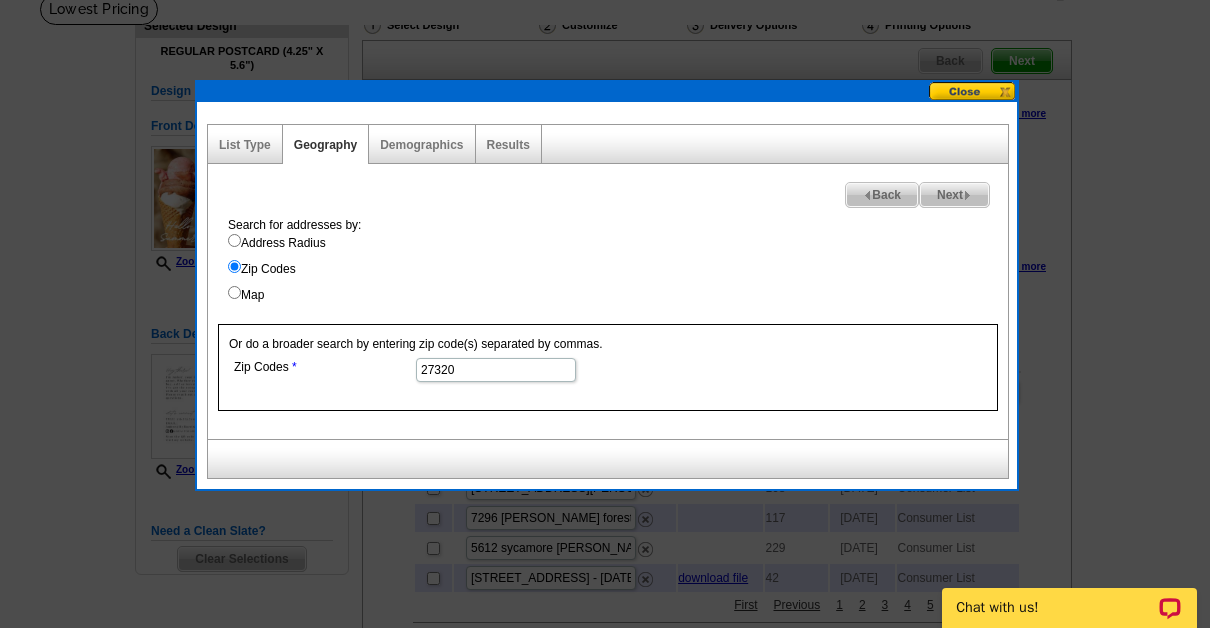 type on "27320" 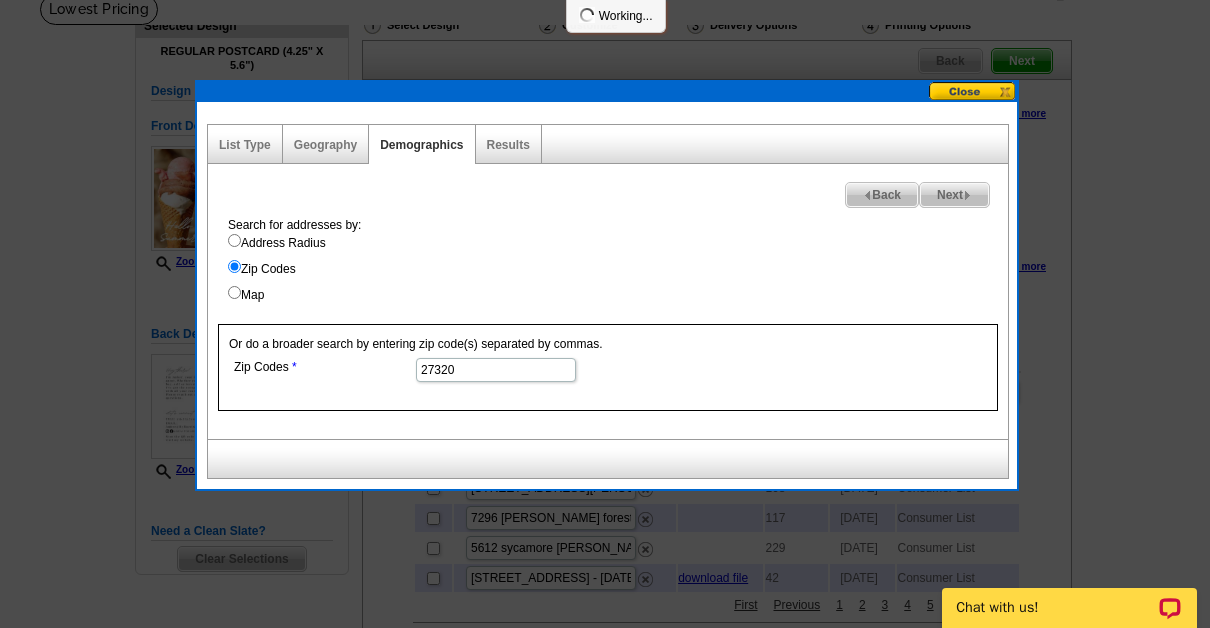 select 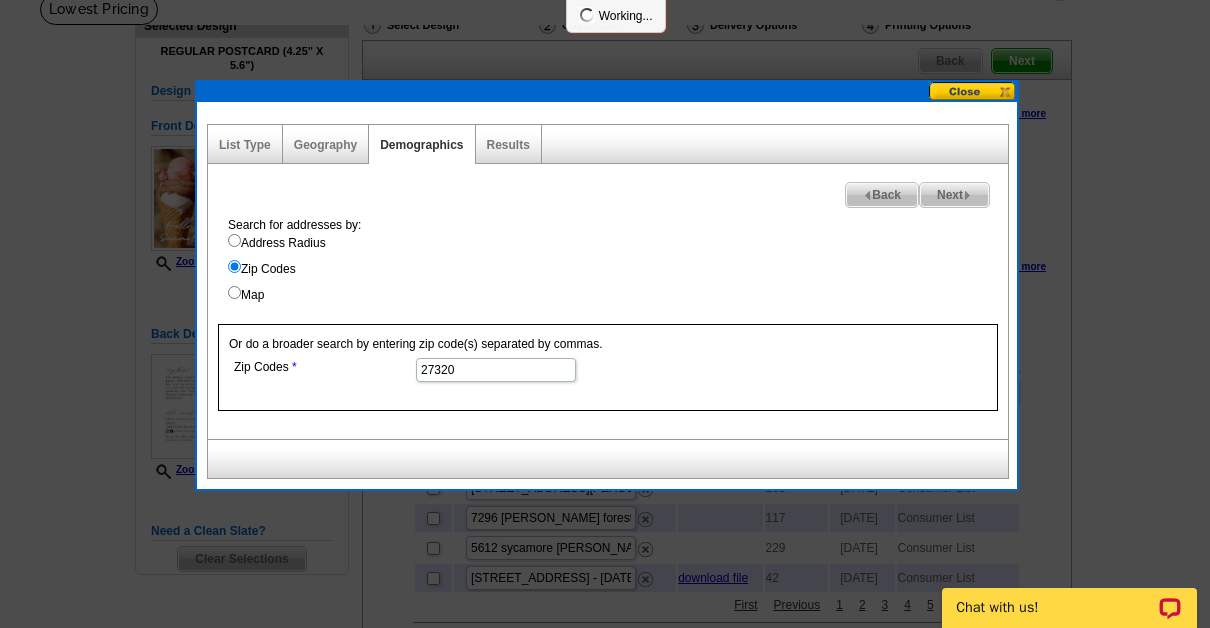 select 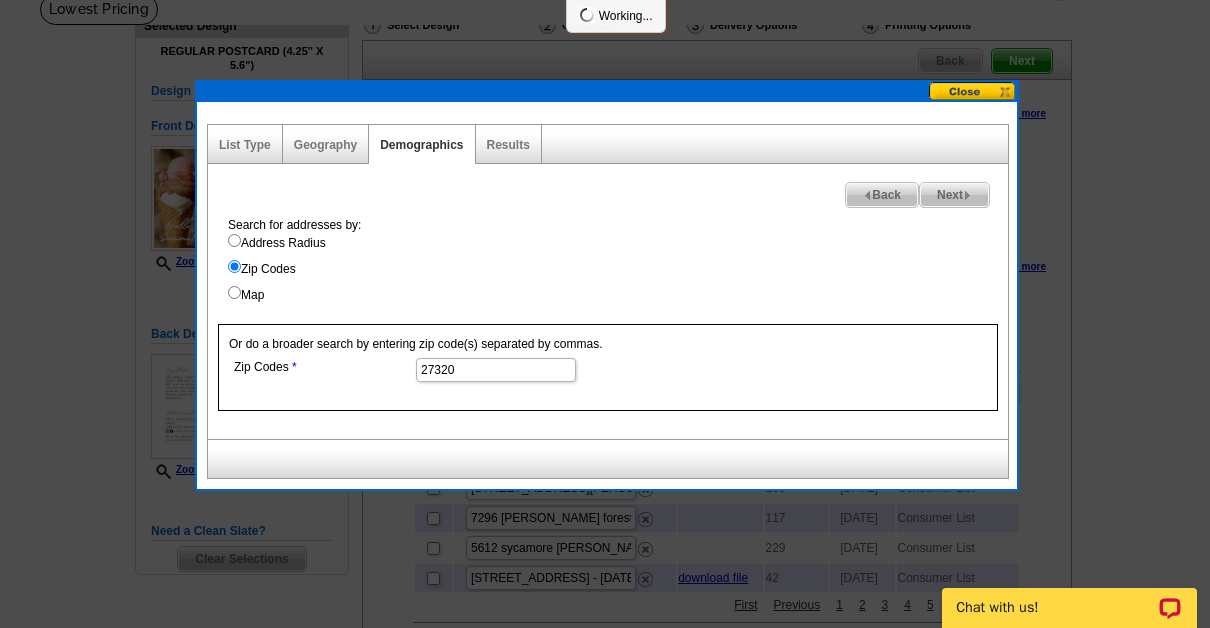 select 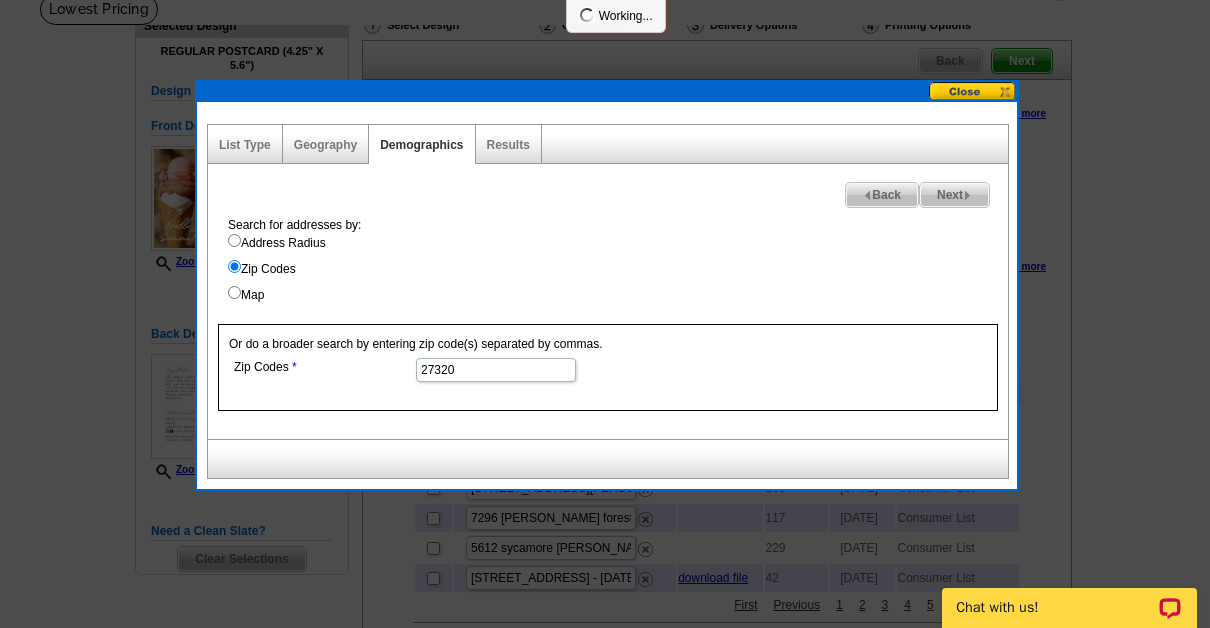 select 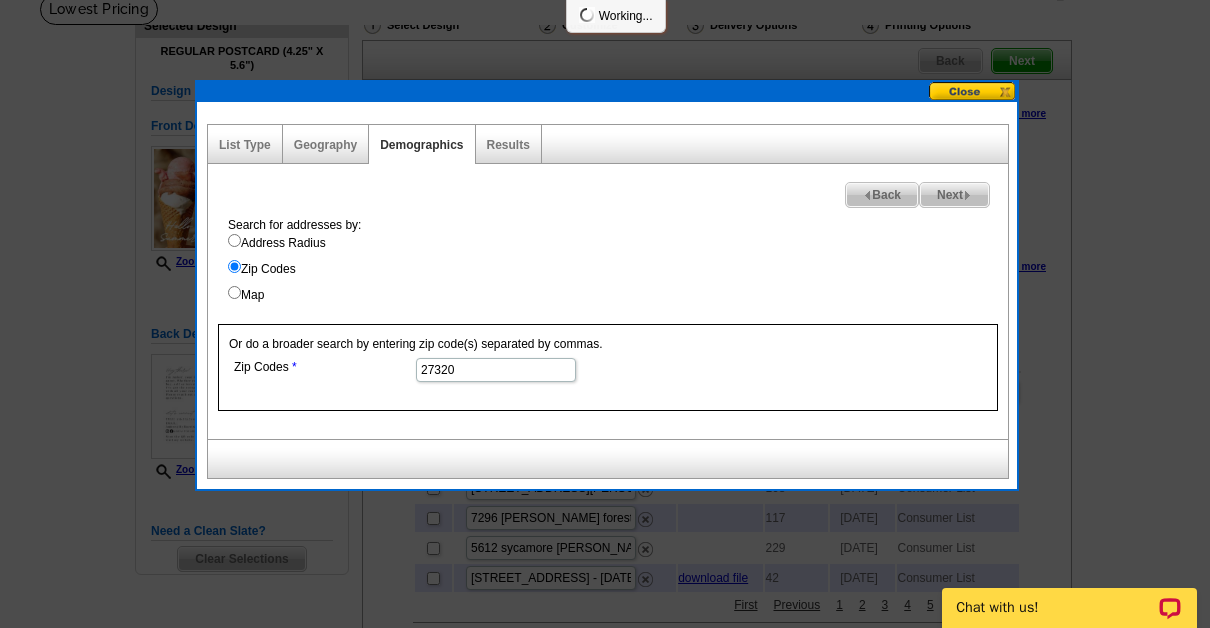 select 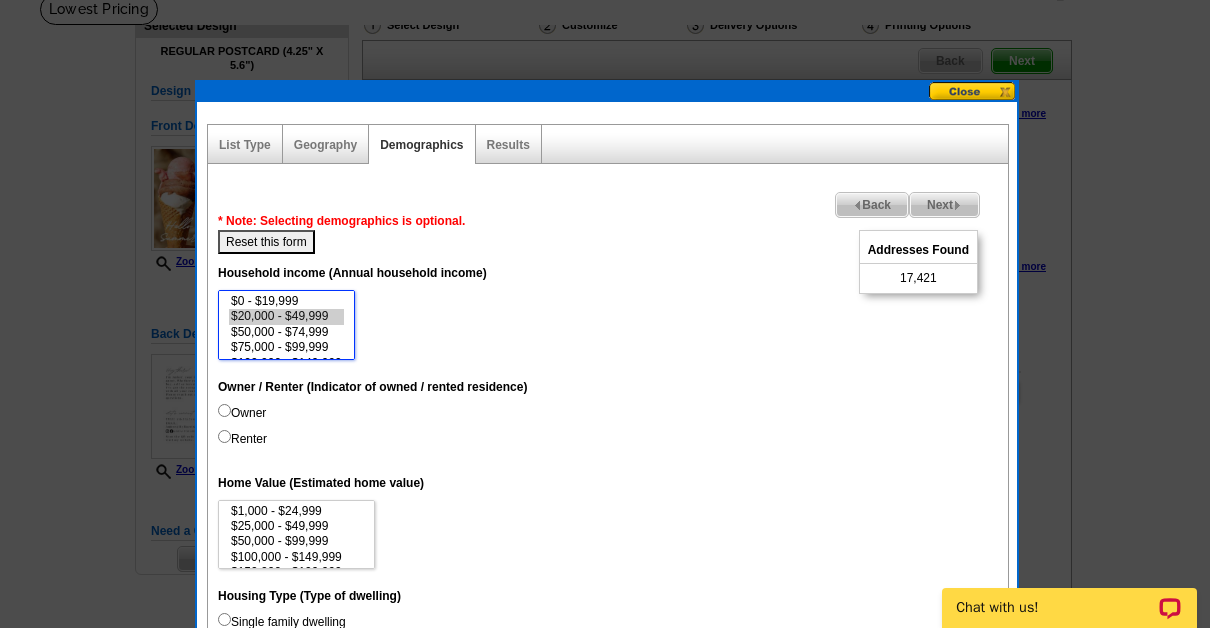 click on "$20,000 - $49,999" at bounding box center (286, 316) 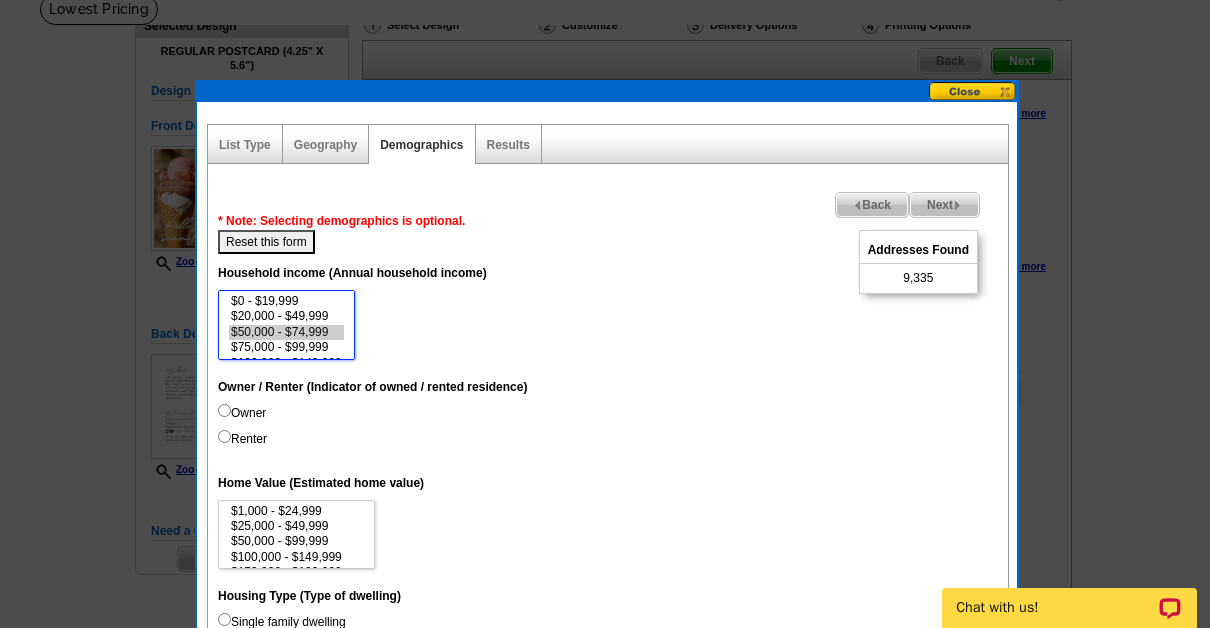 click on "$50,000 - $74,999" at bounding box center (286, 332) 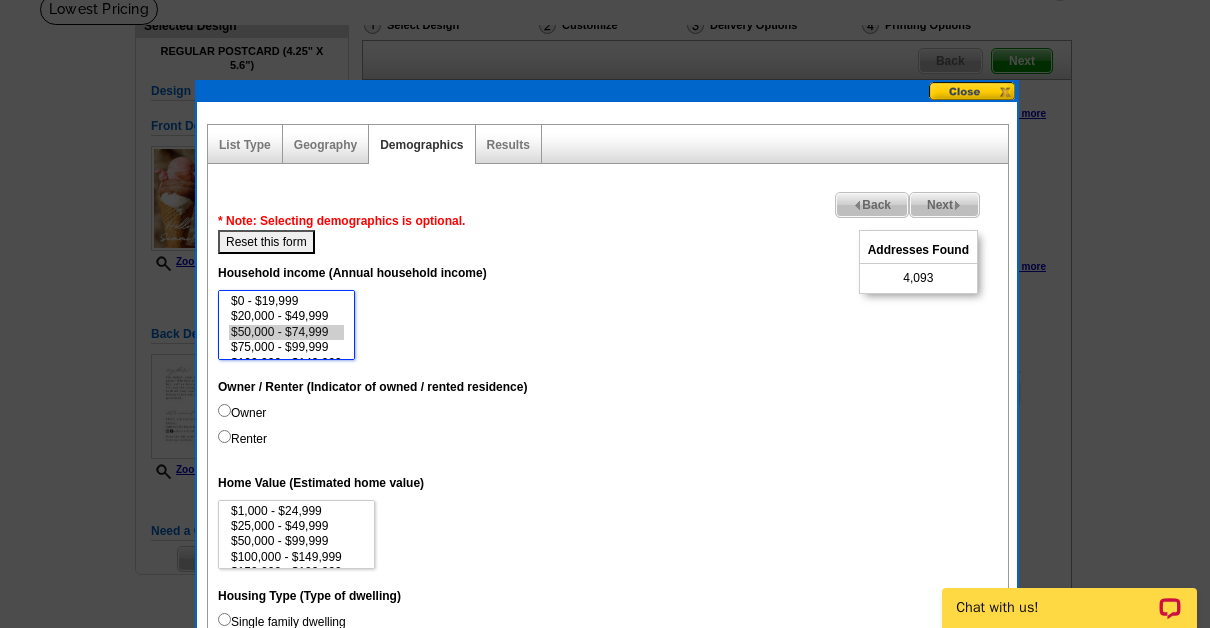 scroll, scrollTop: 40, scrollLeft: 0, axis: vertical 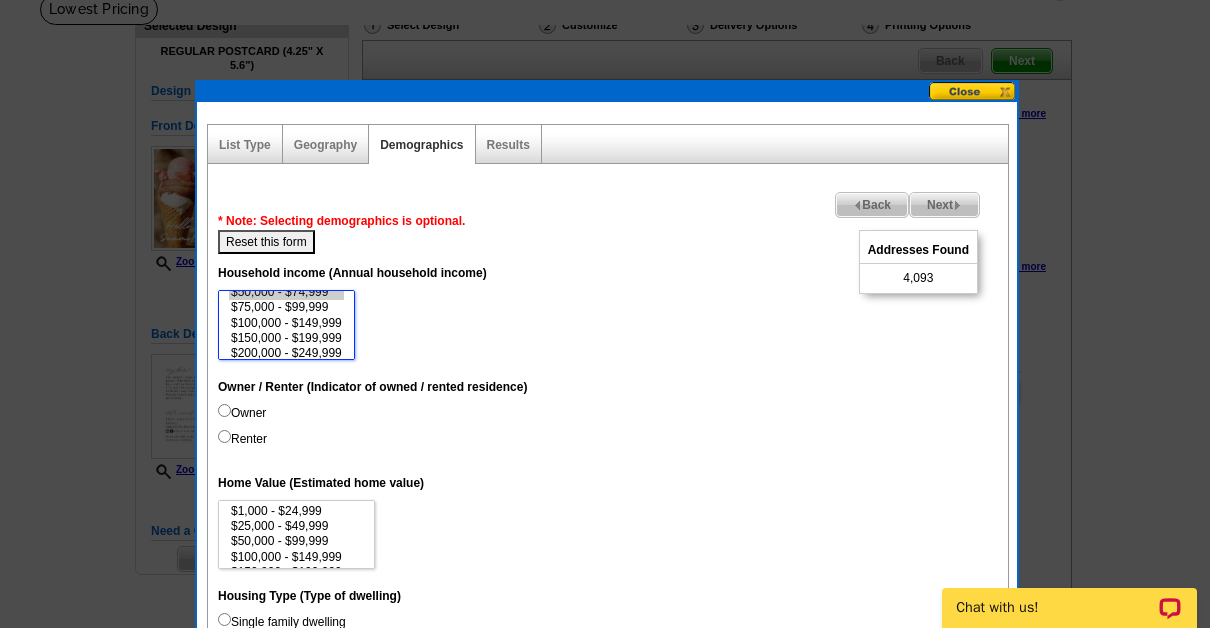 select on "50000-74999" 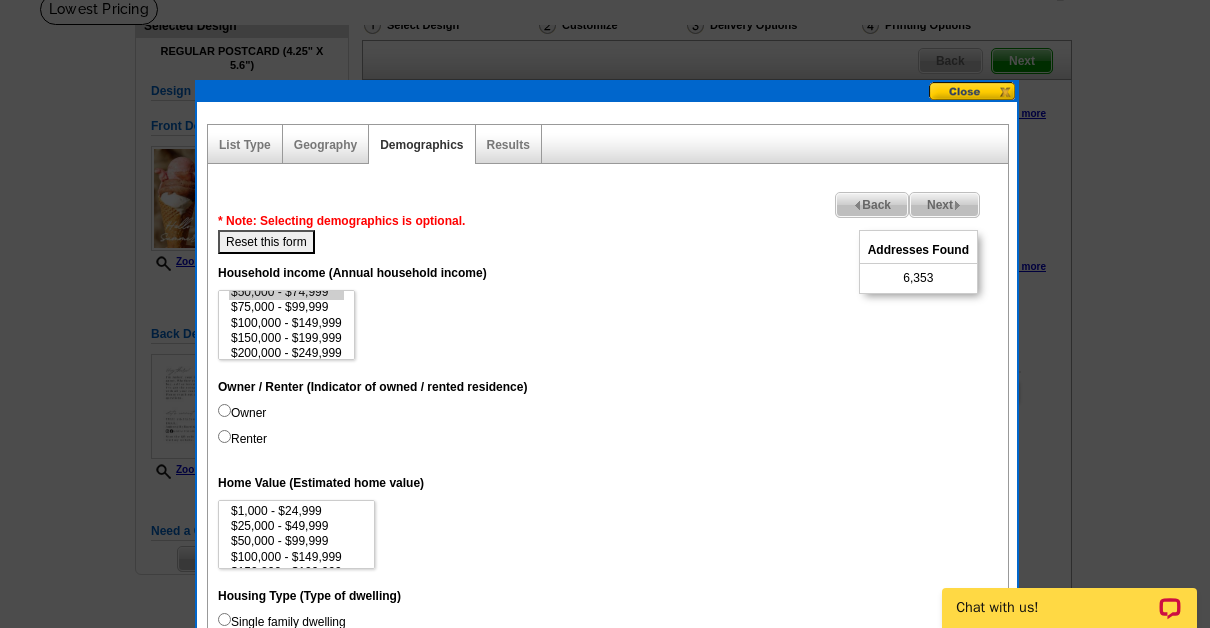 click on "$0 - $19,999
$20,000 - $49,999
$50,000 - $74,999
$75,000 - $99,999
$100,000 - $149,999
$150,000 - $199,999
$200,000 - $249,999
$250,000 - $499,999
$500,000 - $999,999
$1,000,000+" at bounding box center [608, 325] 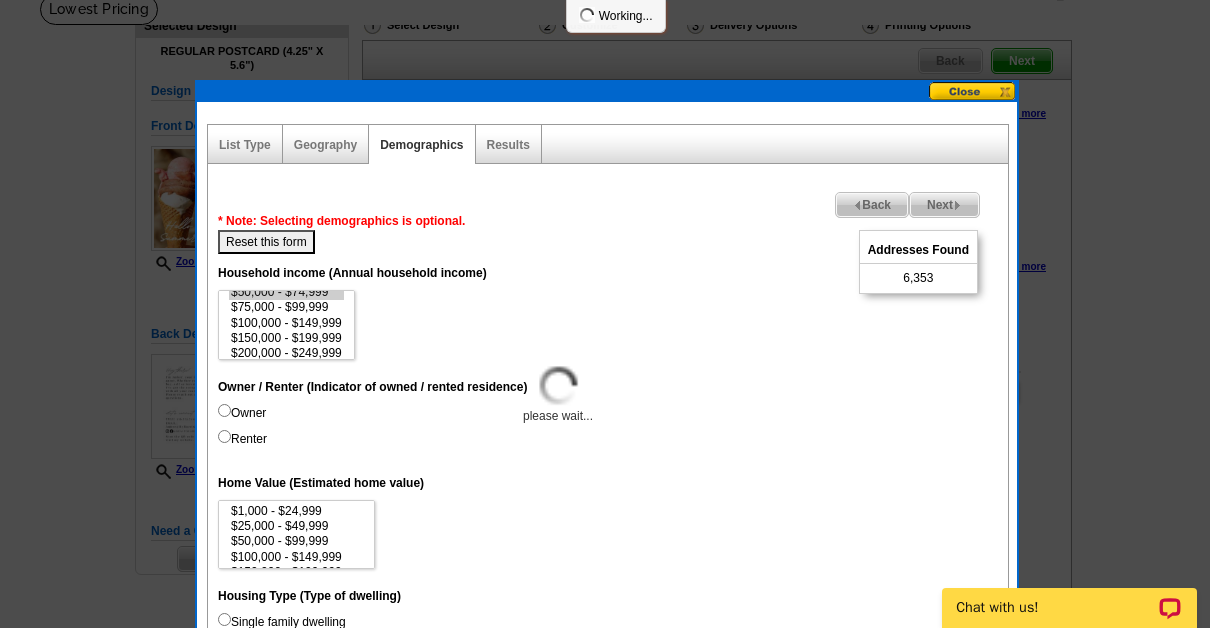 select 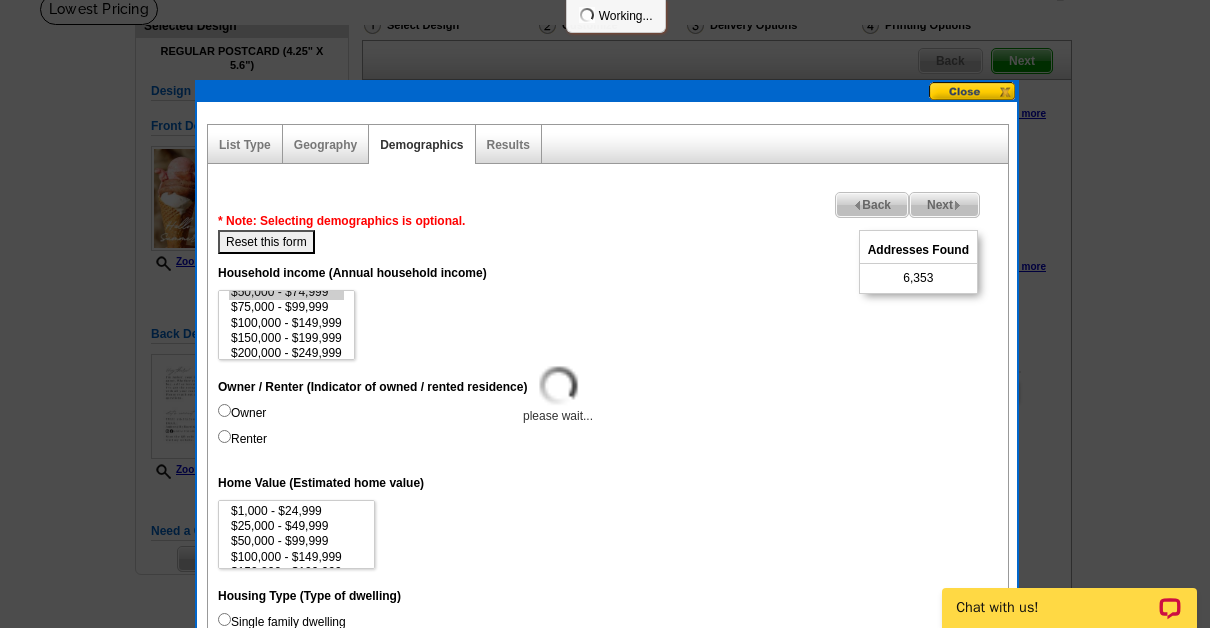 select 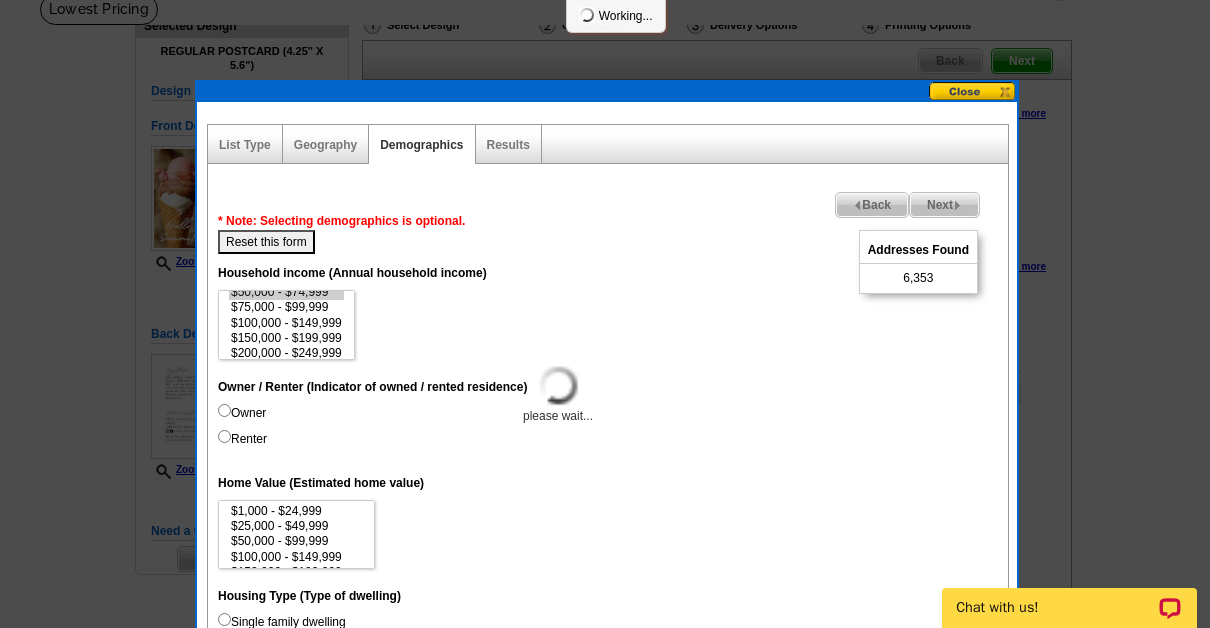 select 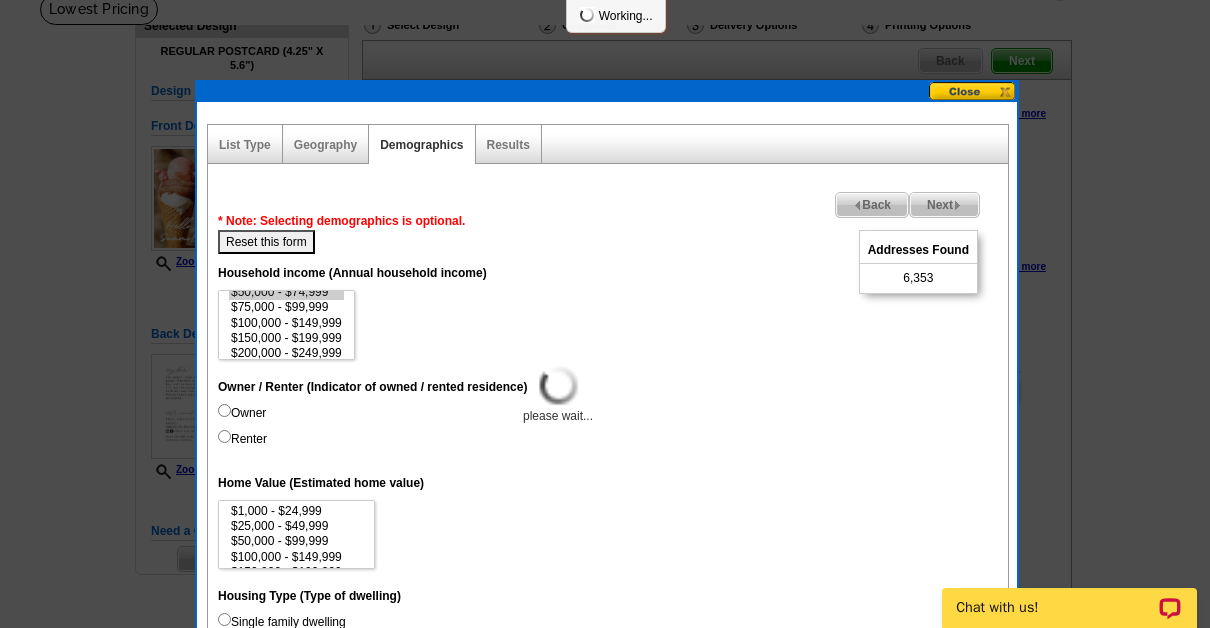 select 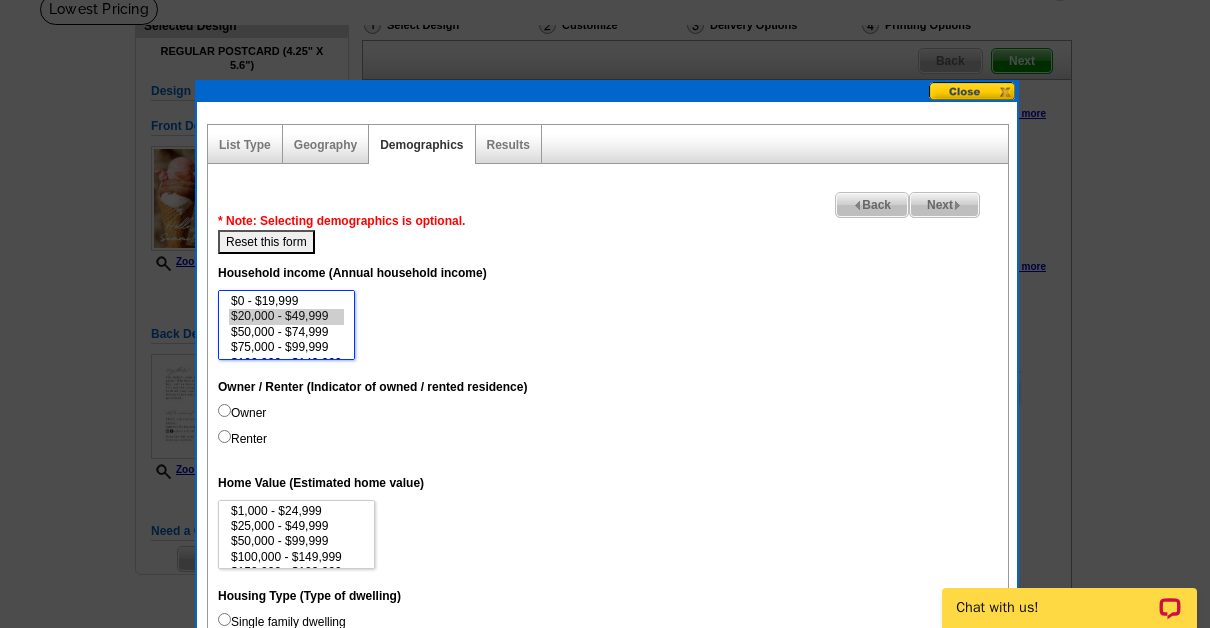 click on "$20,000 - $49,999" at bounding box center [286, 316] 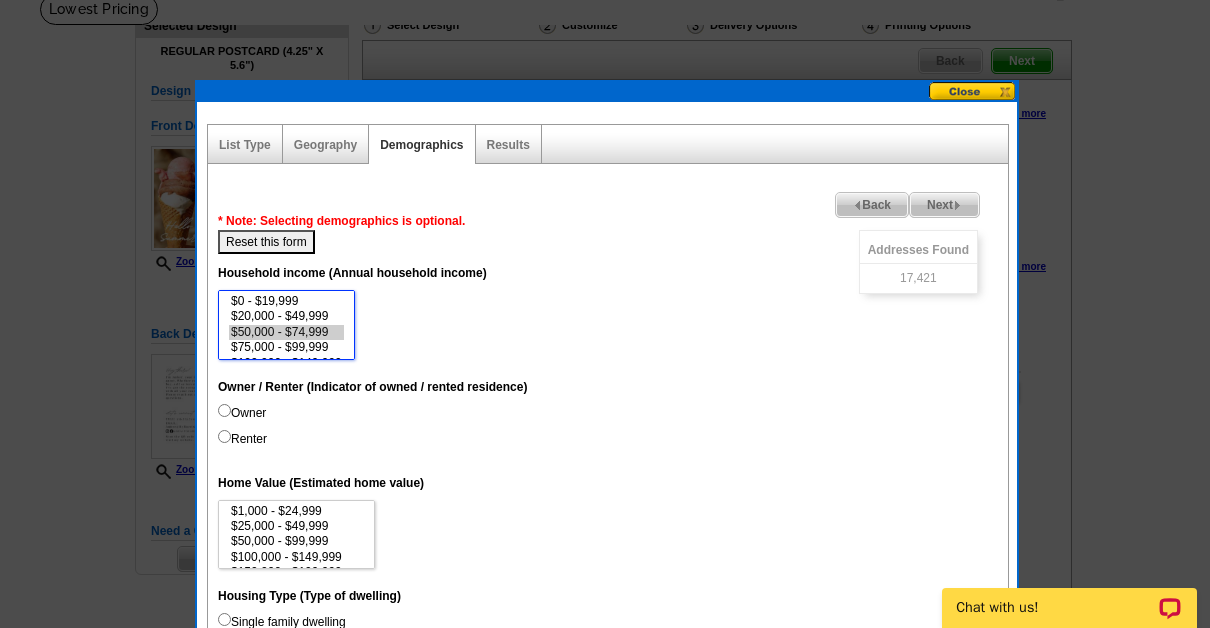 click on "$50,000 - $74,999" at bounding box center [286, 332] 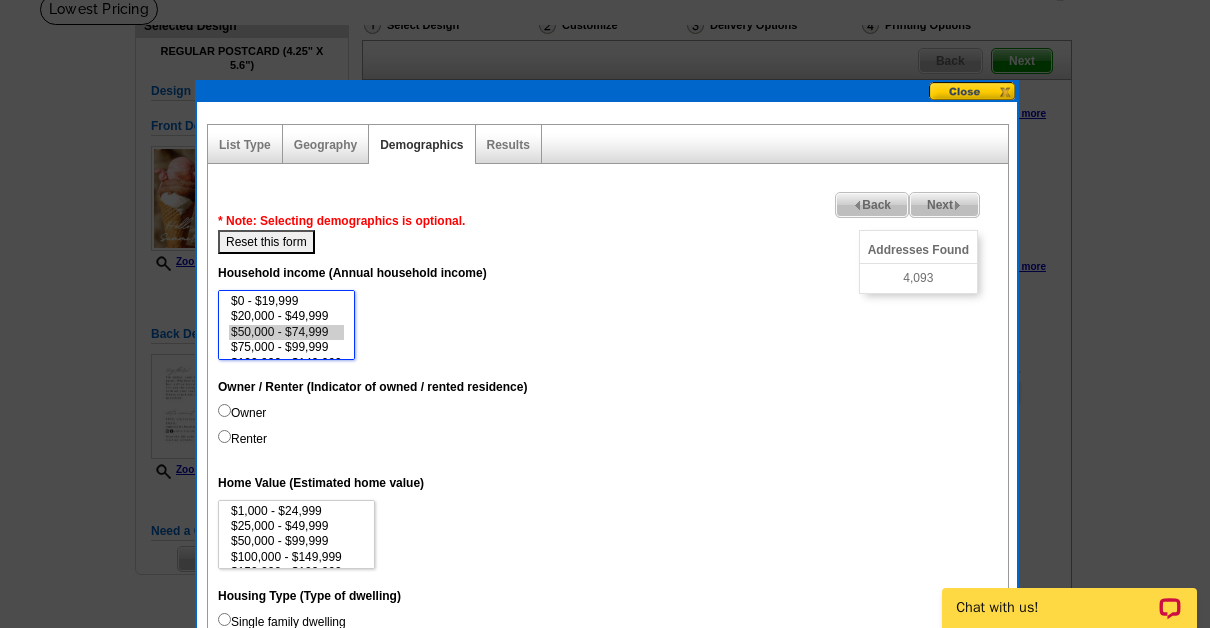 scroll, scrollTop: 40, scrollLeft: 0, axis: vertical 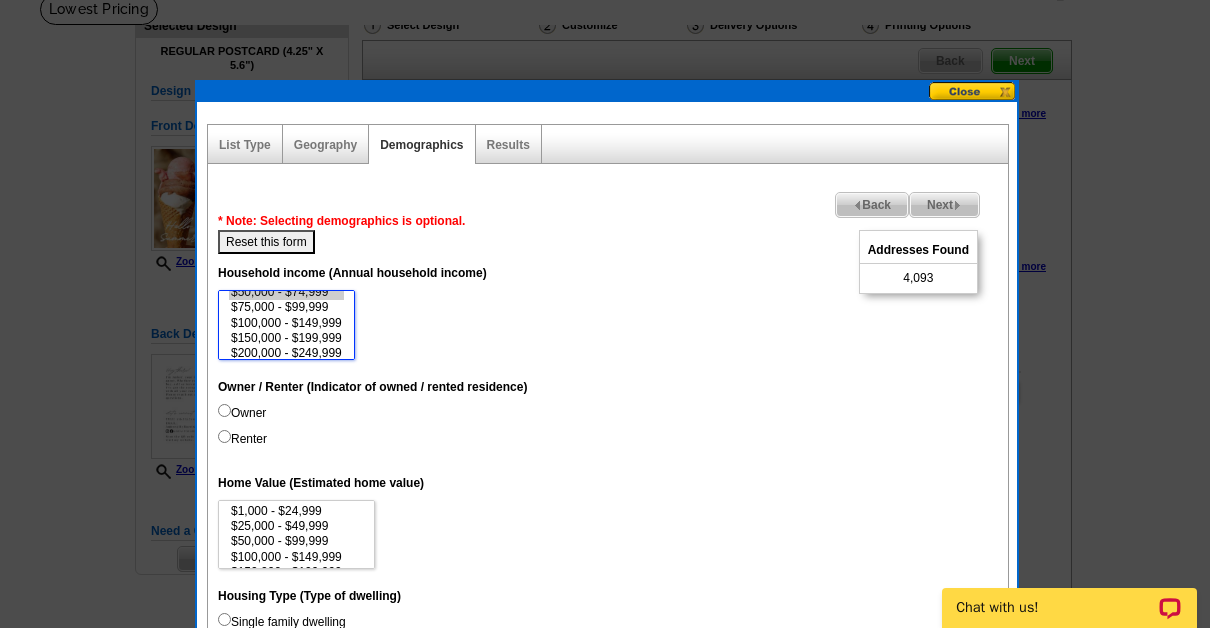select on "50000-74999" 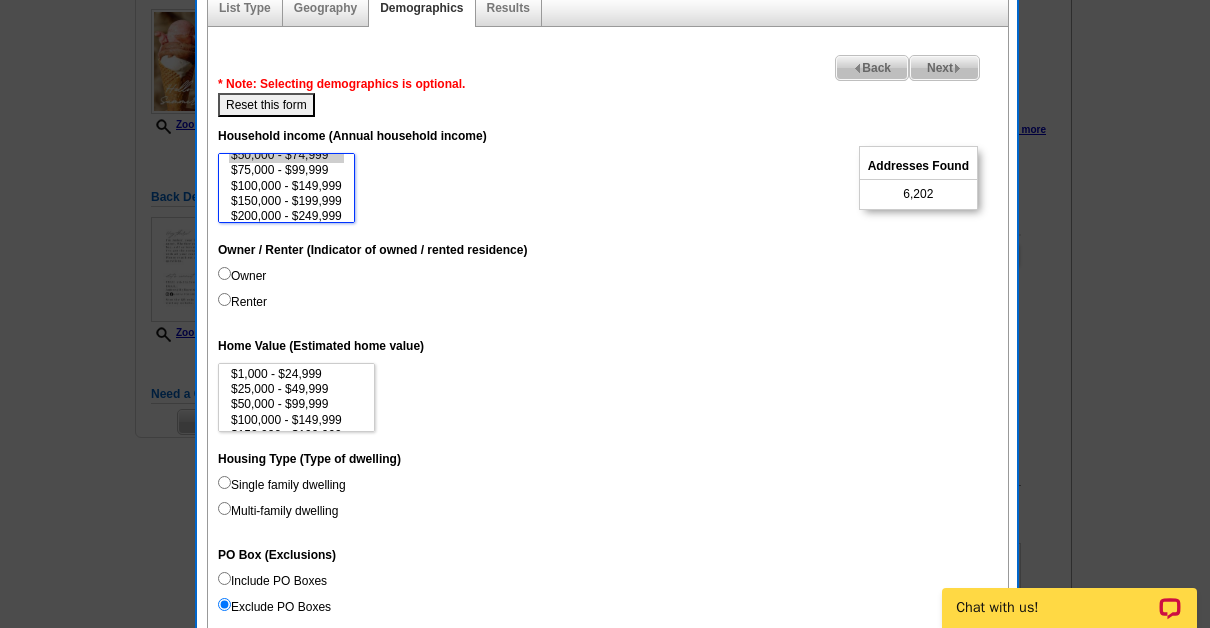 scroll, scrollTop: 279, scrollLeft: 0, axis: vertical 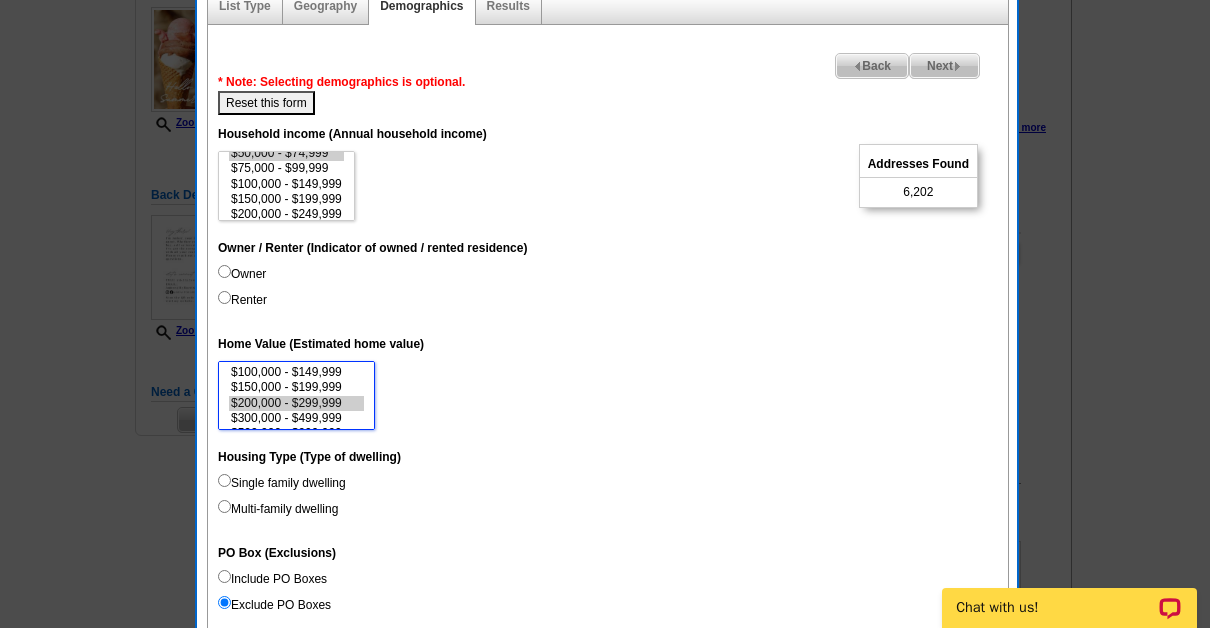 click on "$200,000 - $299,999" at bounding box center (296, 403) 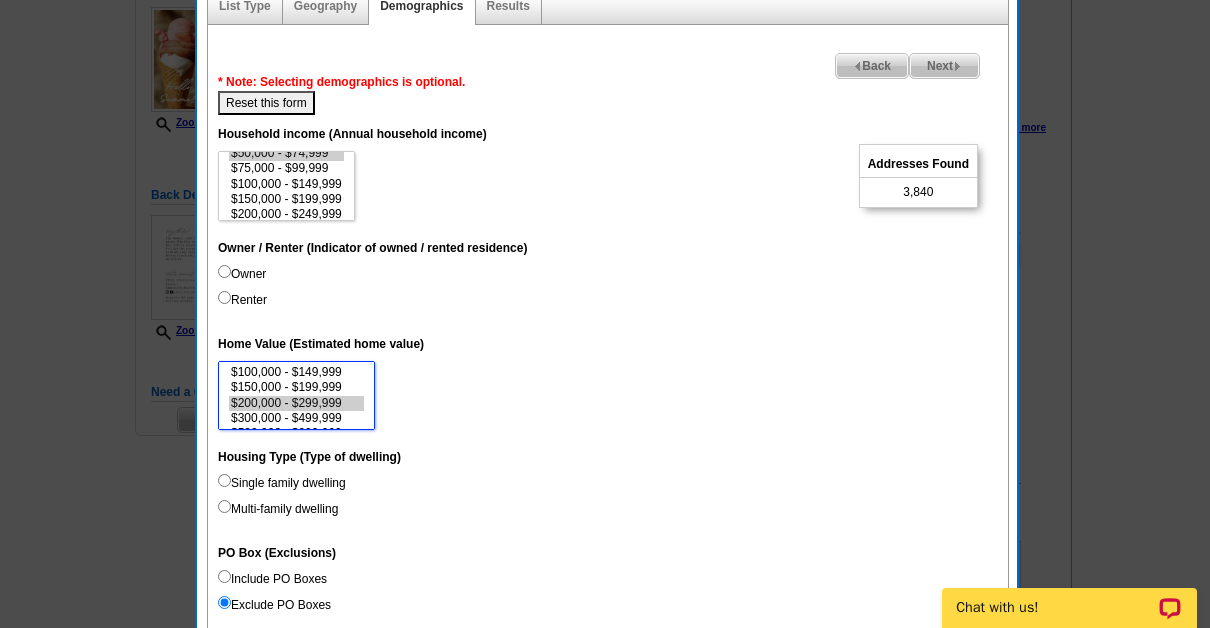 scroll, scrollTop: 86, scrollLeft: 0, axis: vertical 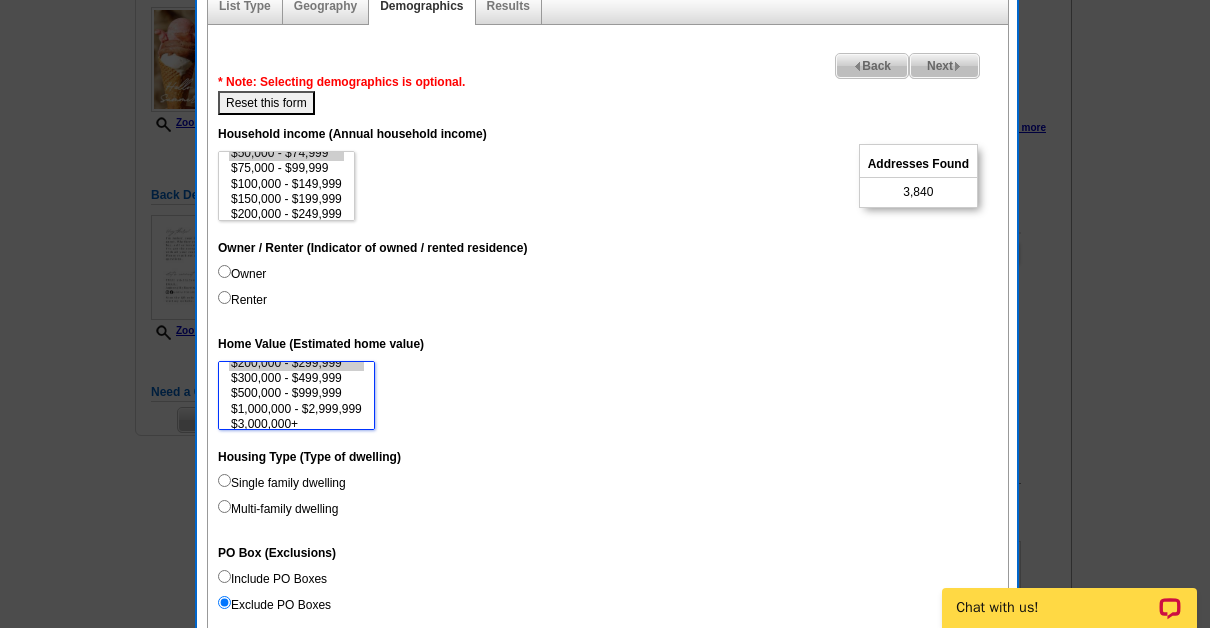 select on "200000-299999" 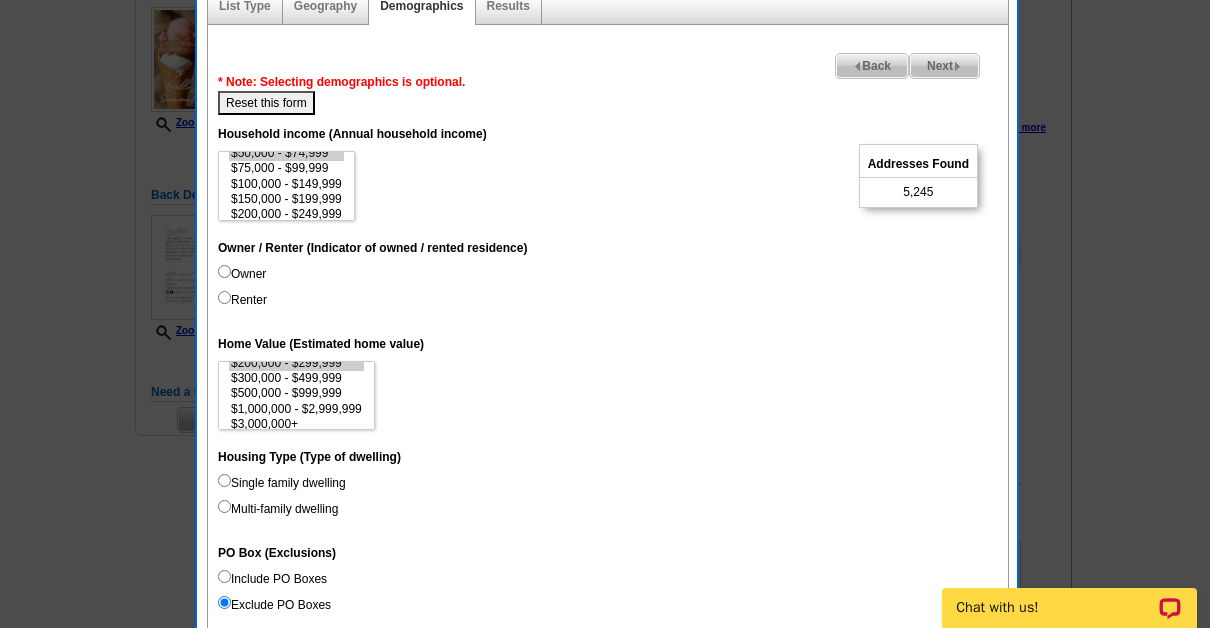 click on "Single family dwelling" at bounding box center (282, 483) 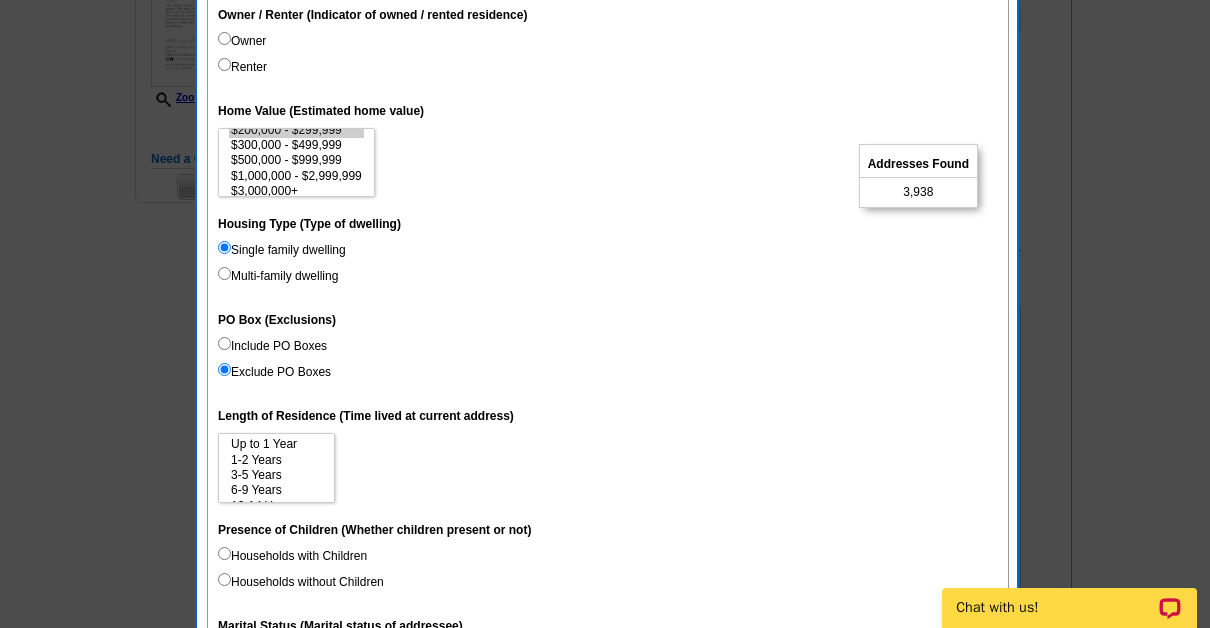 scroll, scrollTop: 513, scrollLeft: 0, axis: vertical 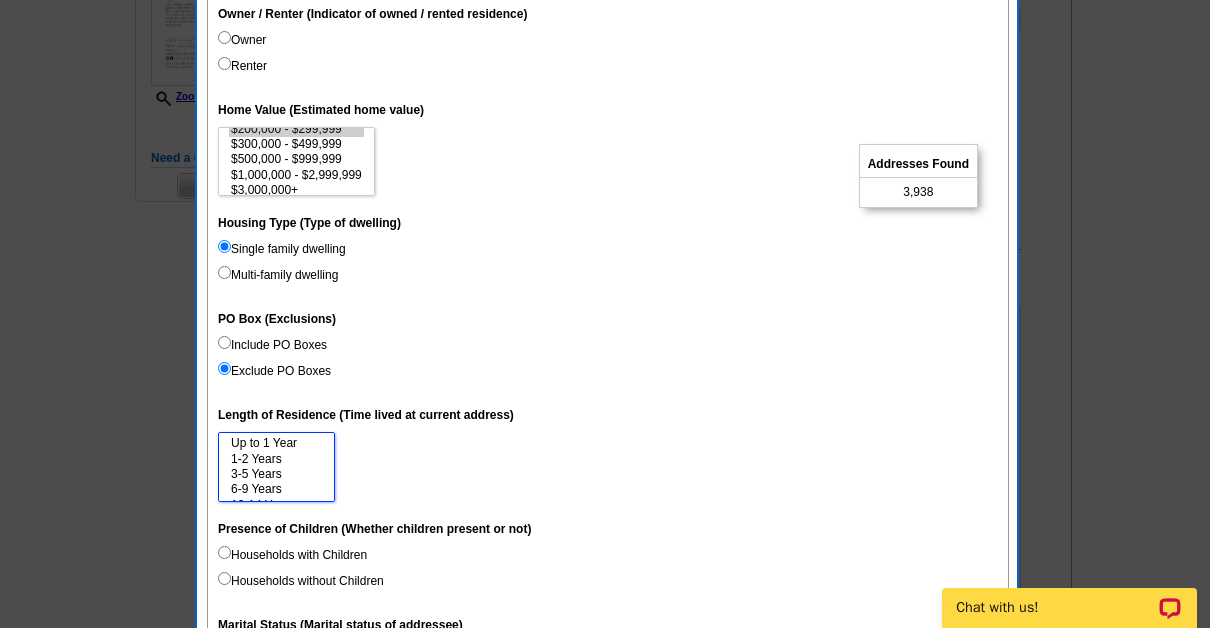 select on "3-5" 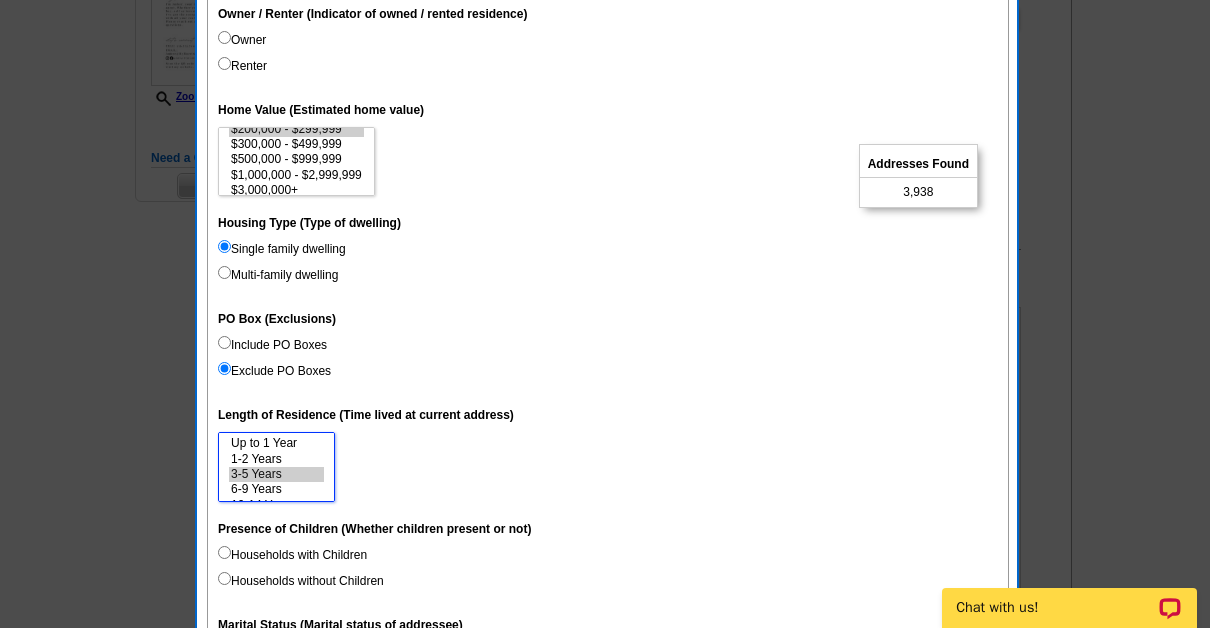 click on "3-5 Years" at bounding box center [276, 474] 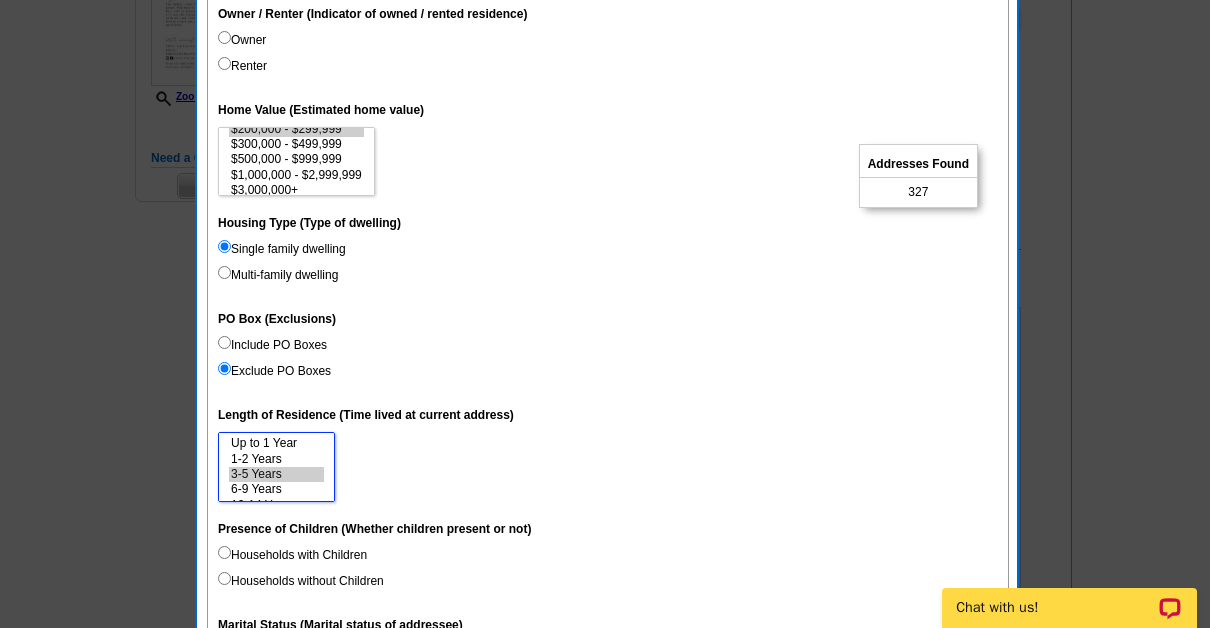 scroll, scrollTop: 30, scrollLeft: 0, axis: vertical 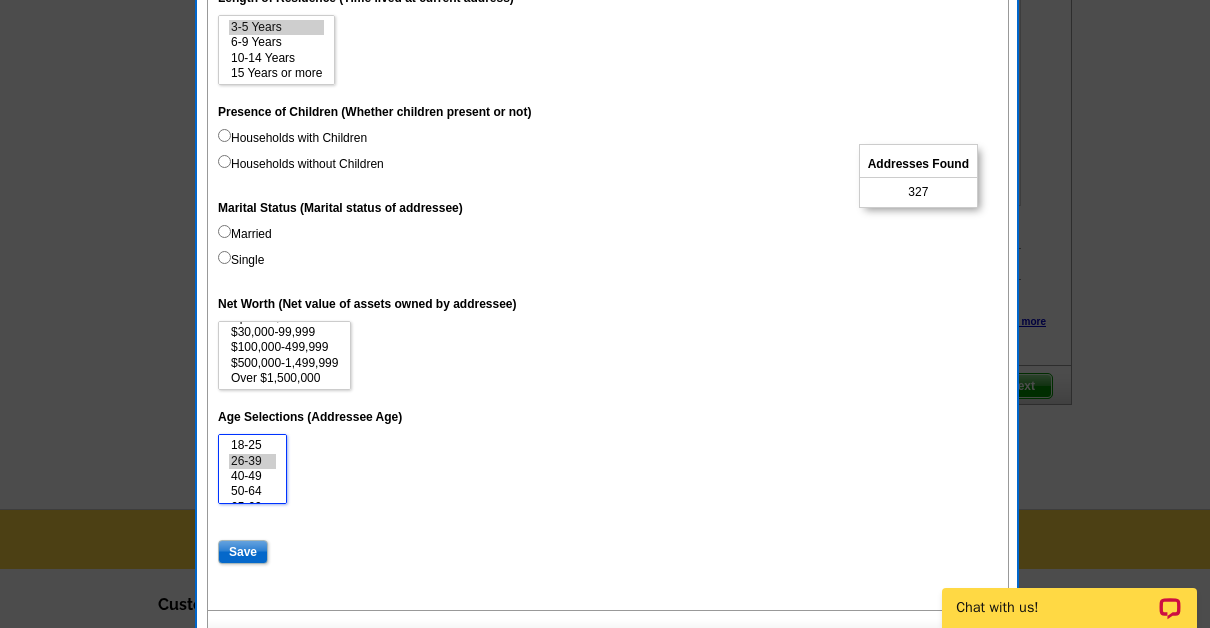 click on "26-39" at bounding box center (252, 461) 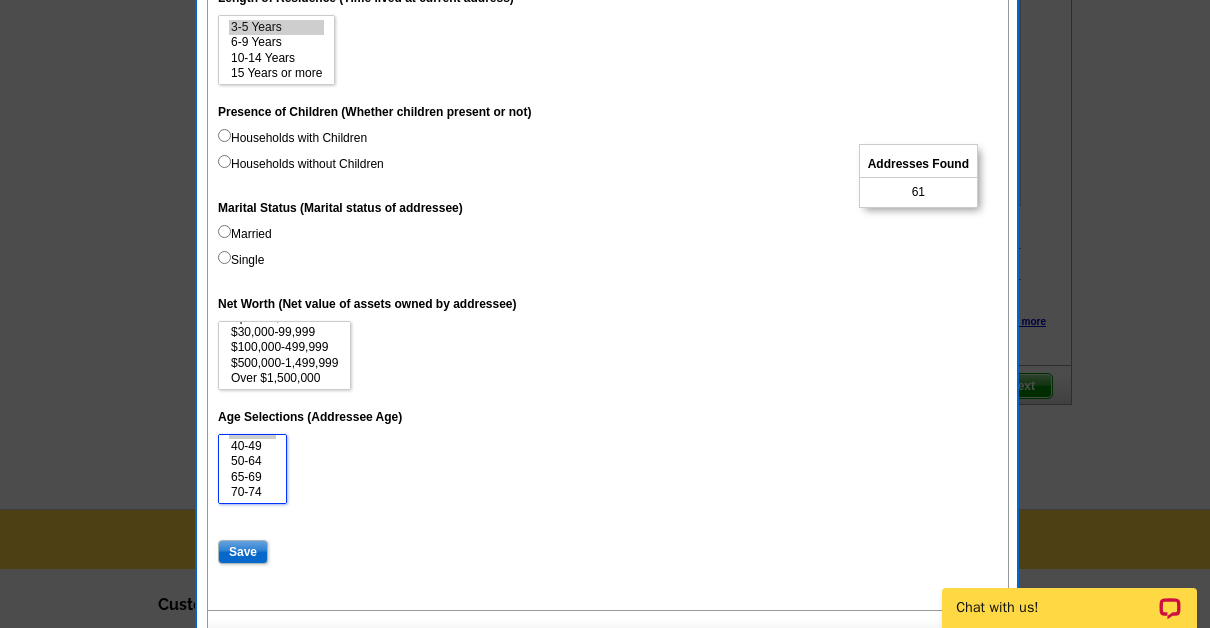 scroll, scrollTop: 40, scrollLeft: 0, axis: vertical 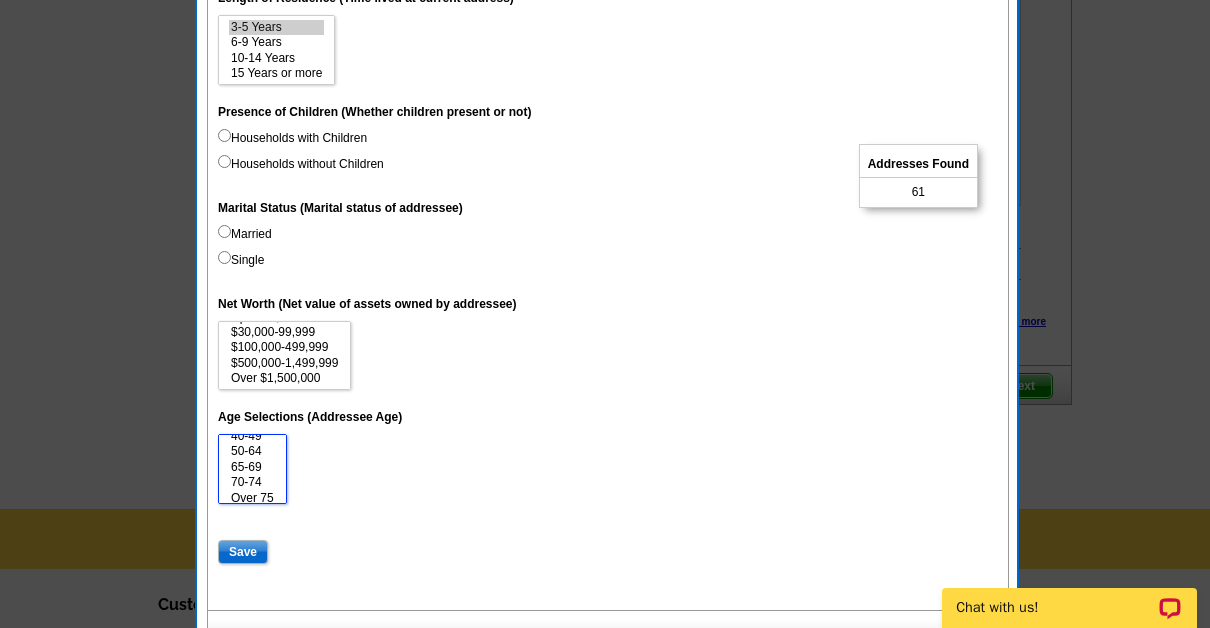select on "26-39" 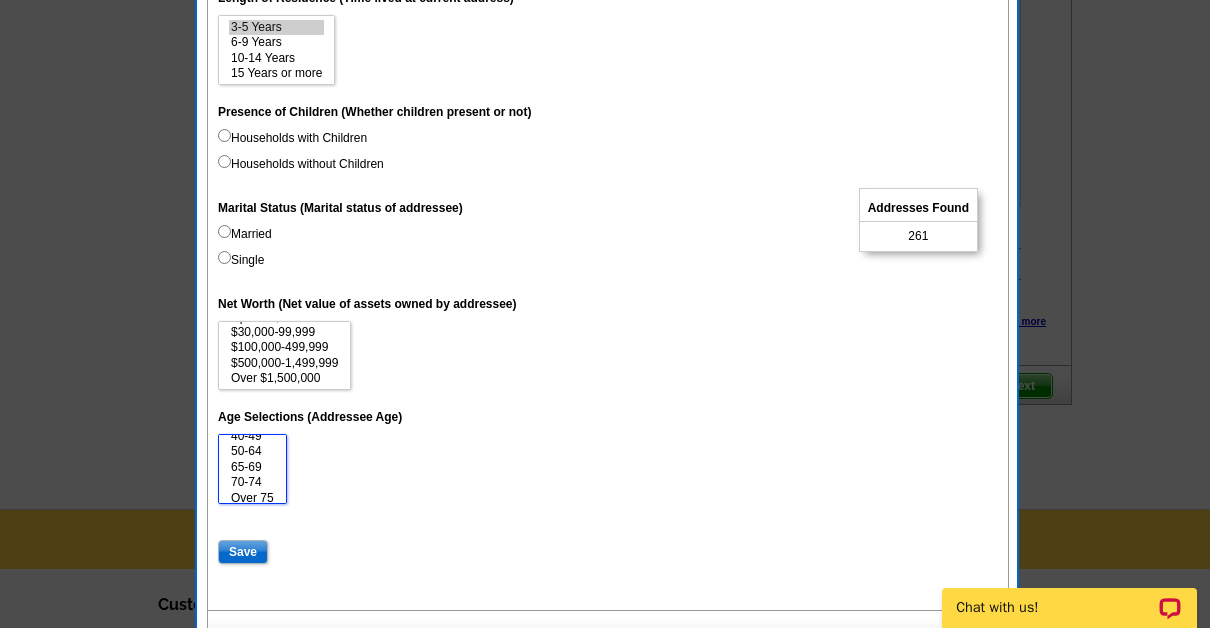 scroll, scrollTop: 987, scrollLeft: 0, axis: vertical 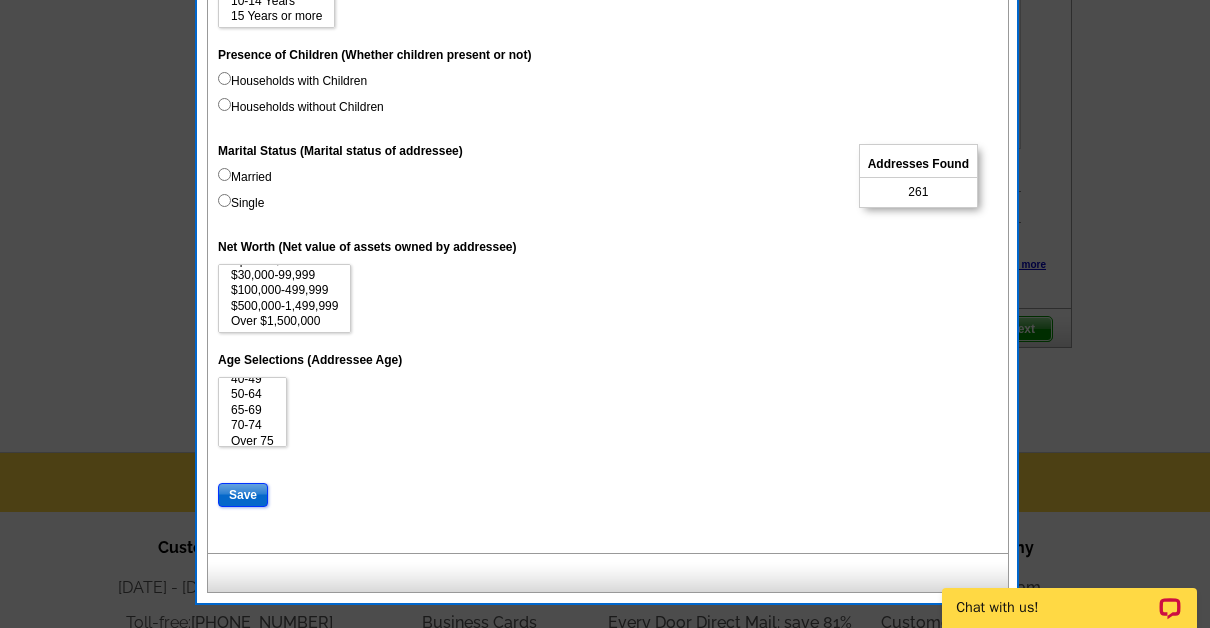 click on "Save" at bounding box center (243, 495) 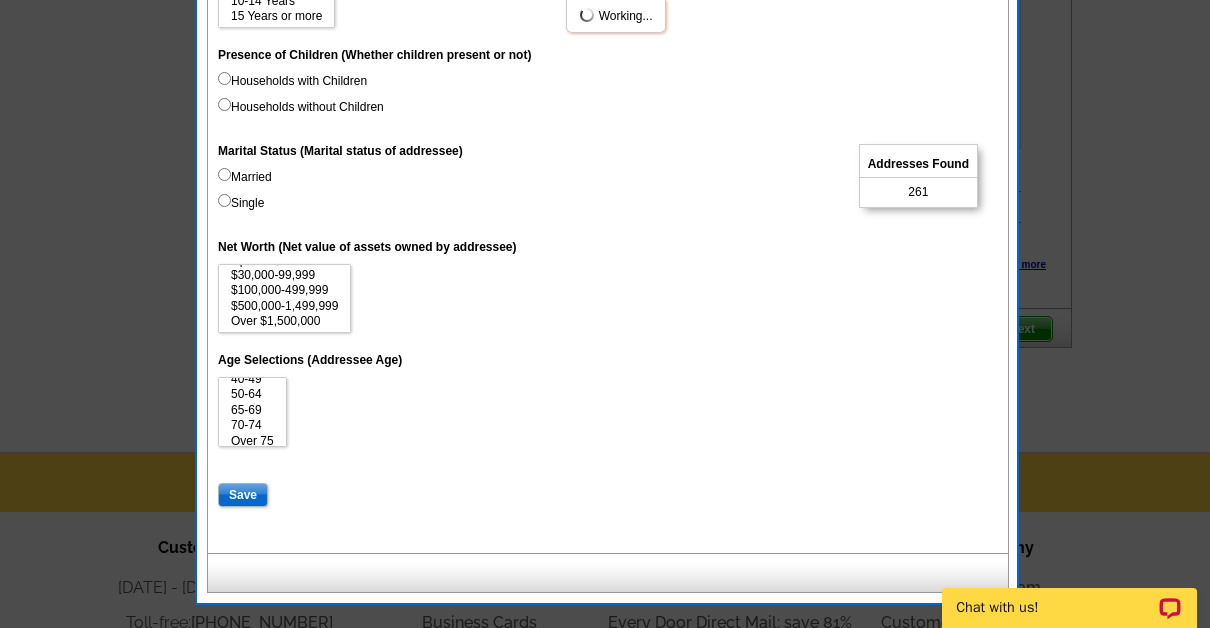 select 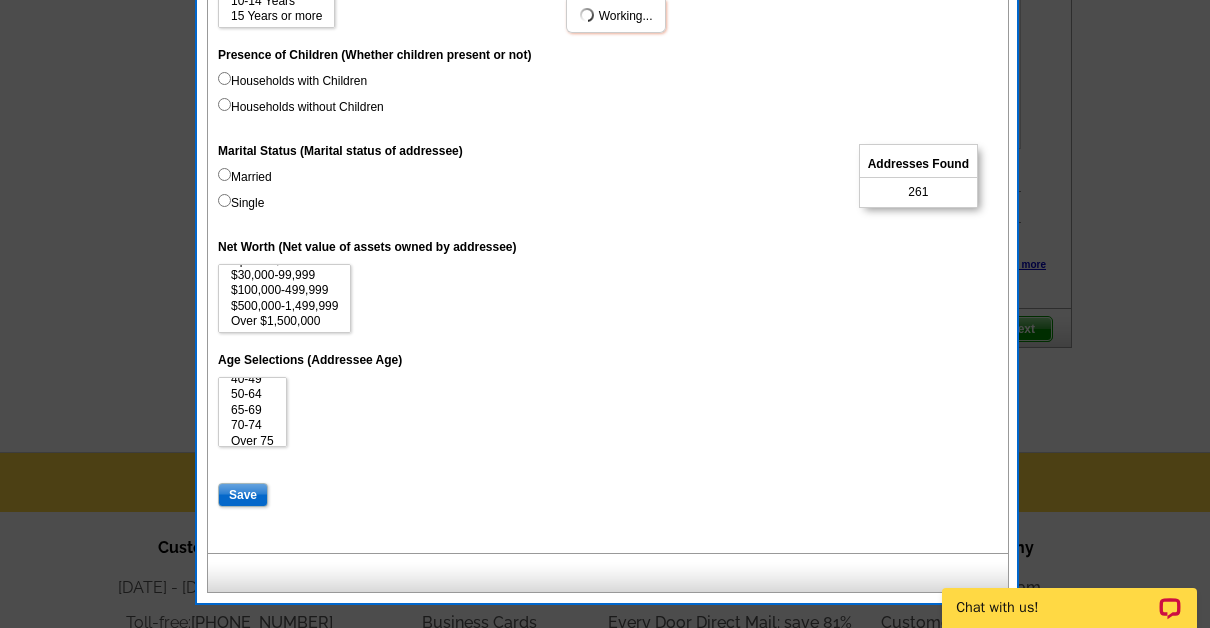 select 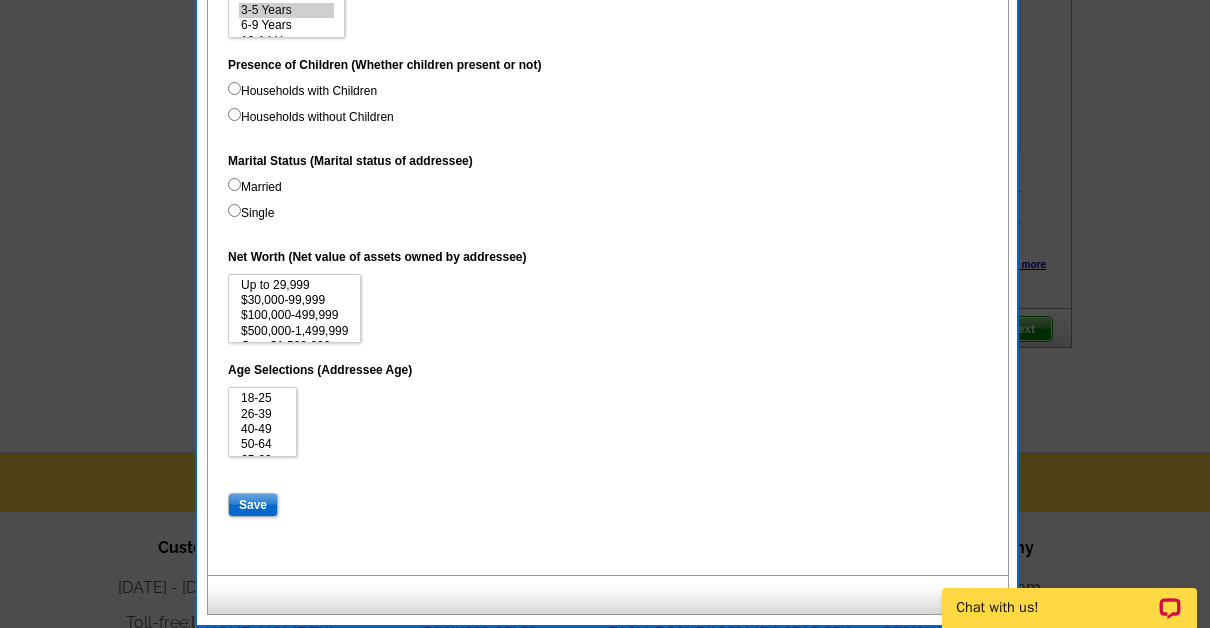scroll, scrollTop: 28, scrollLeft: 0, axis: vertical 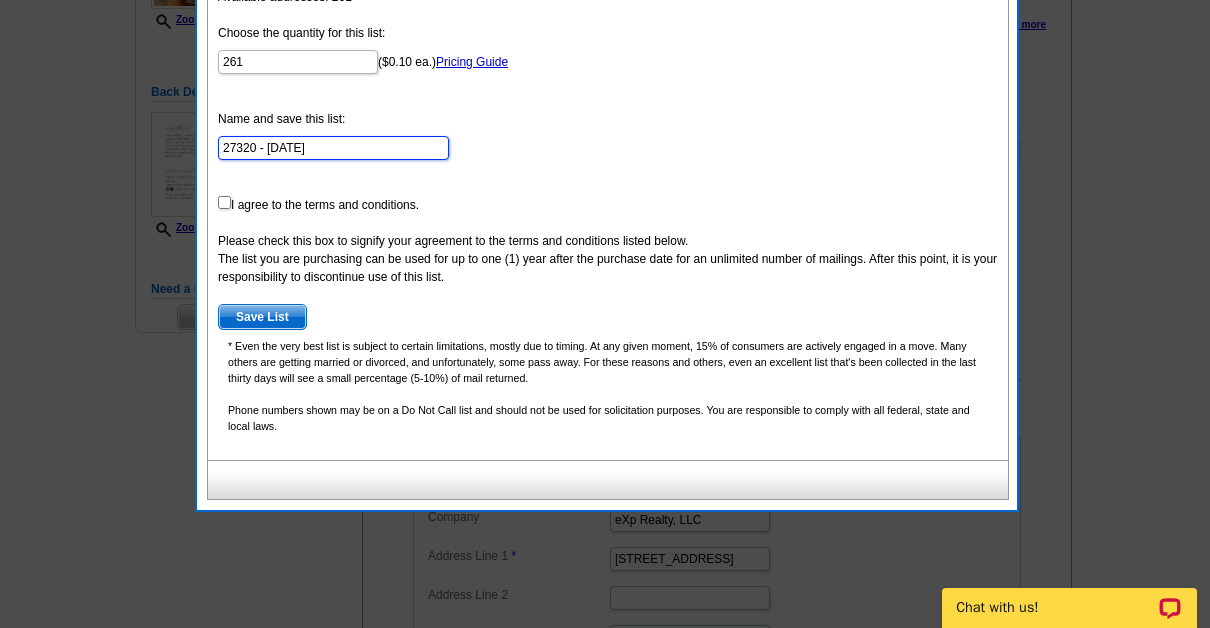 click on "27320 - Jul 11" at bounding box center [333, 148] 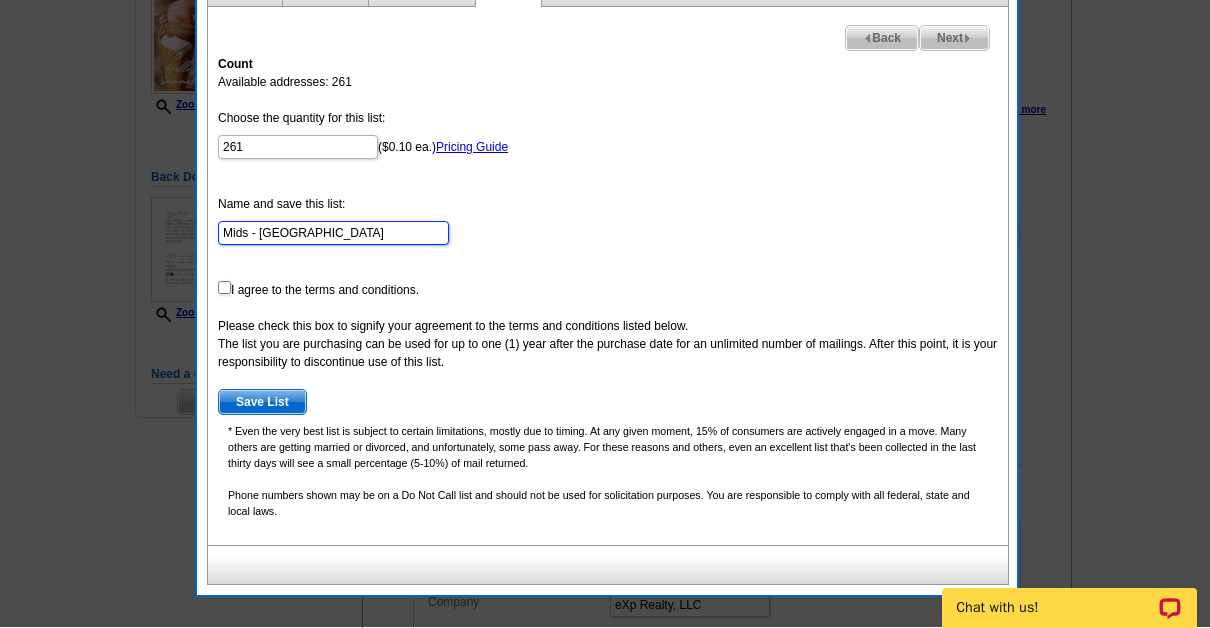 scroll, scrollTop: 296, scrollLeft: 0, axis: vertical 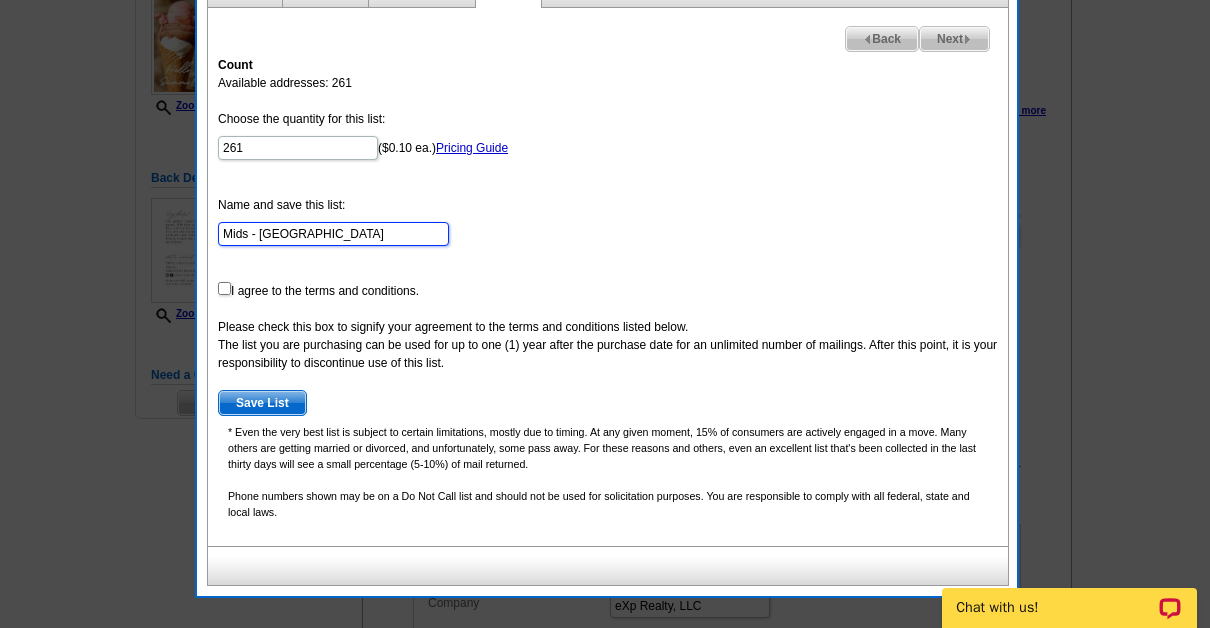 type on "Mids - [GEOGRAPHIC_DATA]" 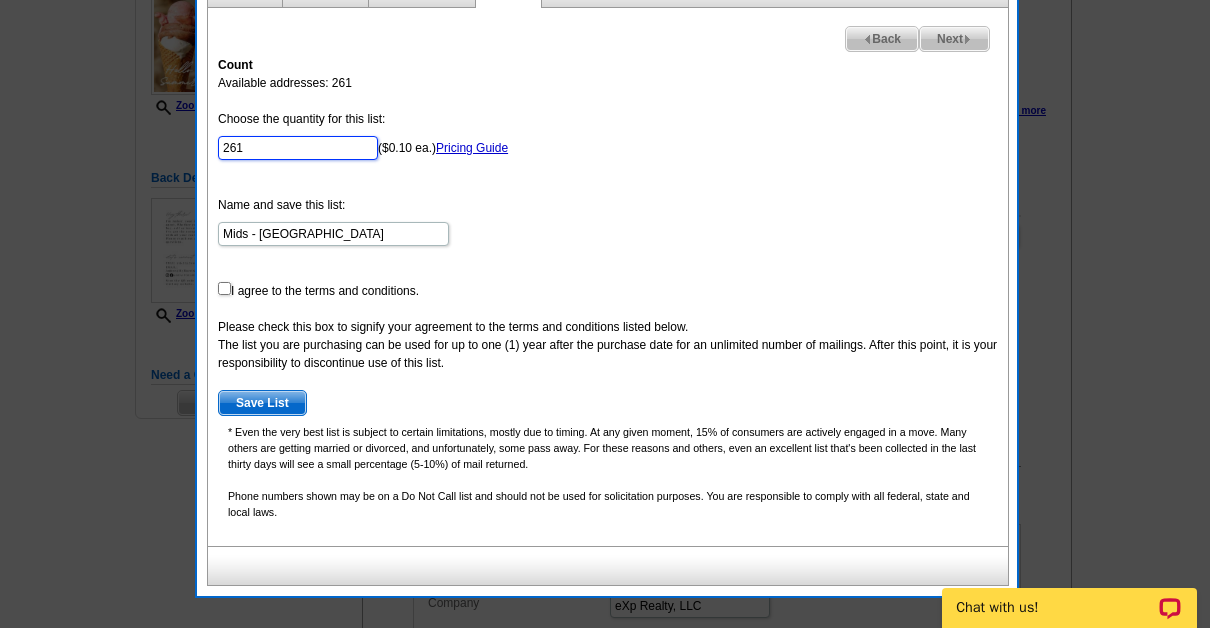 click on "261" at bounding box center [298, 148] 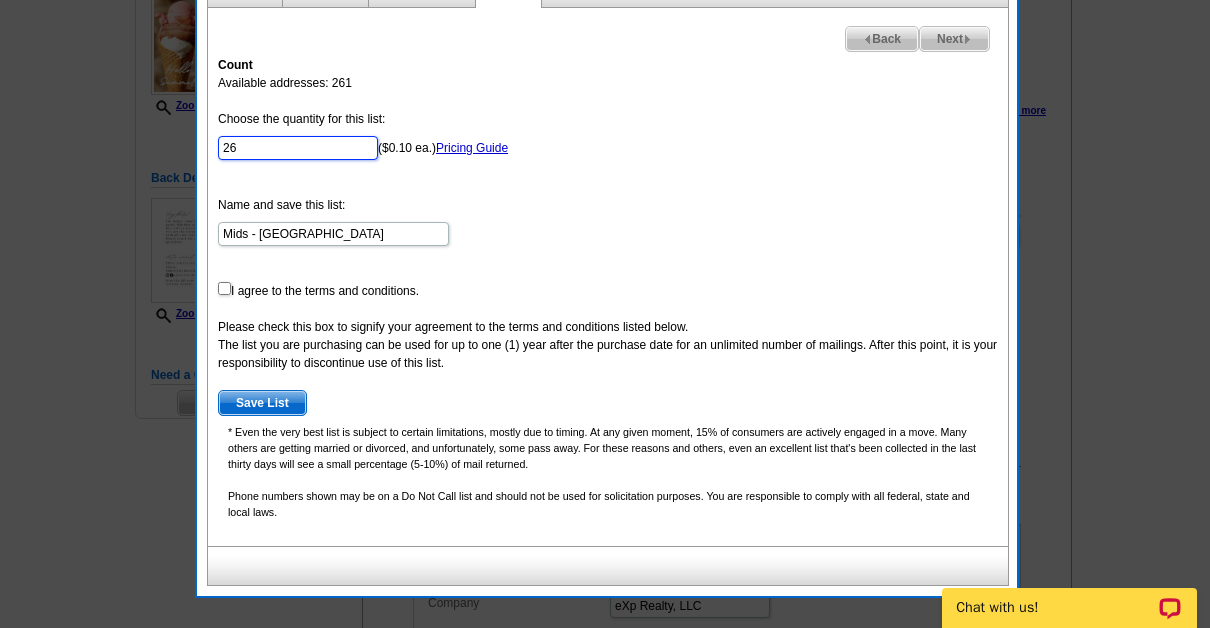 type on "2" 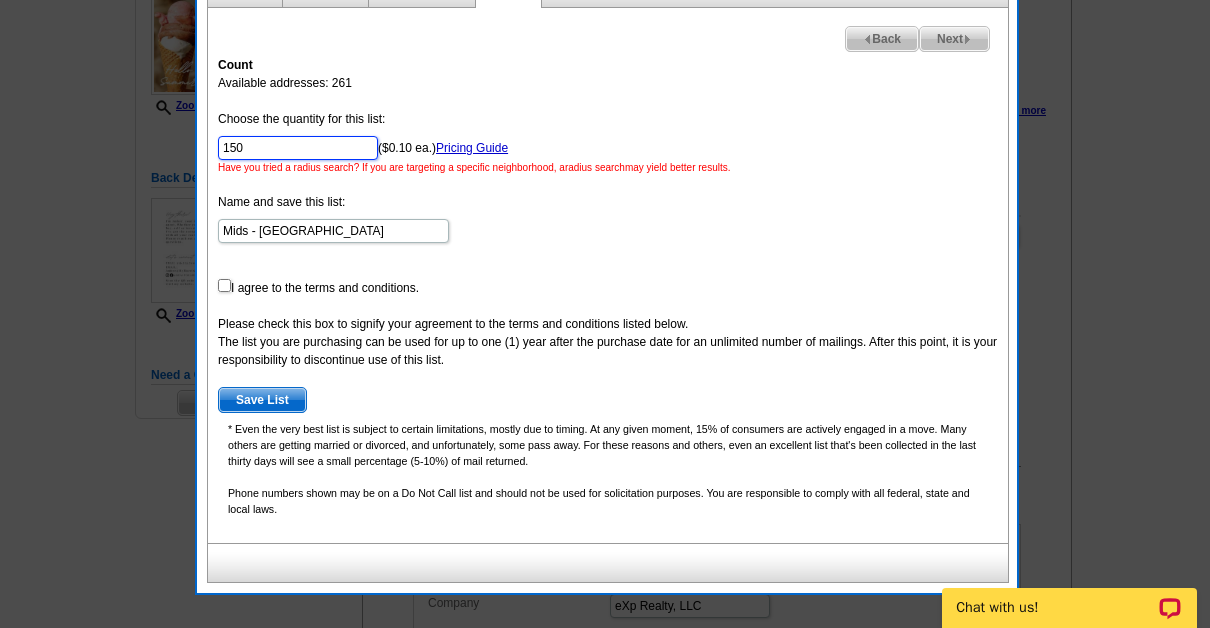 type on "150" 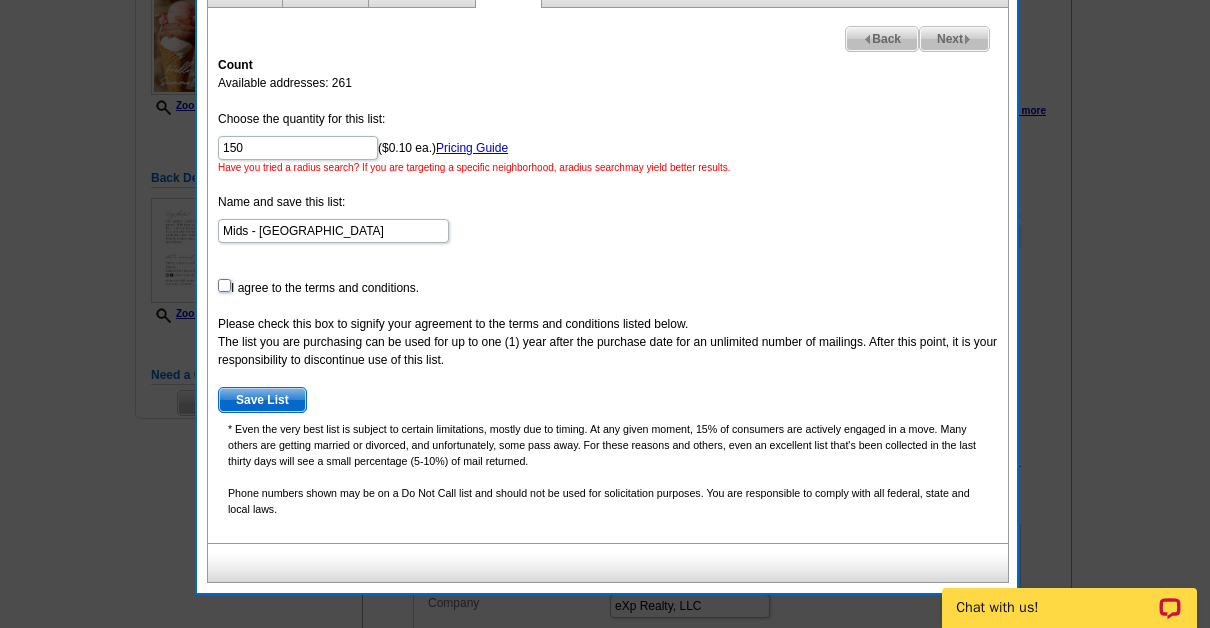 click at bounding box center [224, 285] 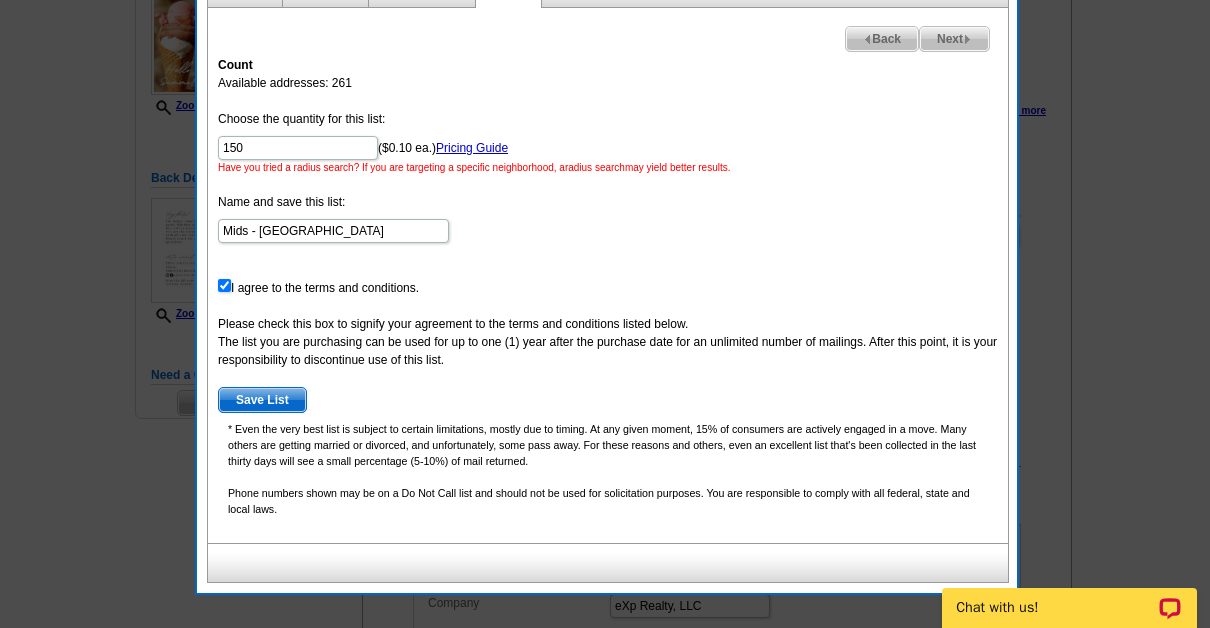 click on "Save List" at bounding box center [262, 400] 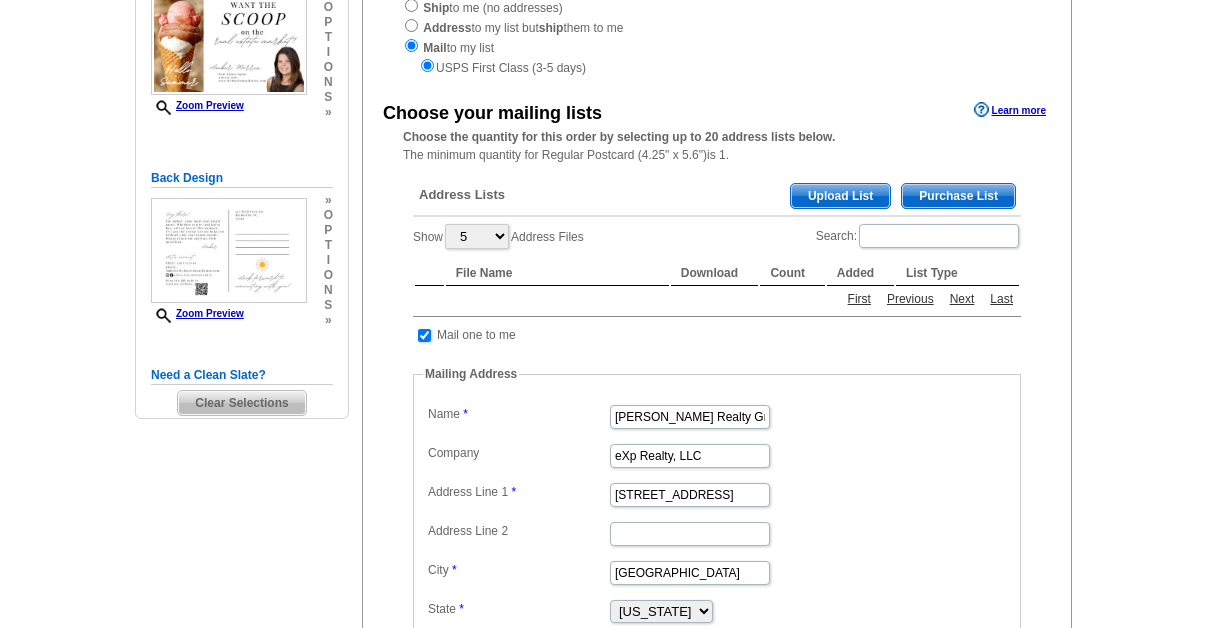 scroll, scrollTop: 296, scrollLeft: 0, axis: vertical 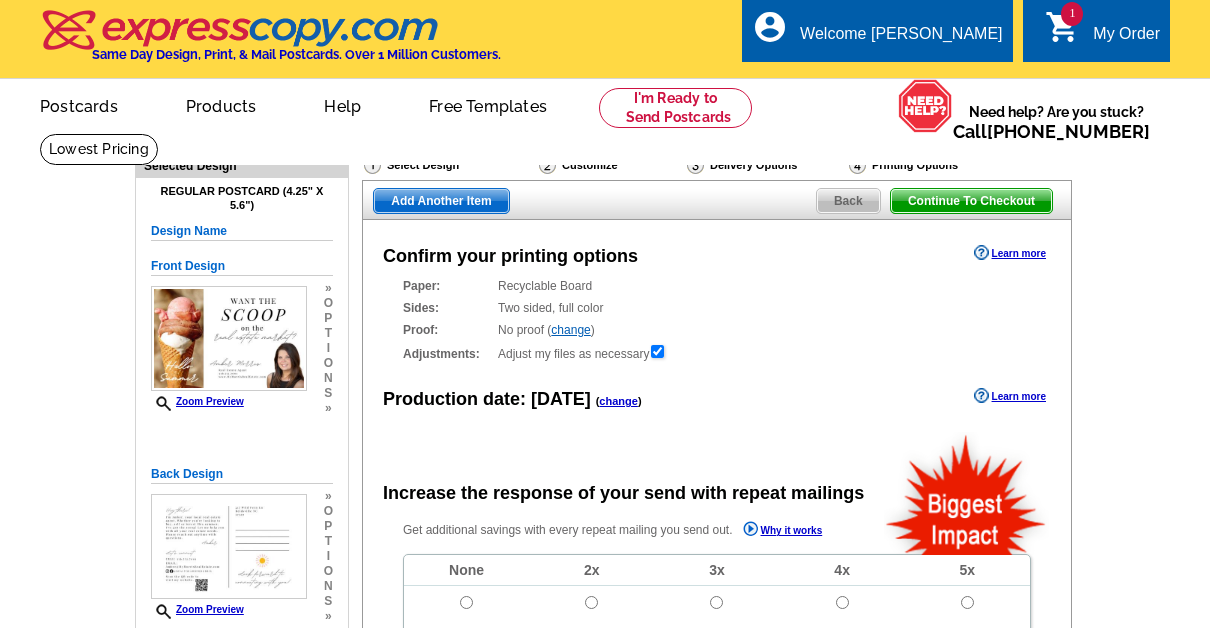 radio on "false" 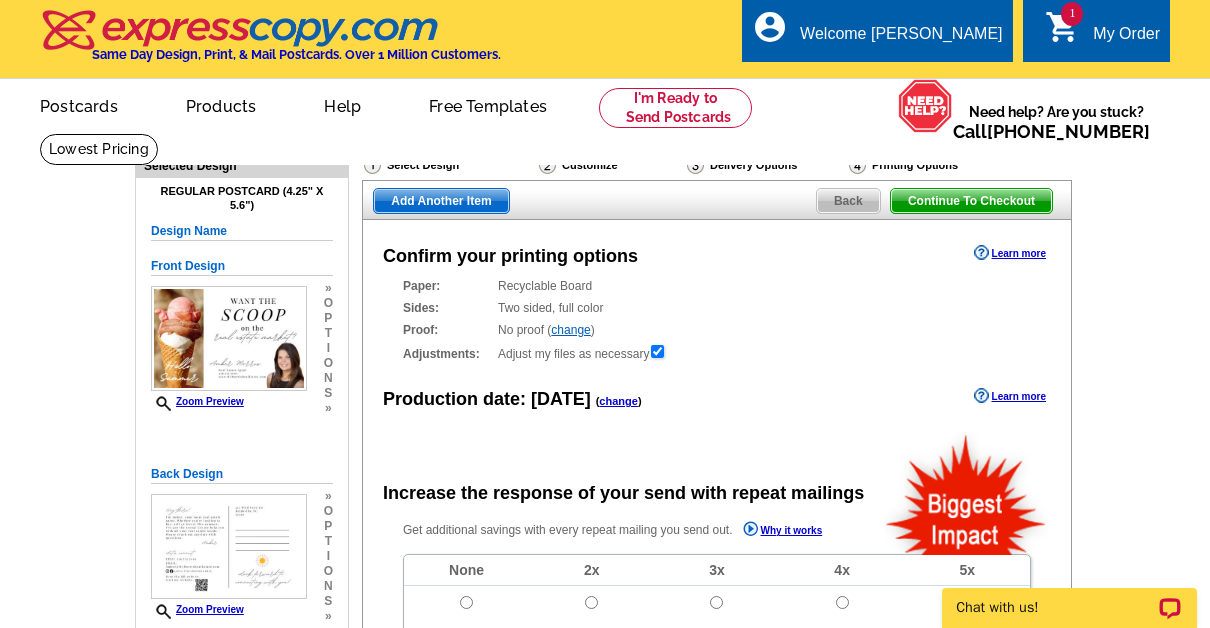 scroll, scrollTop: 0, scrollLeft: 0, axis: both 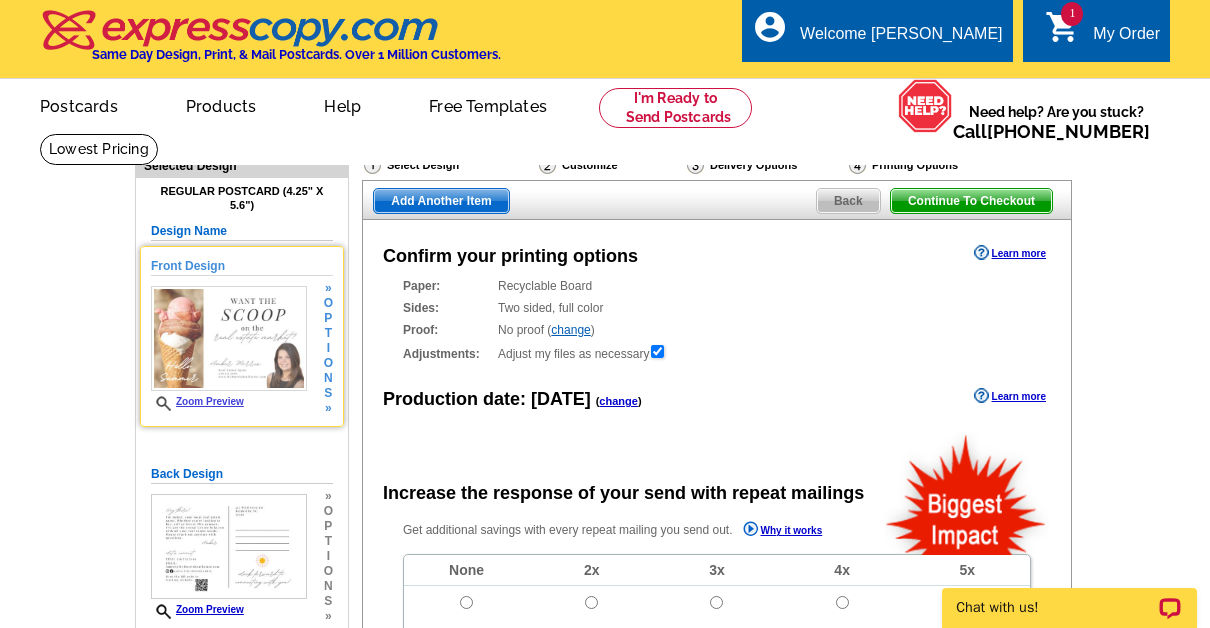 click at bounding box center [229, 339] 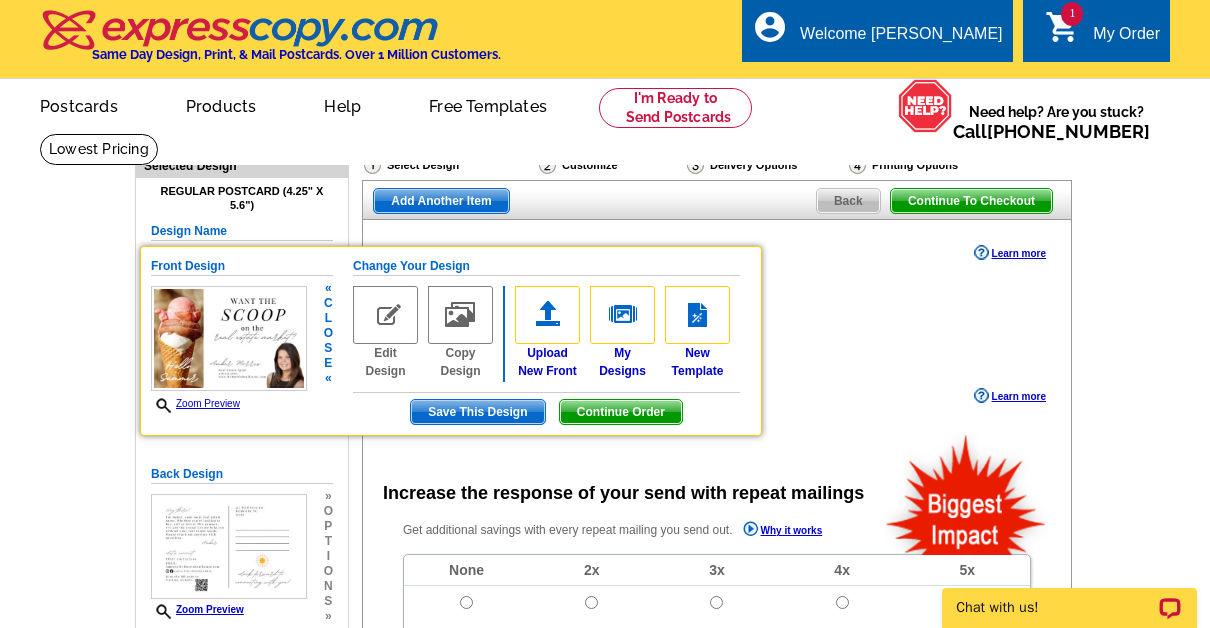 click on "Zoom Preview" at bounding box center (195, 403) 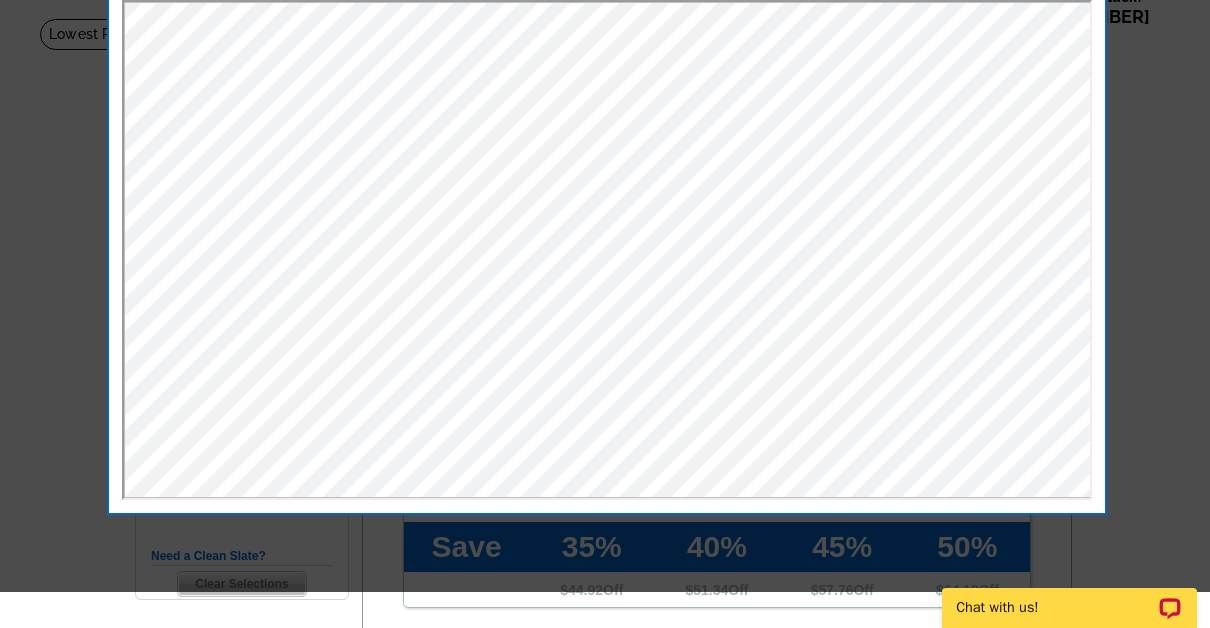 scroll, scrollTop: 0, scrollLeft: 0, axis: both 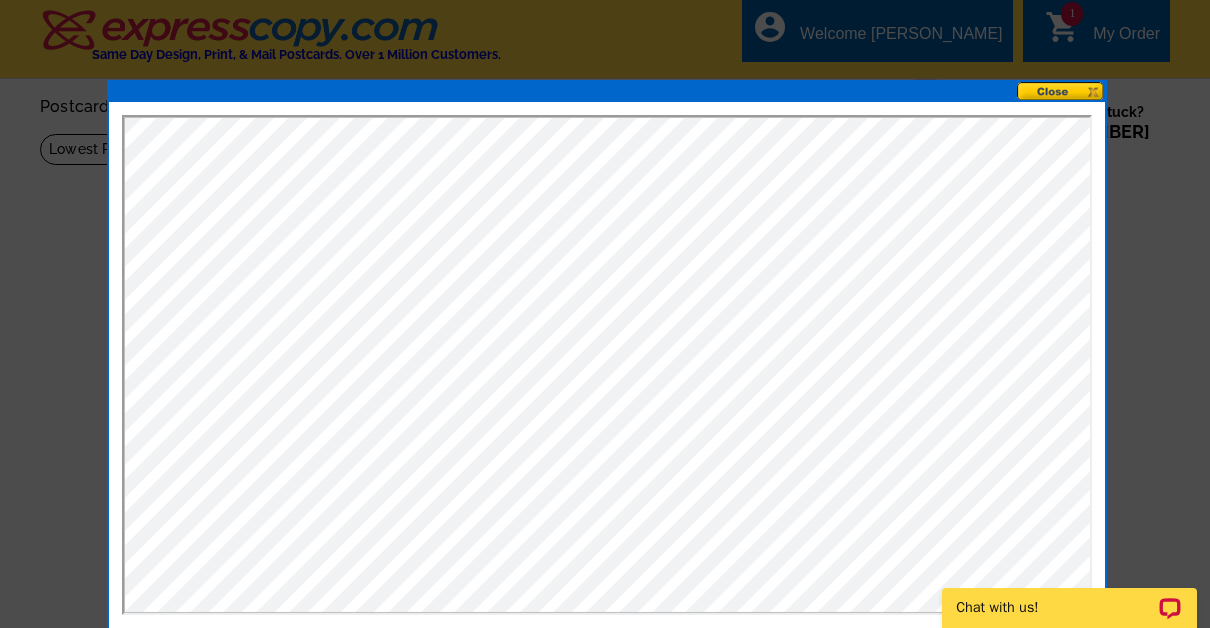 click at bounding box center [1061, 91] 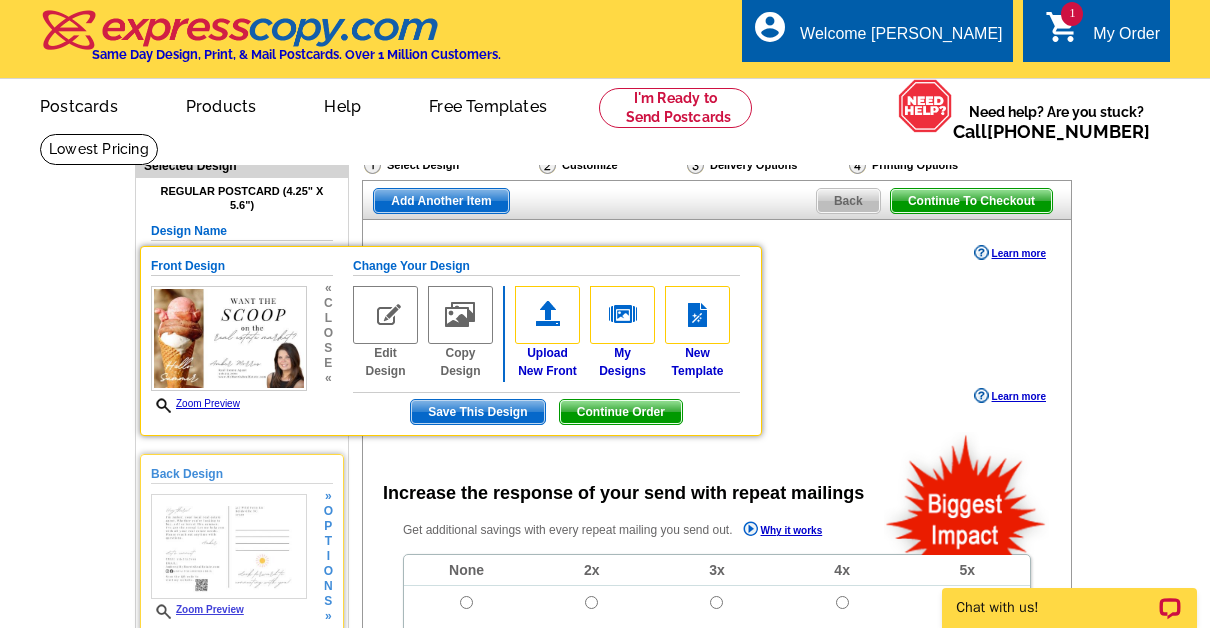 click on "Zoom Preview" at bounding box center [197, 609] 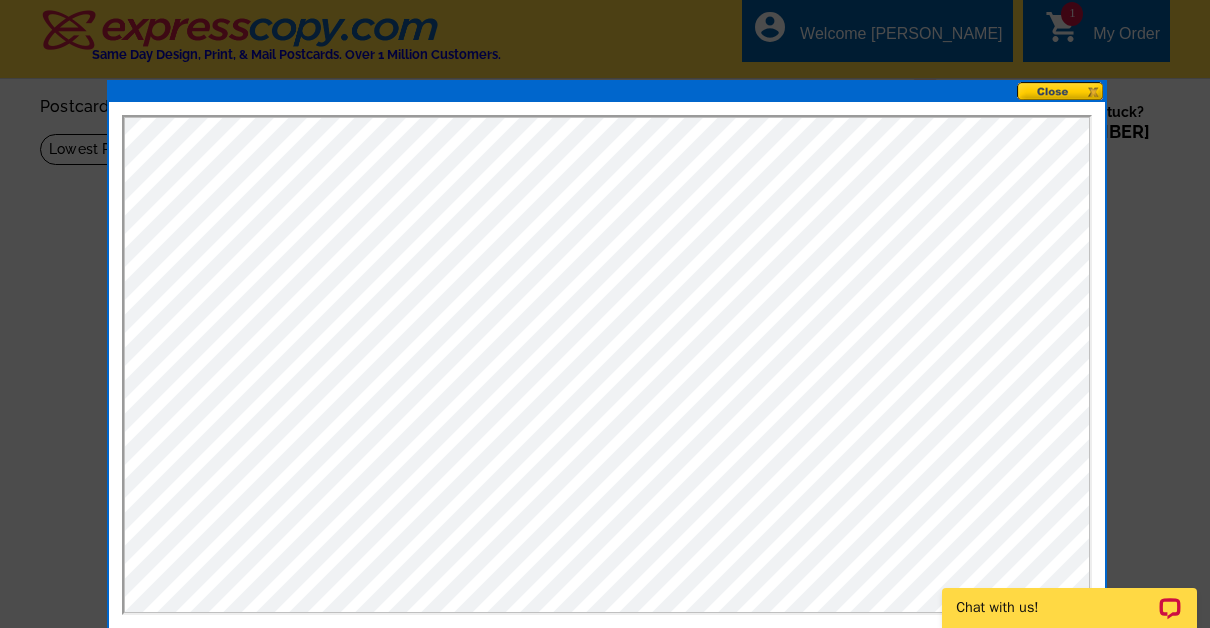 scroll, scrollTop: 0, scrollLeft: 0, axis: both 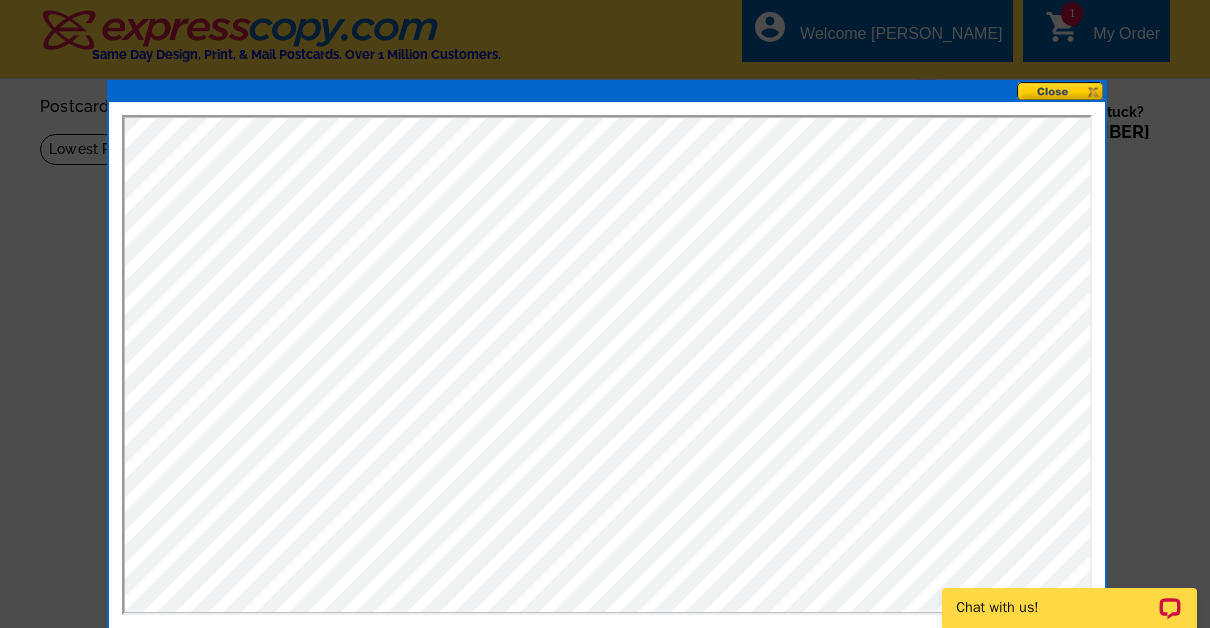 click at bounding box center (1061, 91) 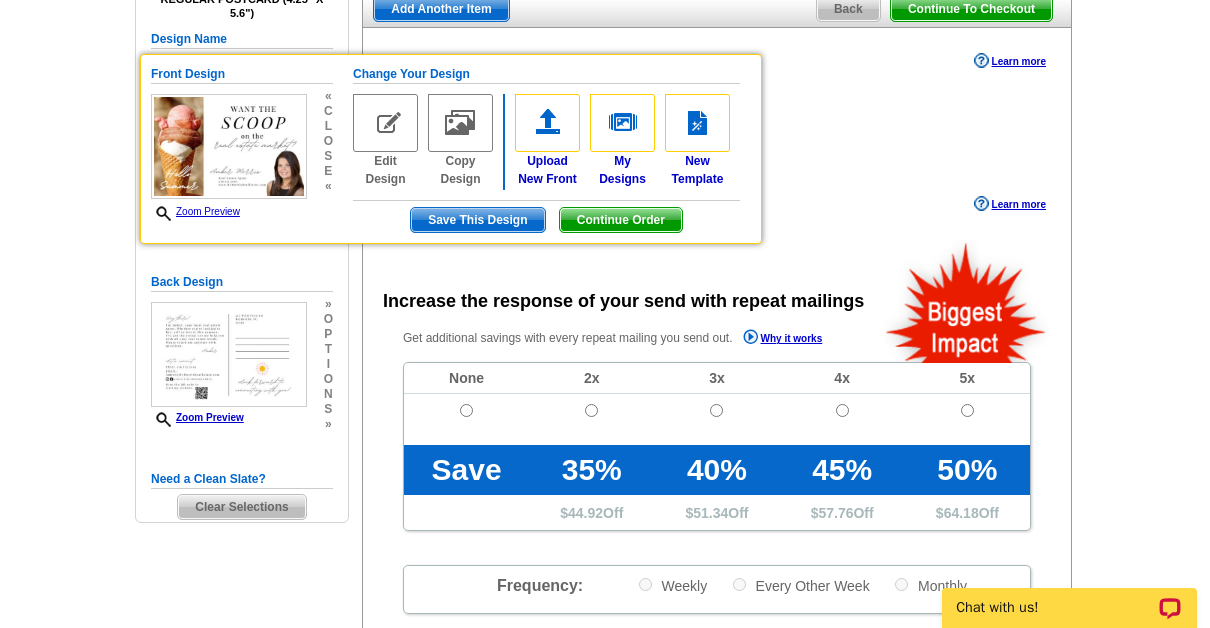 scroll, scrollTop: 220, scrollLeft: 0, axis: vertical 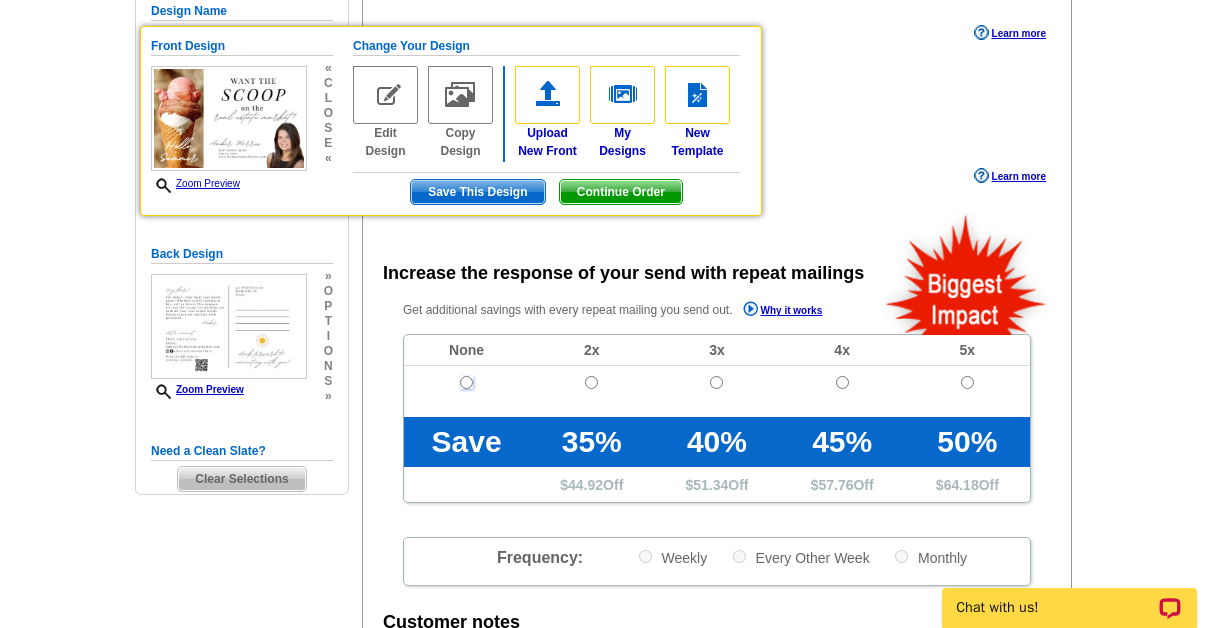 click at bounding box center [466, 382] 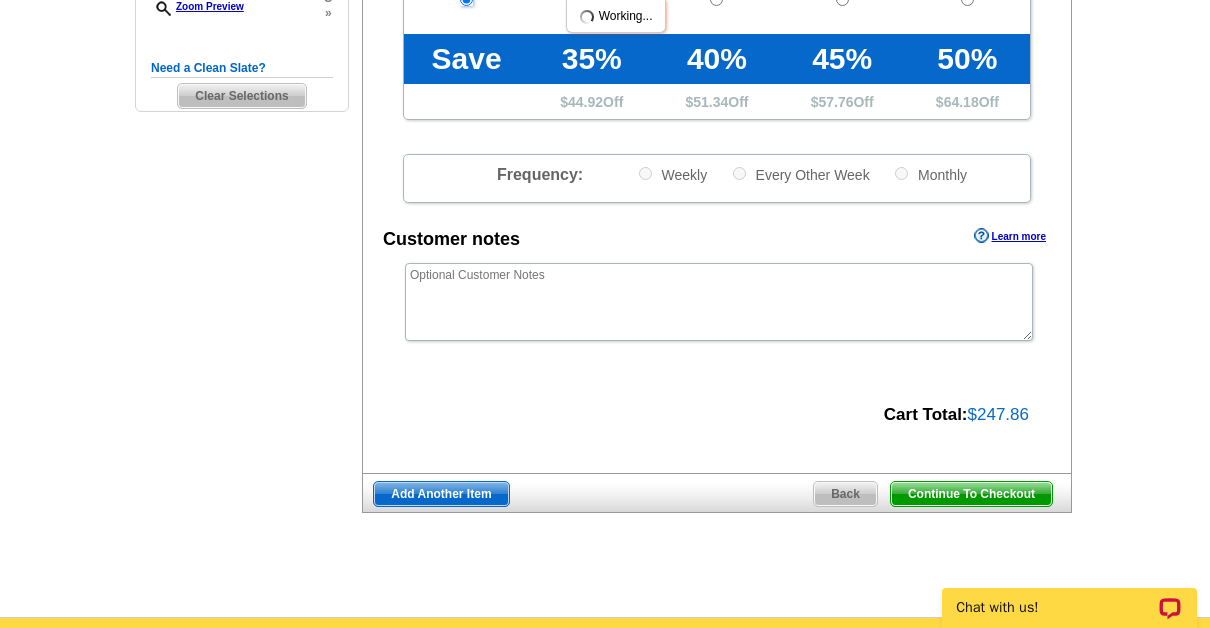 scroll, scrollTop: 633, scrollLeft: 0, axis: vertical 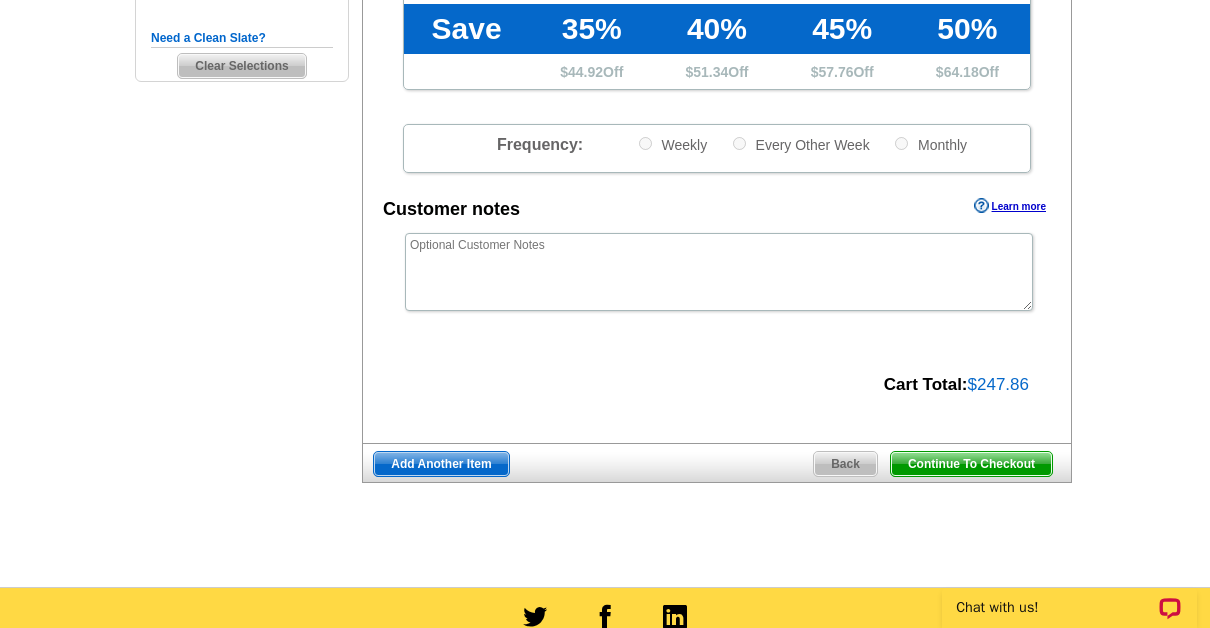 click on "Continue To Checkout" at bounding box center [971, 464] 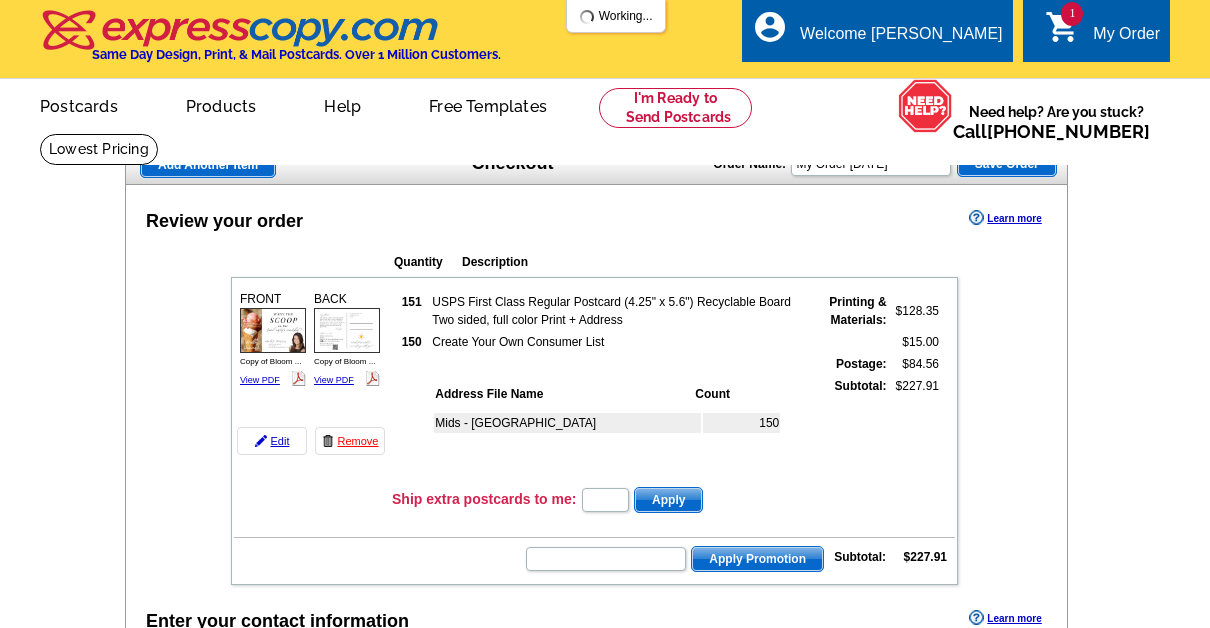 scroll, scrollTop: 0, scrollLeft: 0, axis: both 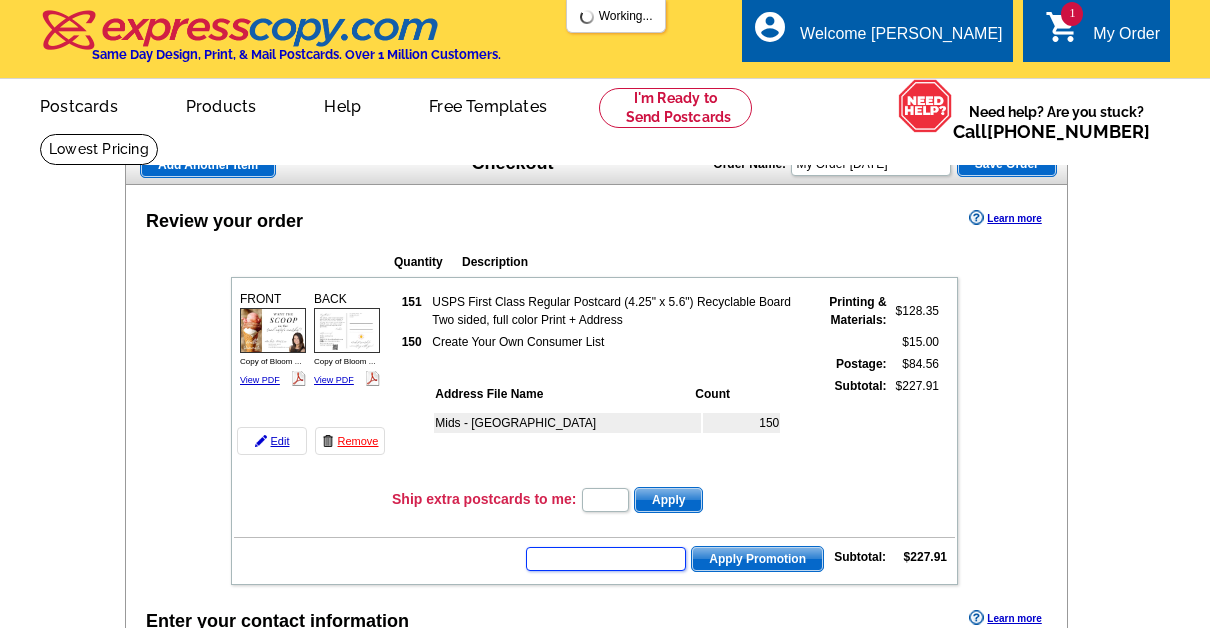 click at bounding box center (606, 559) 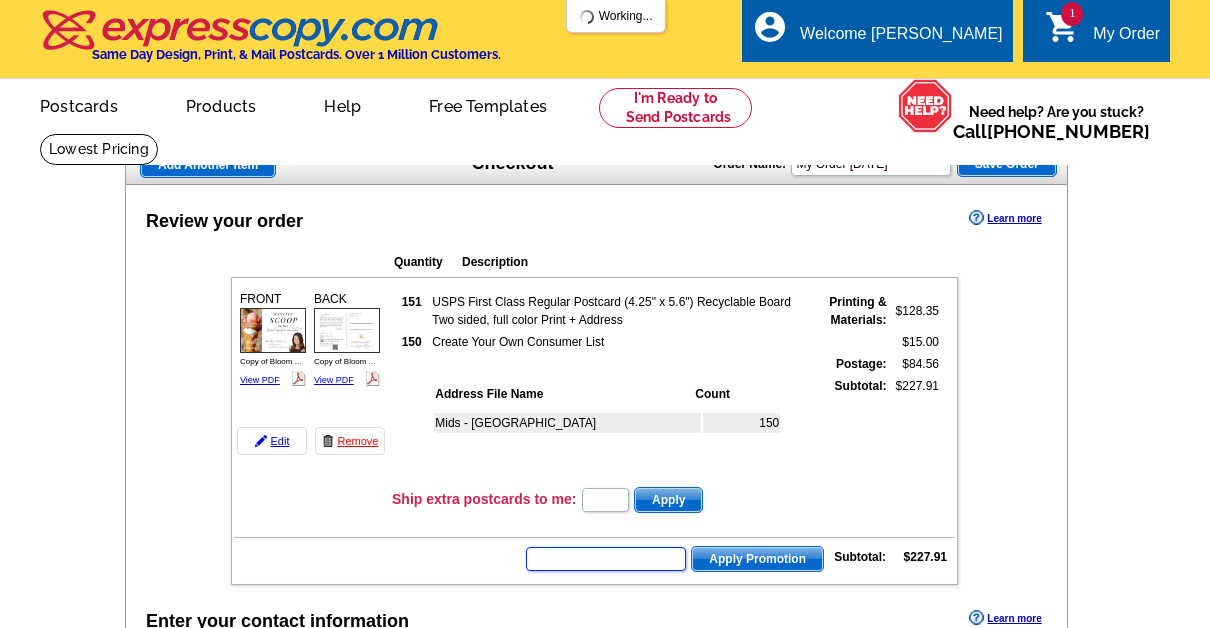 click at bounding box center (606, 559) 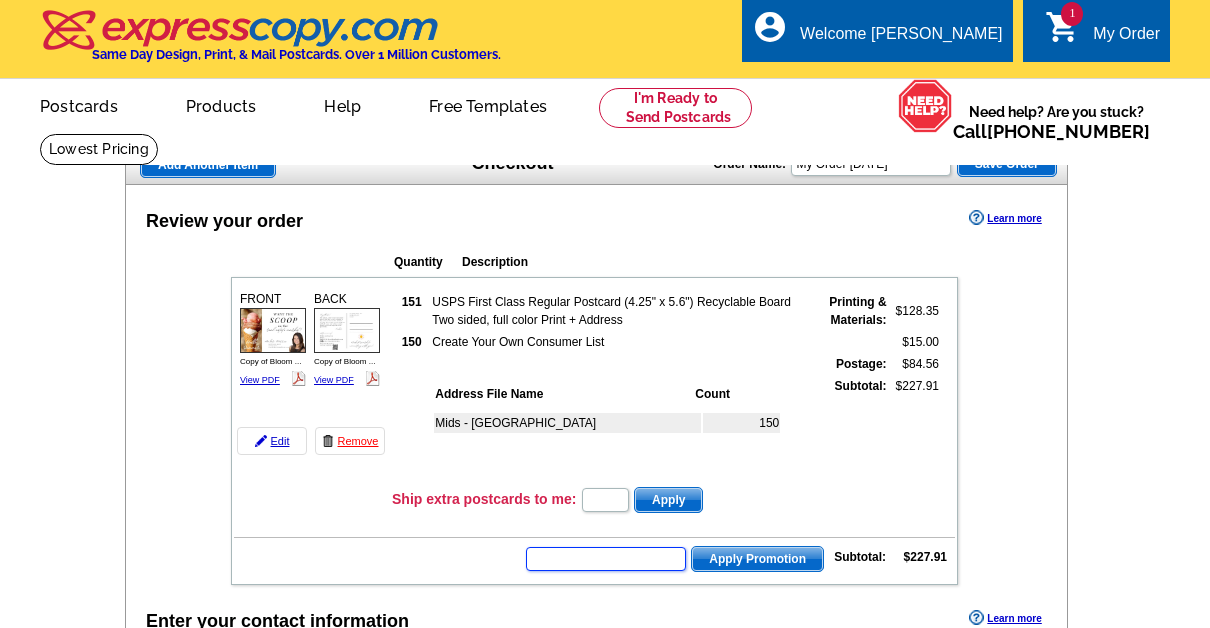 click at bounding box center (606, 559) 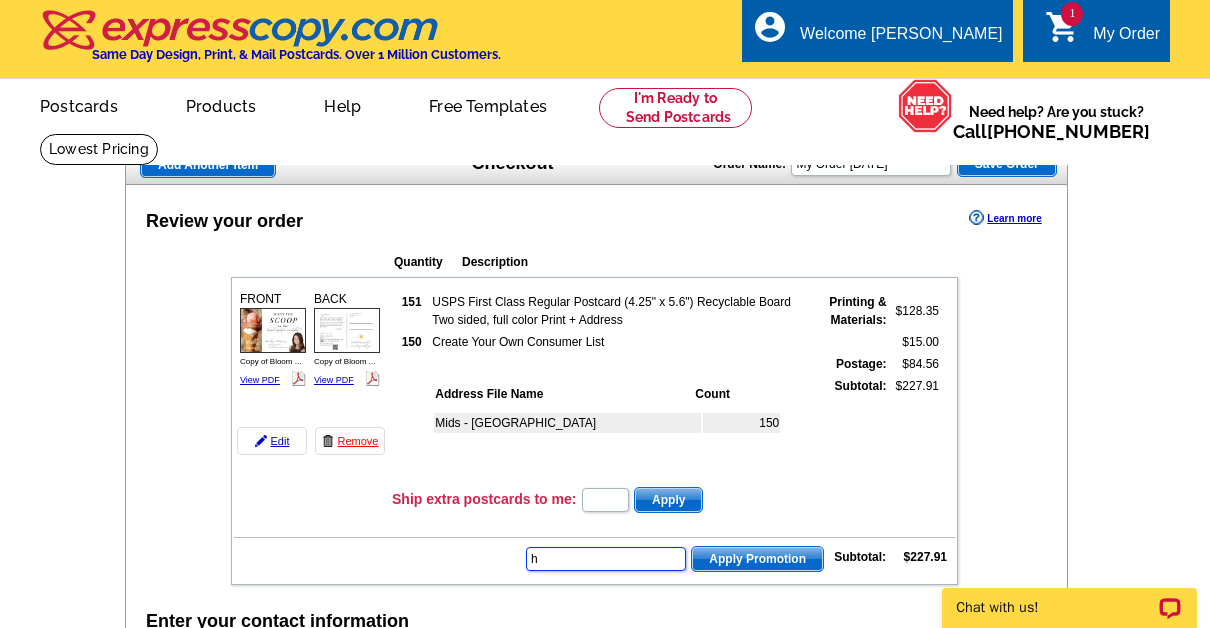 scroll, scrollTop: 0, scrollLeft: 0, axis: both 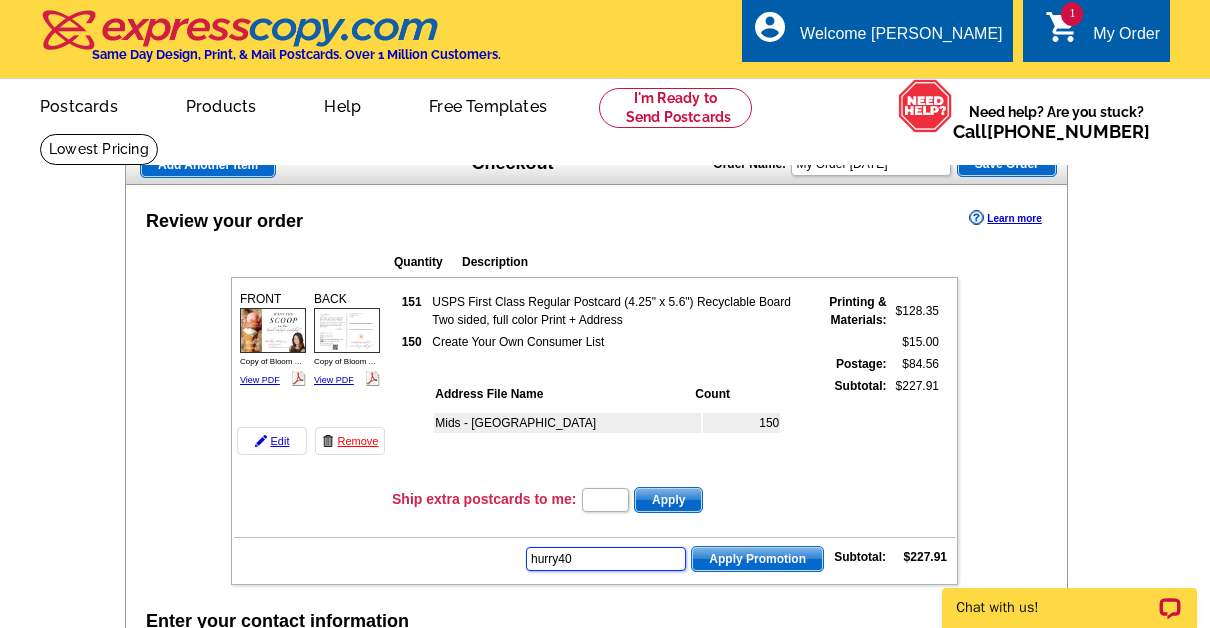 type on "hurry40" 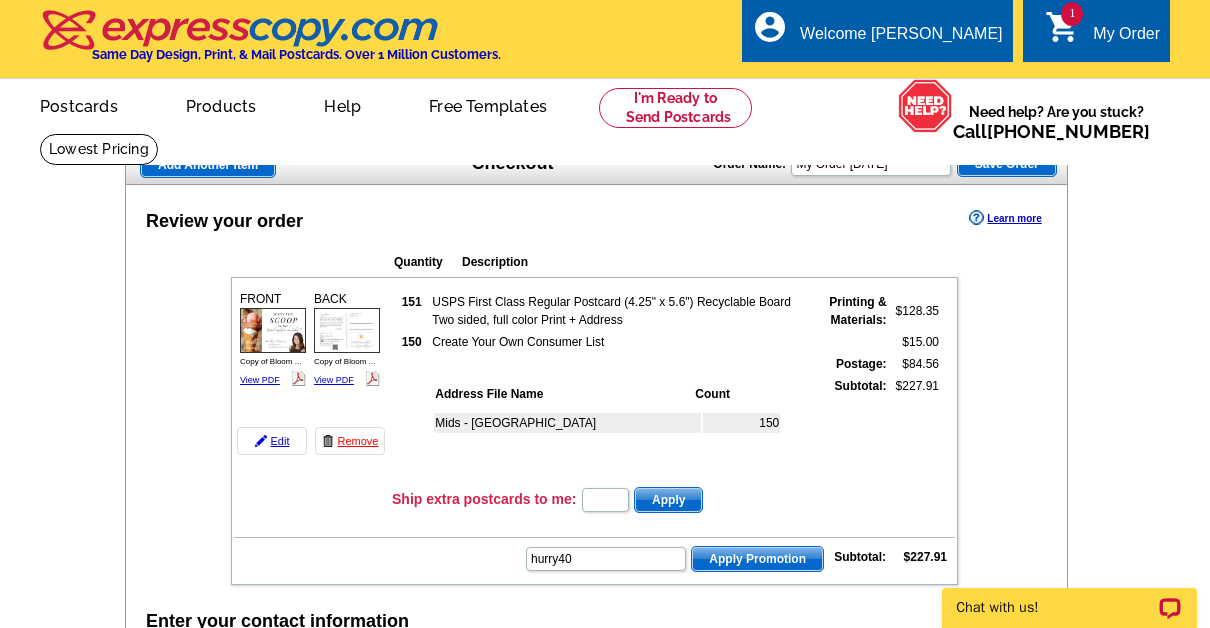 click on "Apply Promotion" at bounding box center [757, 559] 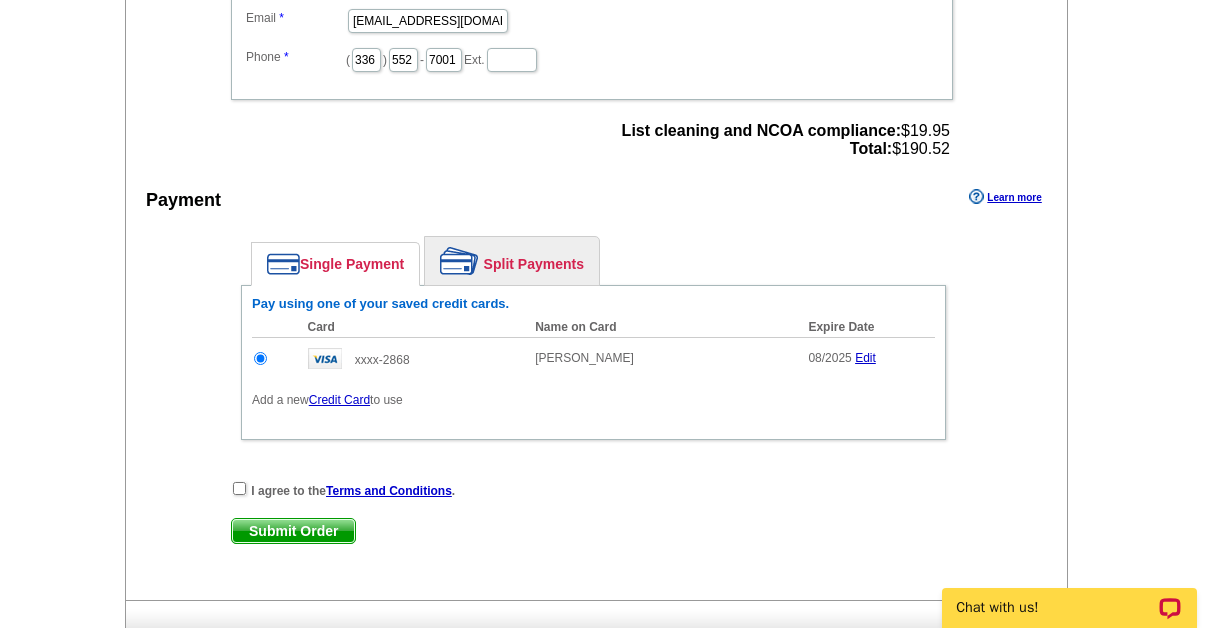 scroll, scrollTop: 874, scrollLeft: 0, axis: vertical 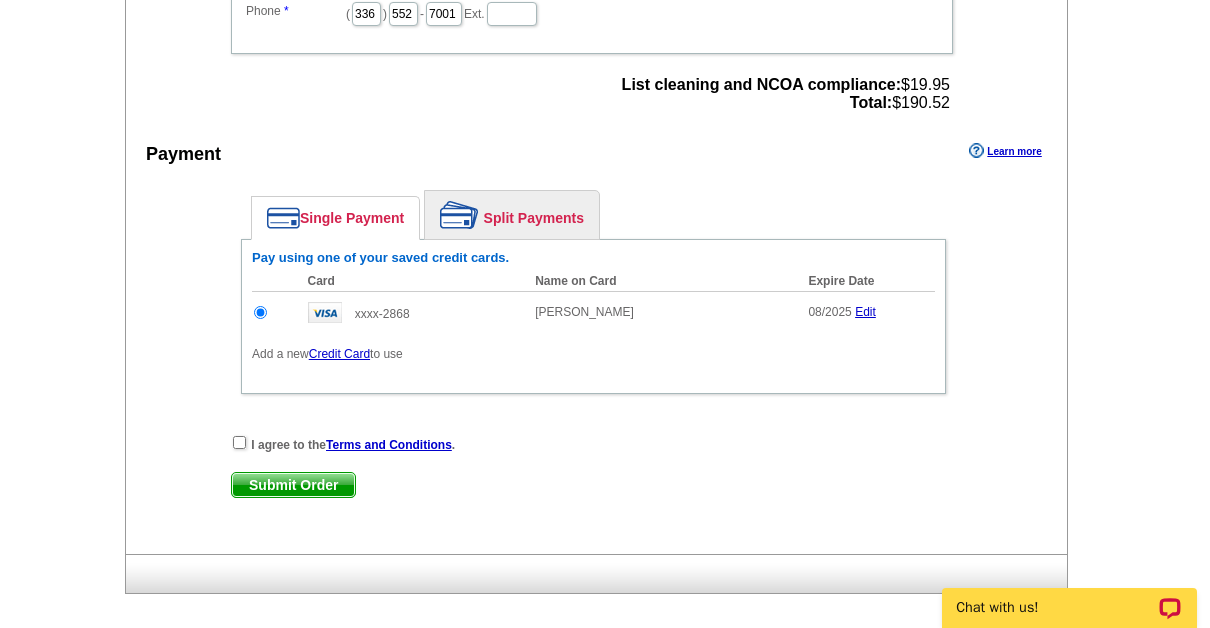click on "Credit Card" at bounding box center [339, 354] 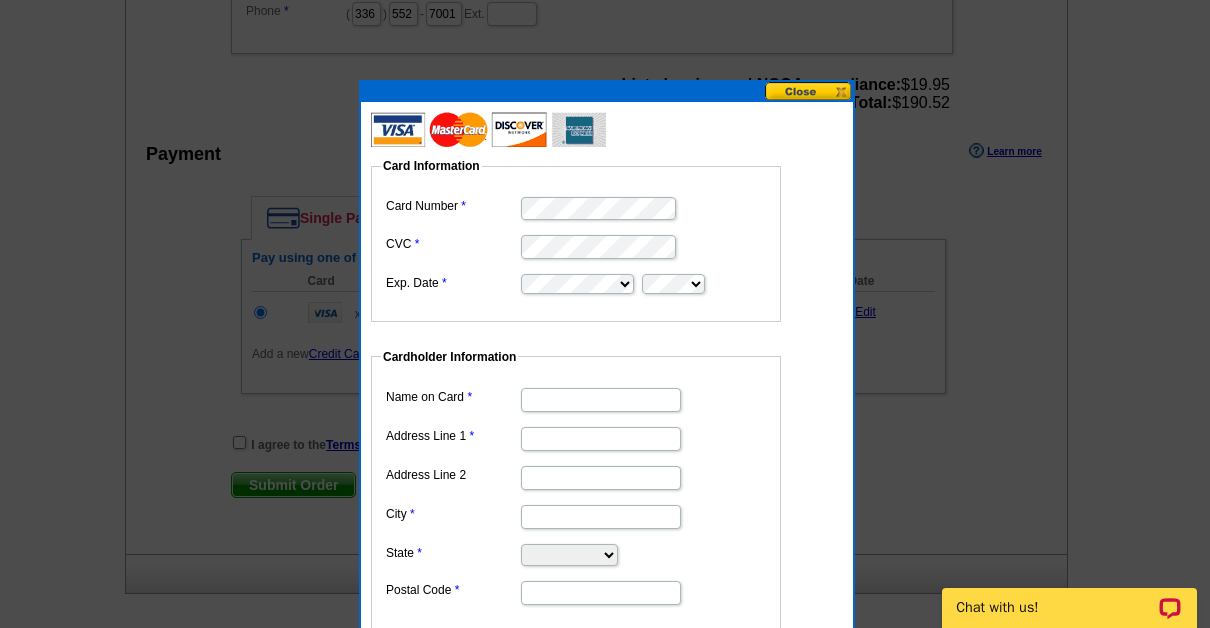 click on "Name on Card" at bounding box center [601, 400] 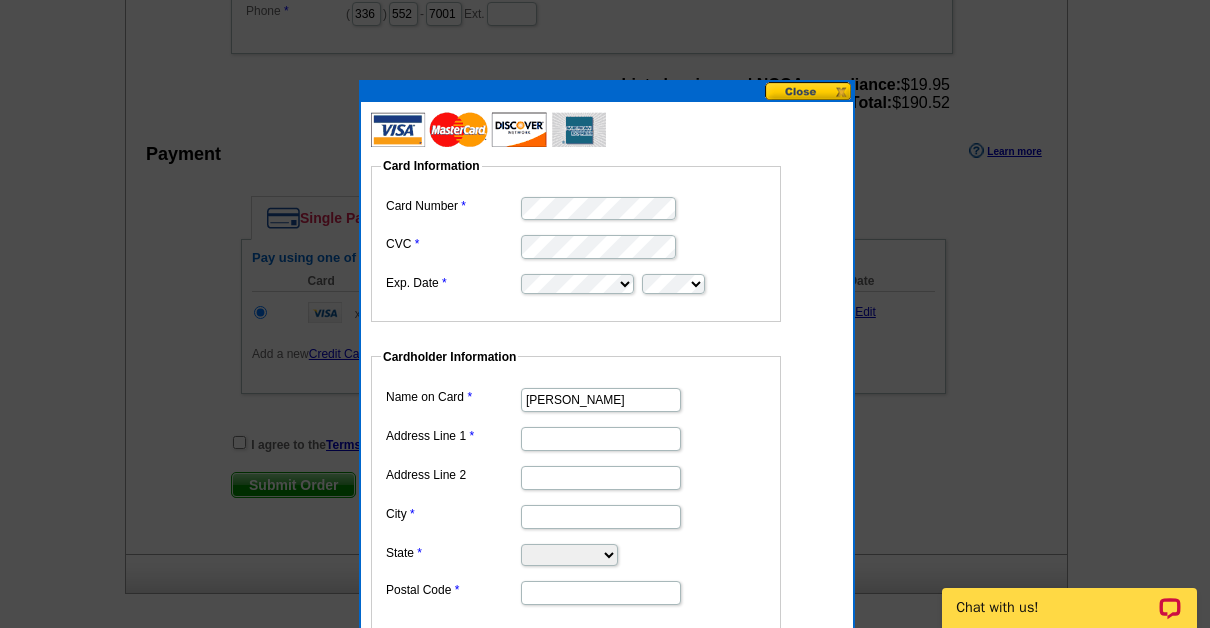 type on "[PERSON_NAME]" 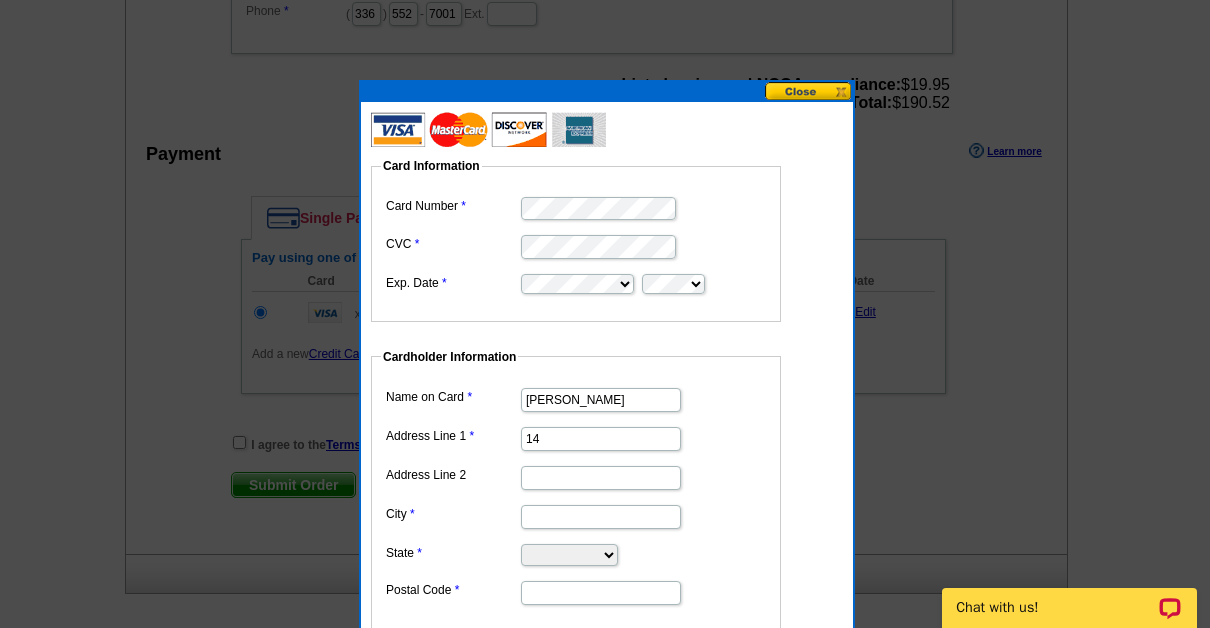 type on "1" 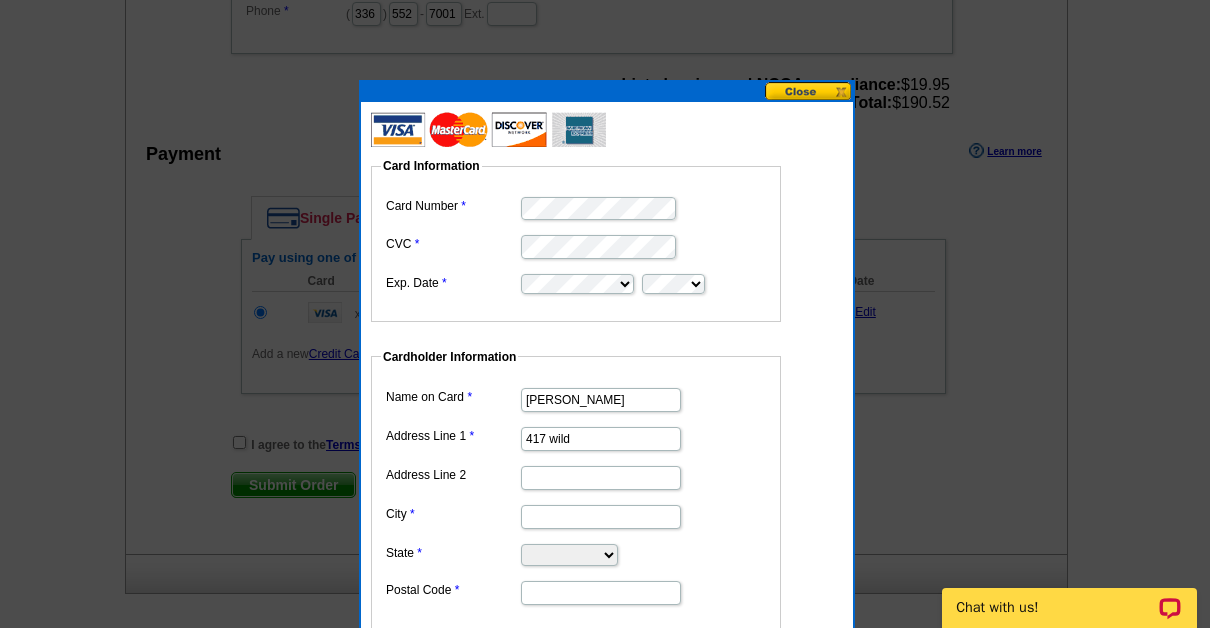 type on "[STREET_ADDRESS]" 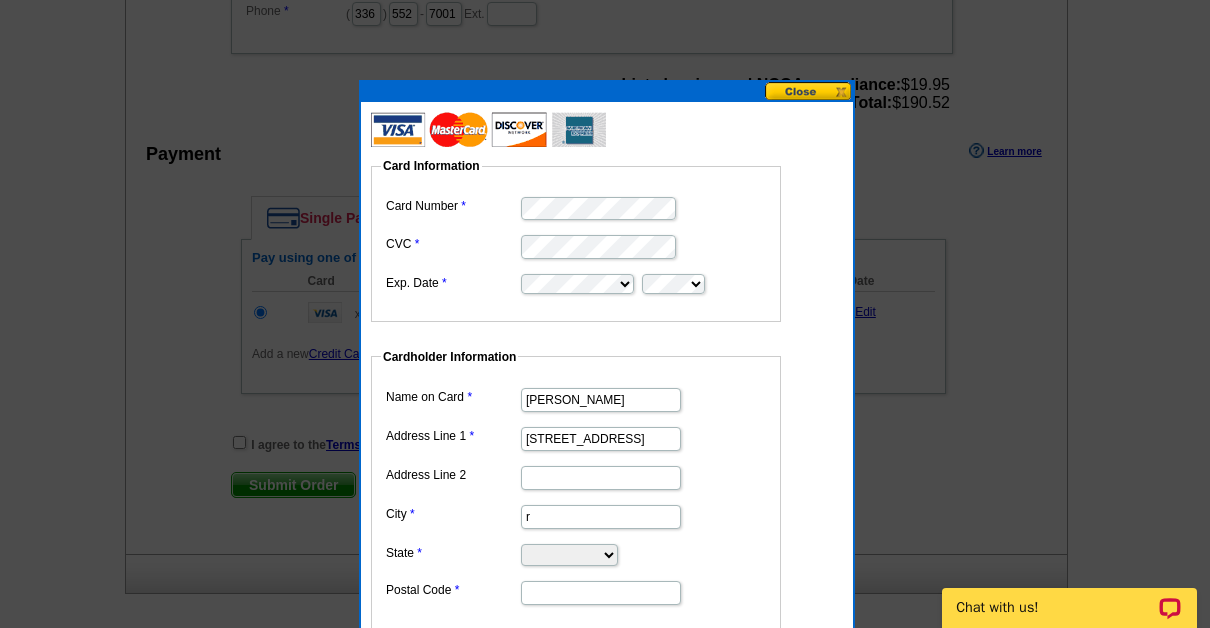 type on "Reidsville" 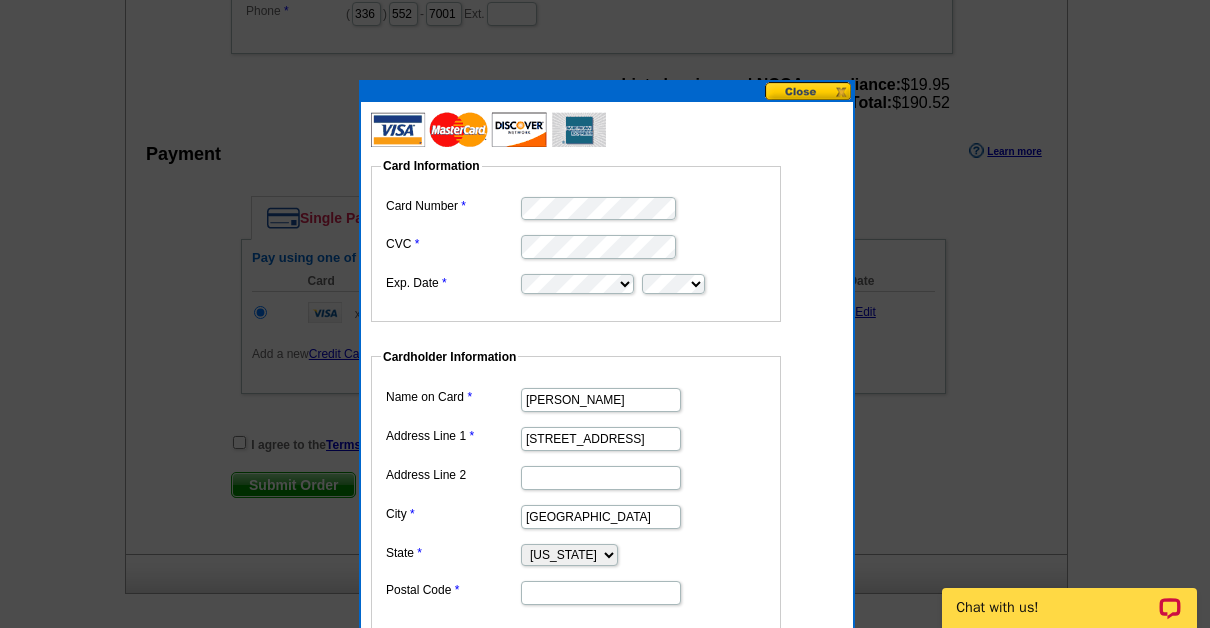 click on "Alabama
Alaska
Arizona
Arkansas
California
Colorado
Connecticut
District of Columbia
Delaware
Florida
Georgia
Hawaii
Idaho
Illinois
Indiana
Iowa
Kansas
Kentucky
Louisiana
Maine
Maryland
Massachusetts
Michigan
Minnesota
Mississippi
Missouri
Montana
Nebraska
Nevada
New Hampshire
New Jersey
New Mexico
New York
North Carolina
North Dakota
Ohio
Oklahoma
Oregon
Pennsylvania
Rhode Island
South Carolina
South Dakota
Tennessee
Texas
Utah
Vermont
Virginia
Washington
West Virginia
Wisconsin
Wyoming" at bounding box center (569, 555) 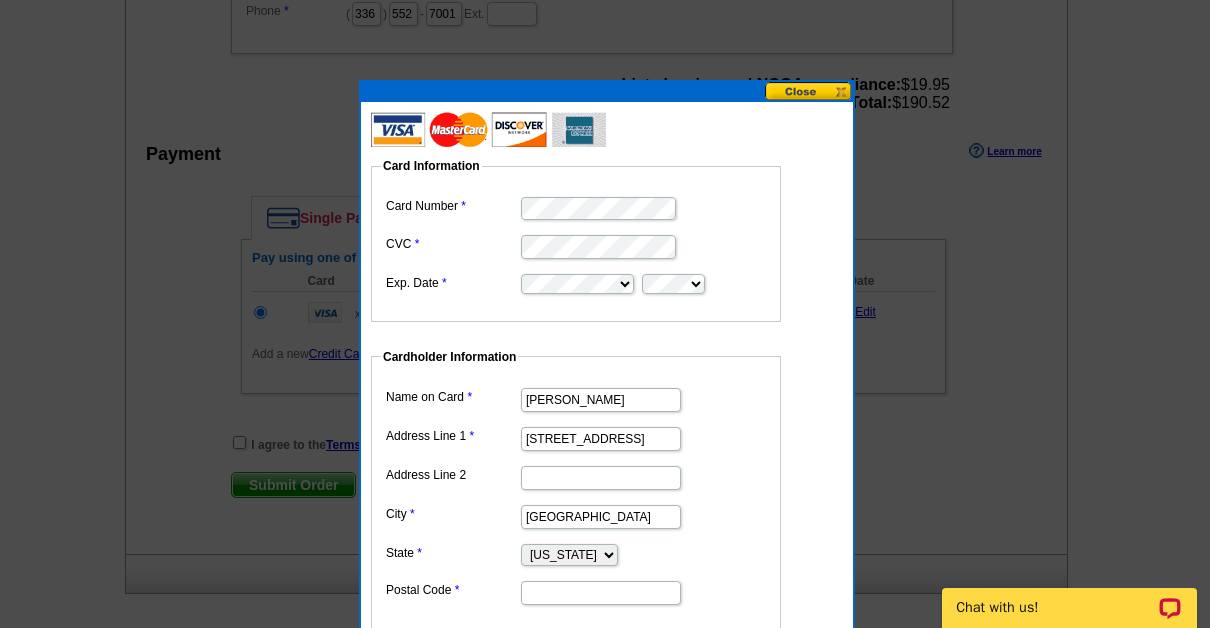 select on "NC" 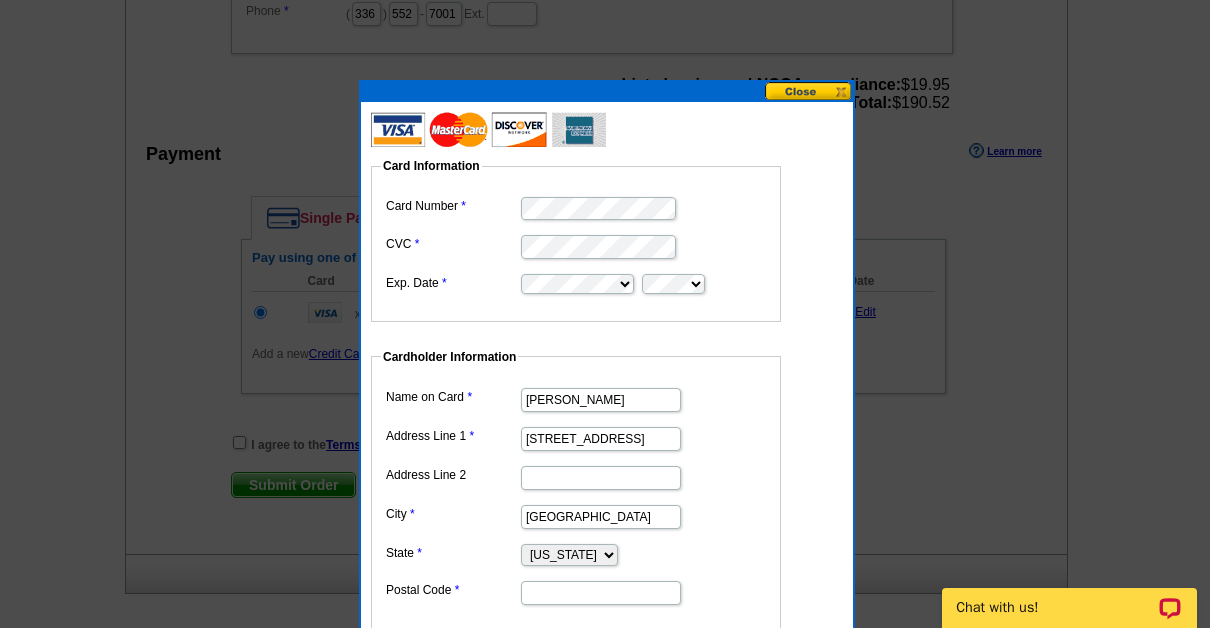 click on "Alabama
Alaska
Arizona
Arkansas
California
Colorado
Connecticut
District of Columbia
Delaware
Florida
Georgia
Hawaii
Idaho
Illinois
Indiana
Iowa
Kansas
Kentucky
Louisiana
Maine
Maryland
Massachusetts
Michigan
Minnesota
Mississippi
Missouri
Montana
Nebraska
Nevada
New Hampshire
New Jersey
New Mexico
New York
North Carolina
North Dakota
Ohio
Oklahoma
Oregon
Pennsylvania
Rhode Island
South Carolina
South Dakota
Tennessee
Texas
Utah
Vermont
Virginia
Washington
West Virginia
Wisconsin
Wyoming" at bounding box center [569, 555] 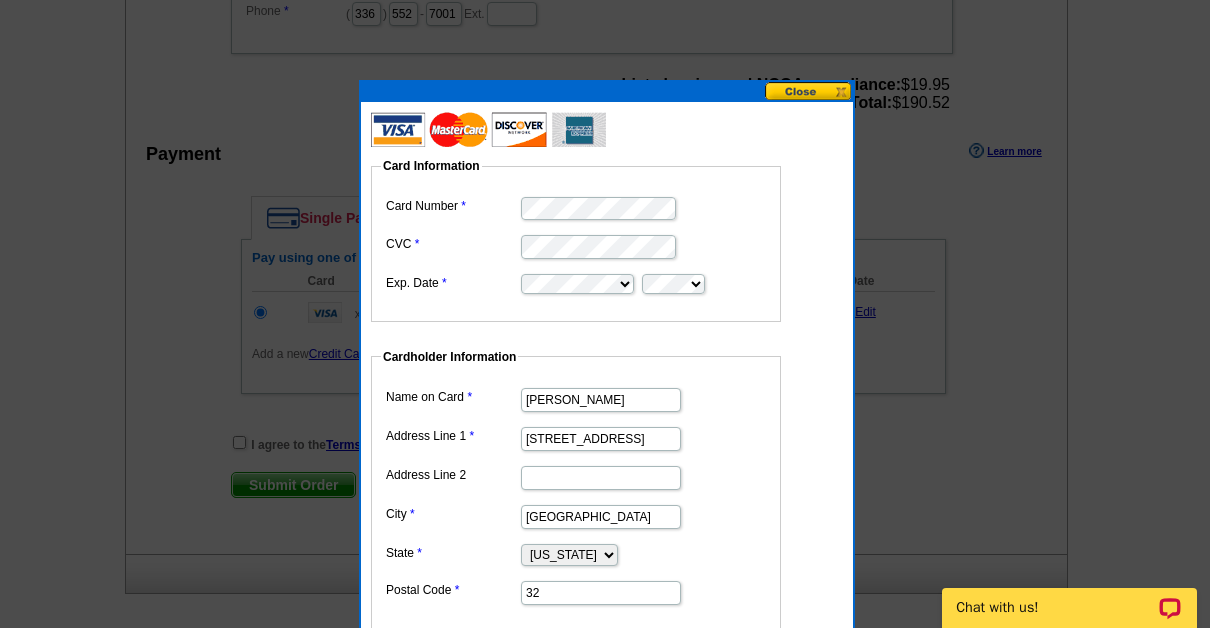 type on "3" 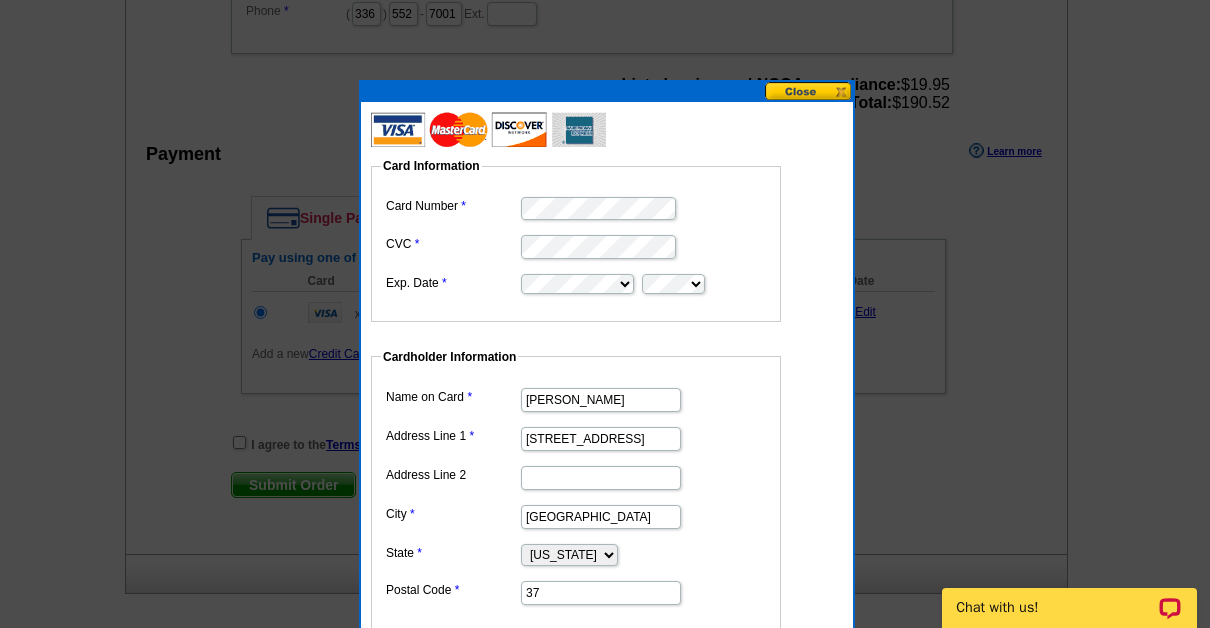 type on "3" 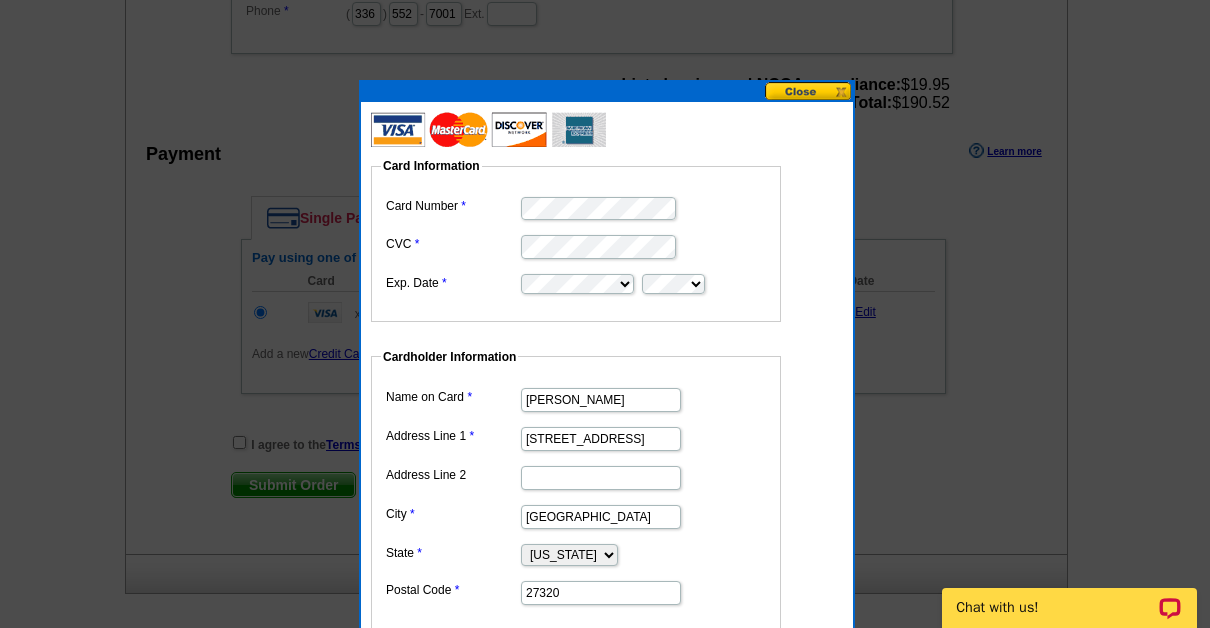 type on "27320" 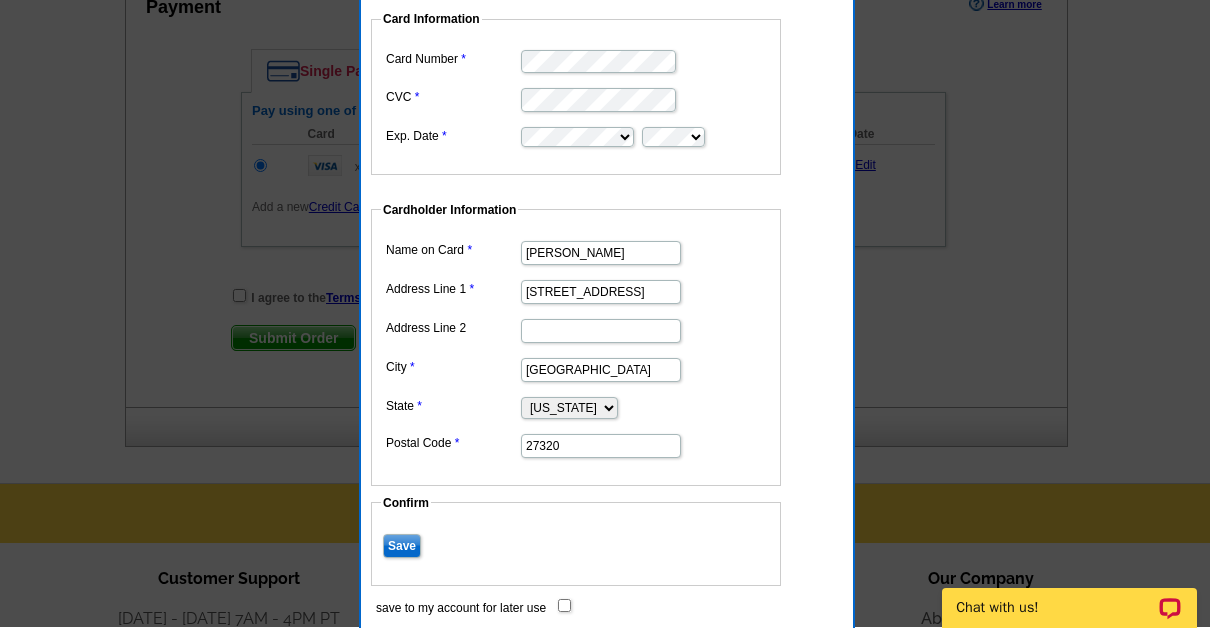 scroll, scrollTop: 1020, scrollLeft: 0, axis: vertical 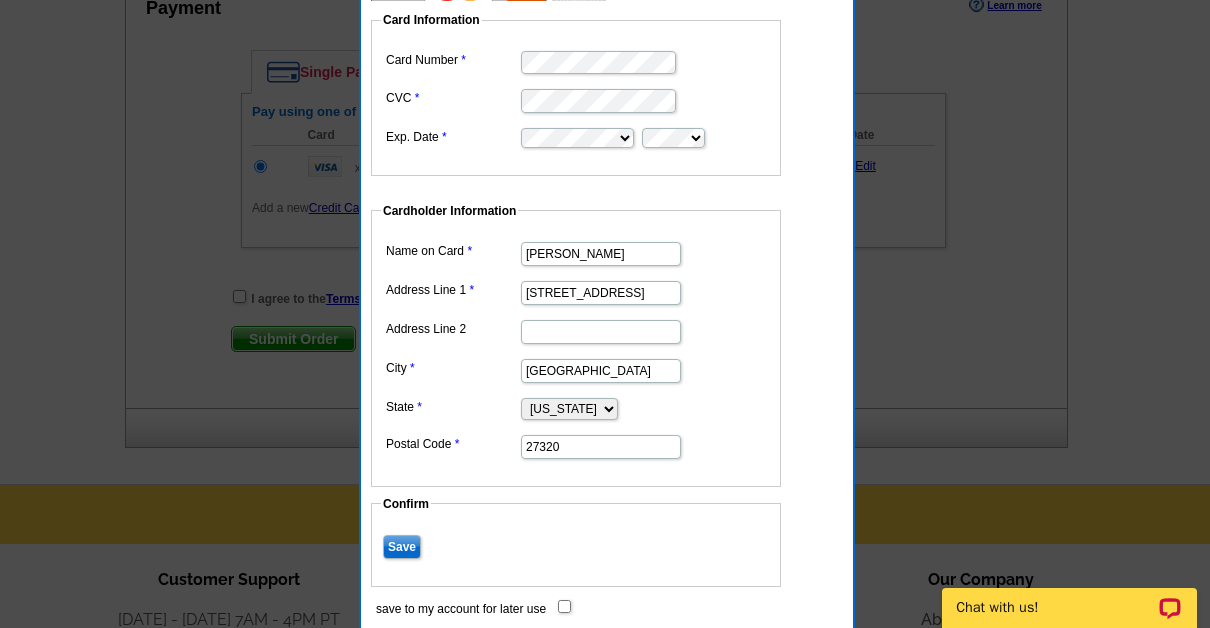 click on "save to my account for later use" at bounding box center [564, 606] 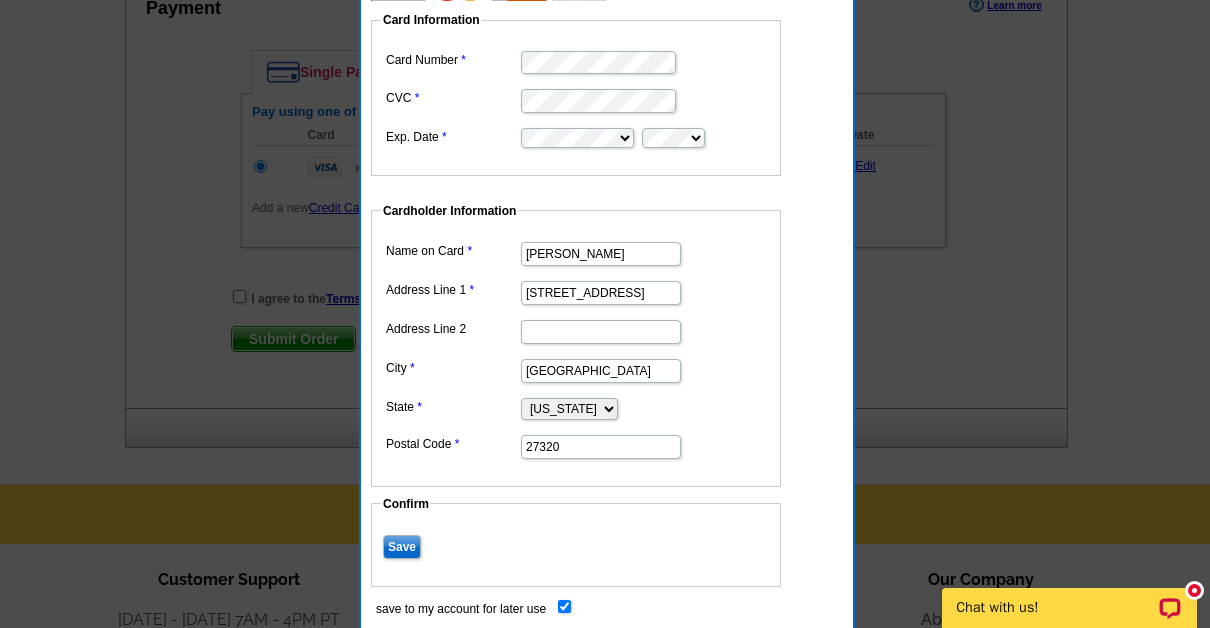 click on "Save" at bounding box center (402, 547) 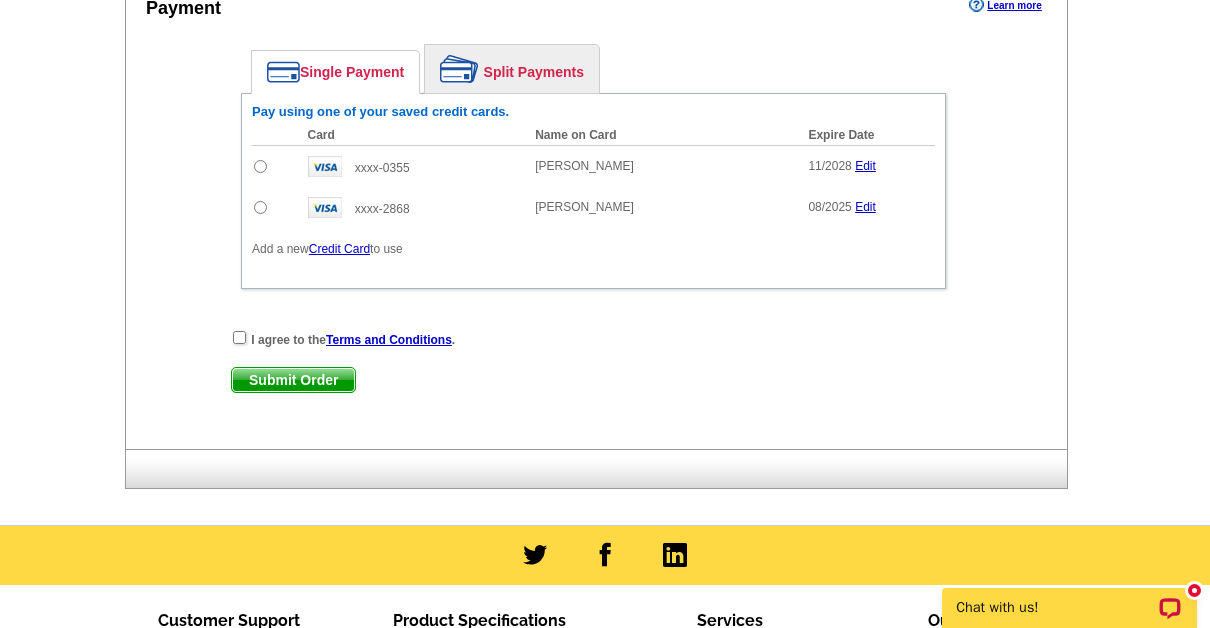 scroll, scrollTop: 812, scrollLeft: 0, axis: vertical 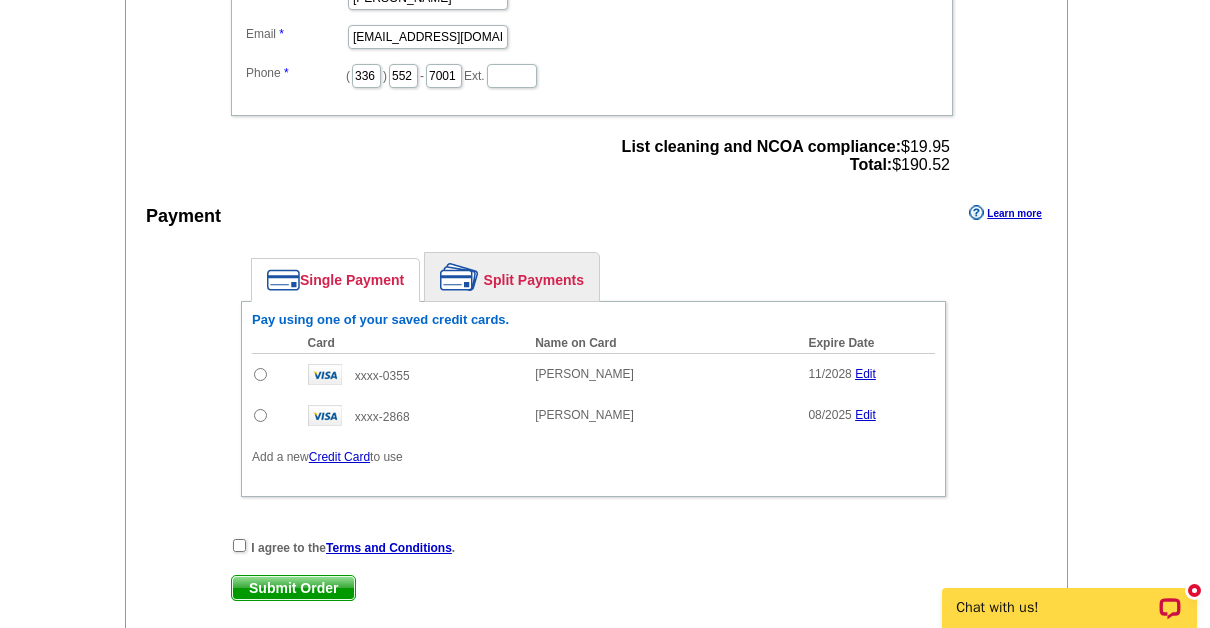 click on "Single Payment
Split Payments
Pay using one of your saved credit cards.
Card
Name on Card
Expire Date
Amount to Pay
Add
xxxx-0355
amber morris
11/2028
Edit
$ 190.52
Add xxxx-2868 $" at bounding box center (593, 379) 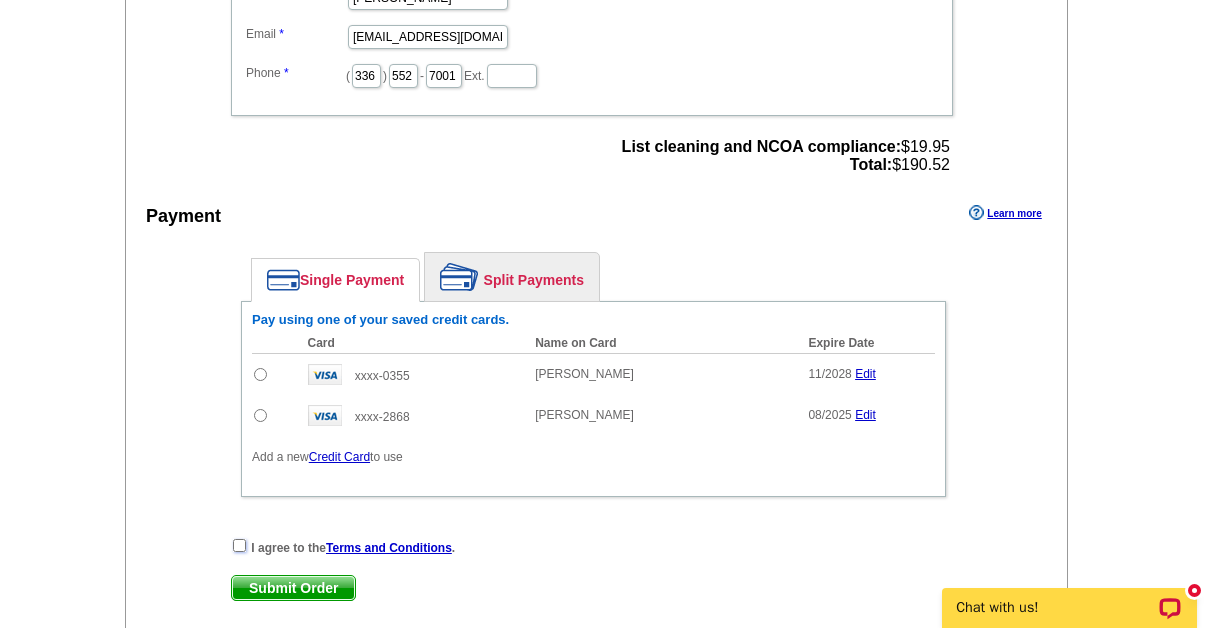 click at bounding box center [239, 545] 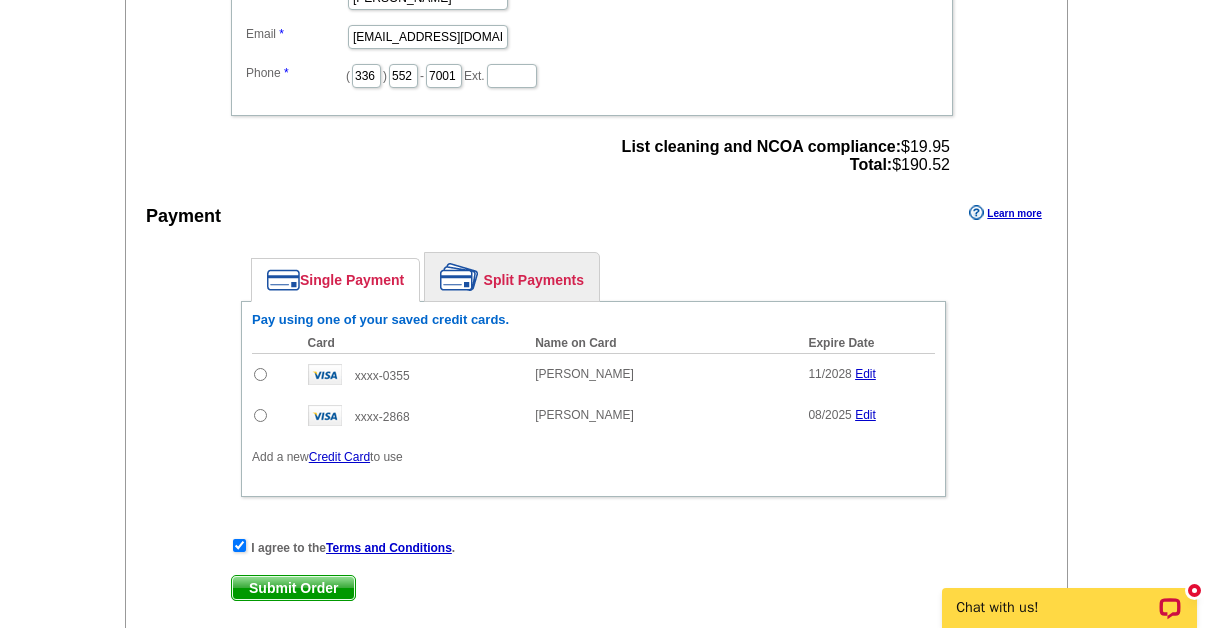 click at bounding box center [260, 374] 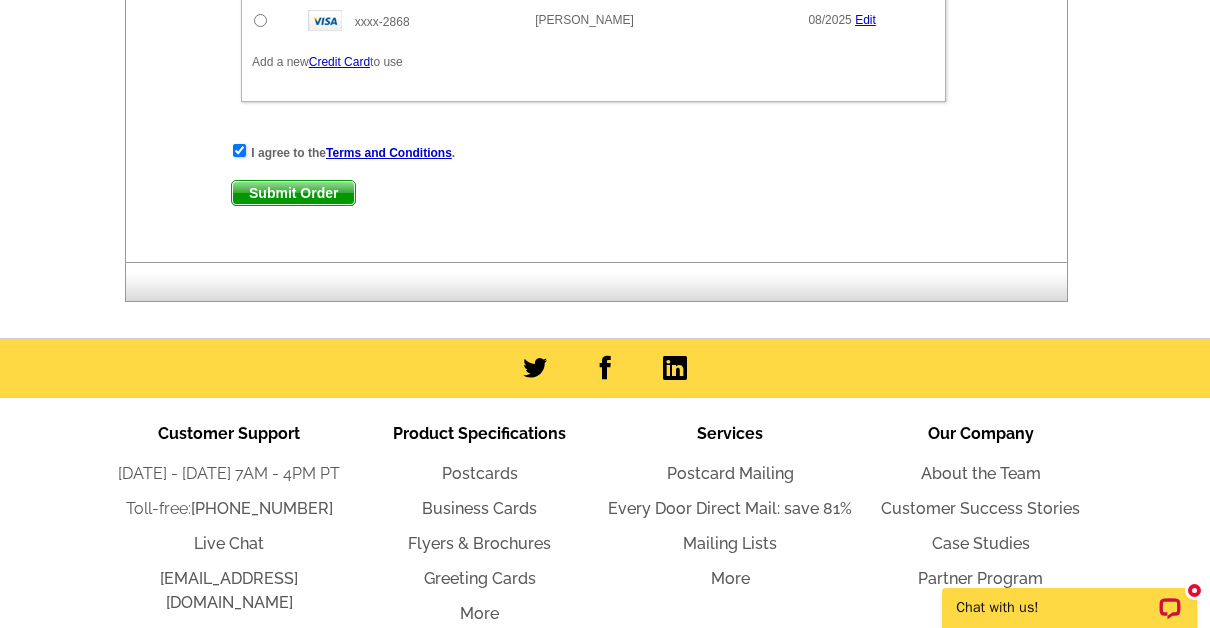 scroll, scrollTop: 1209, scrollLeft: 0, axis: vertical 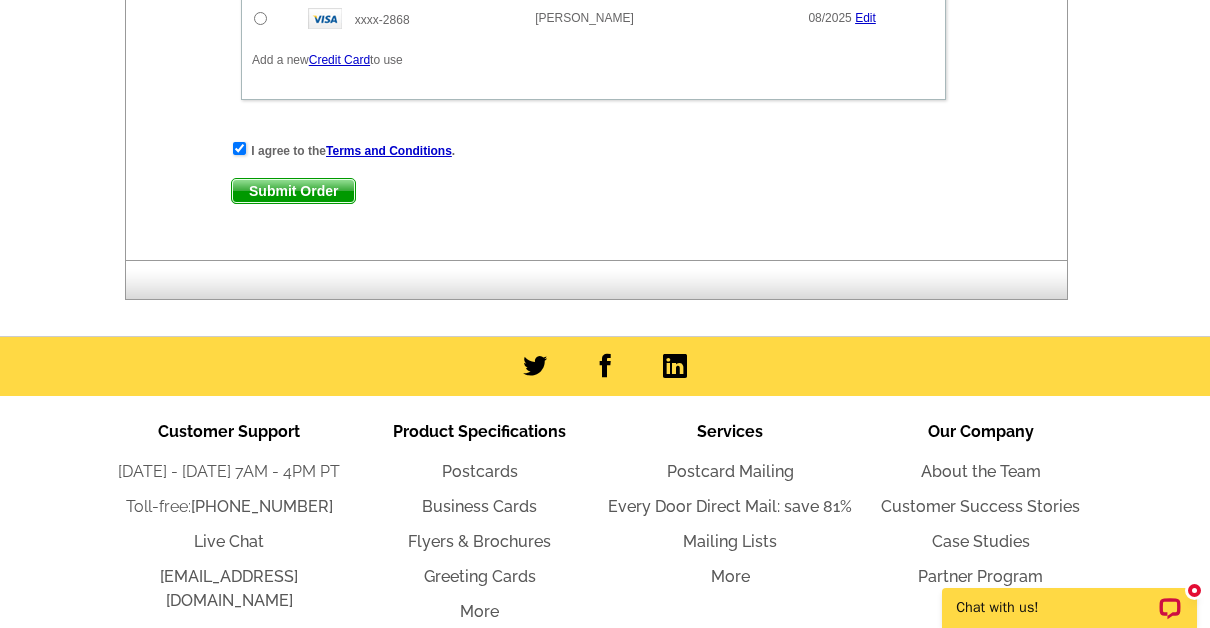 click on "Submit Order" at bounding box center (293, 191) 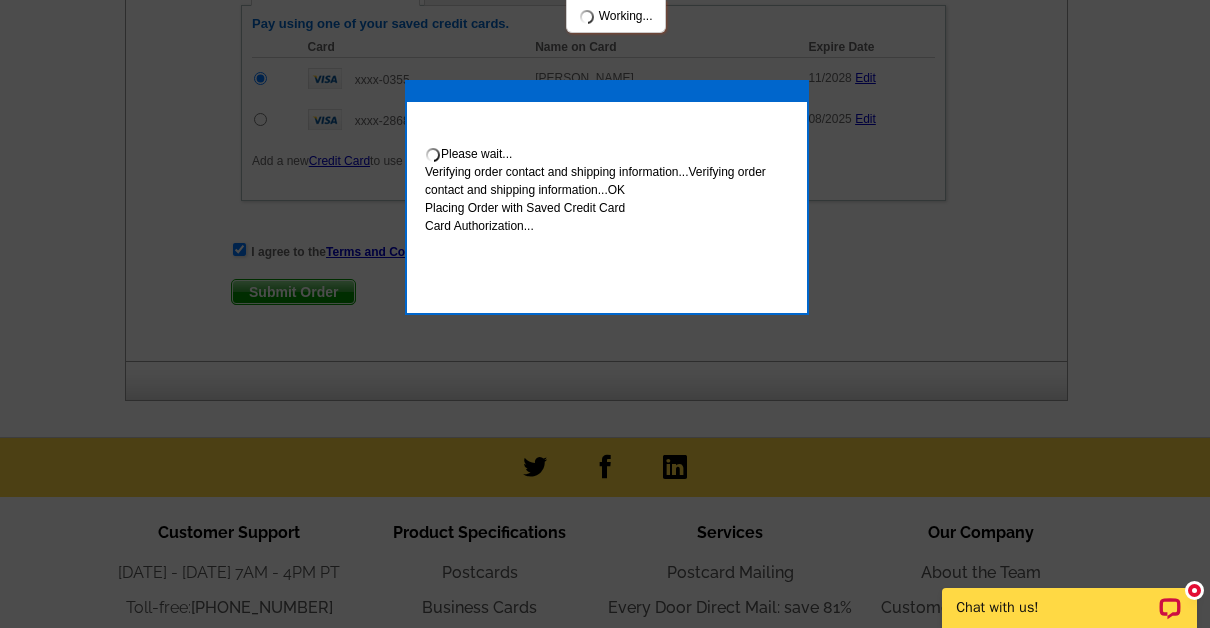 scroll, scrollTop: 1310, scrollLeft: 0, axis: vertical 